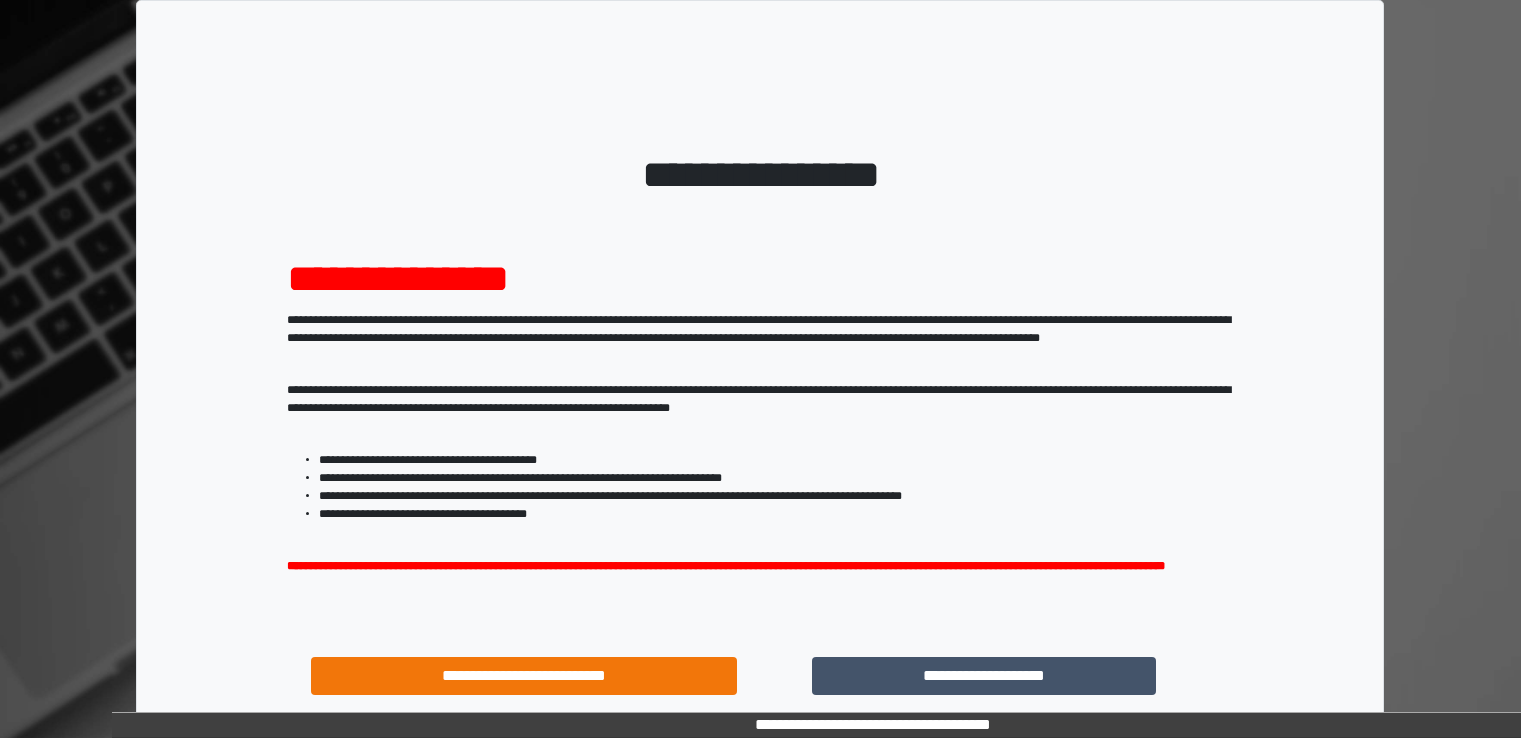 scroll, scrollTop: 0, scrollLeft: 0, axis: both 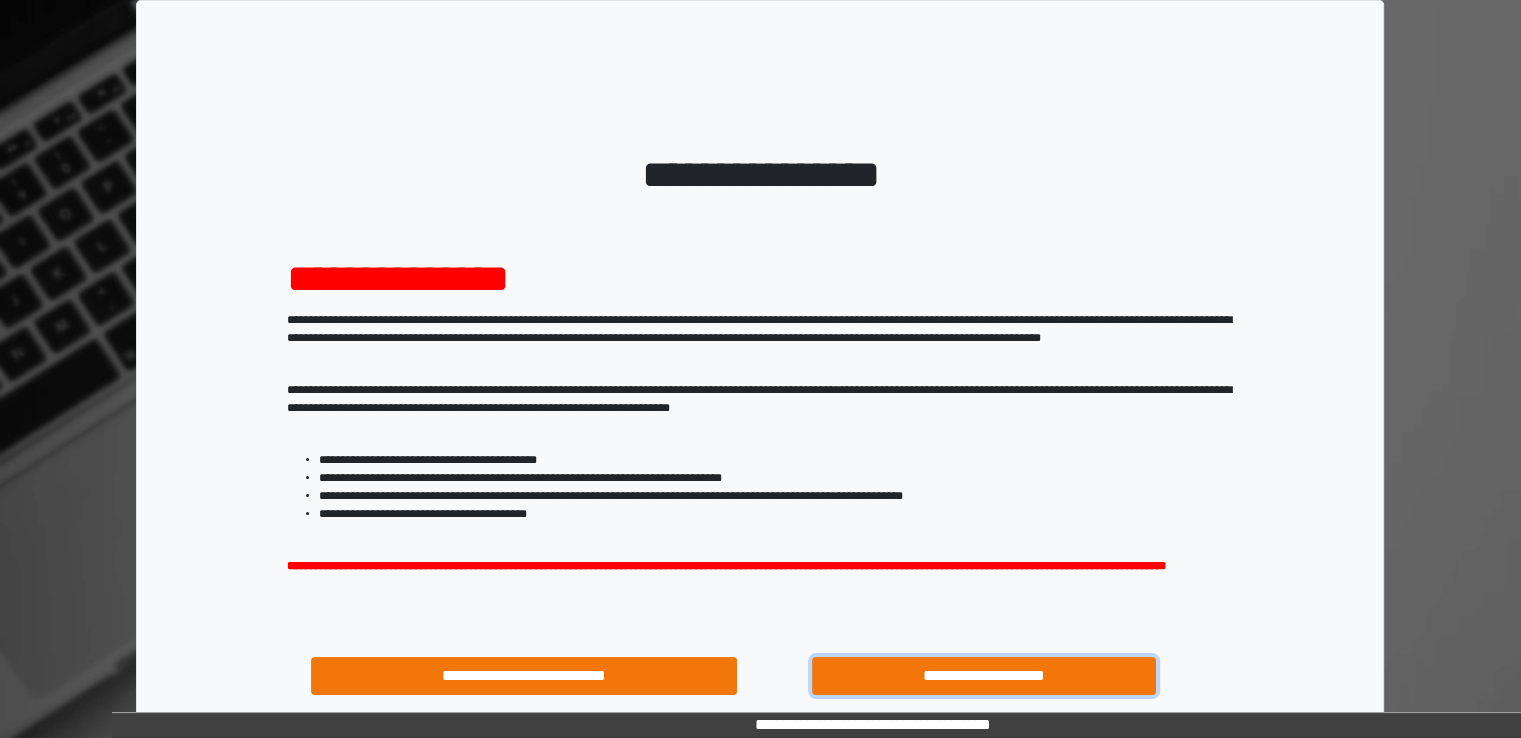 click on "**********" at bounding box center (984, 676) 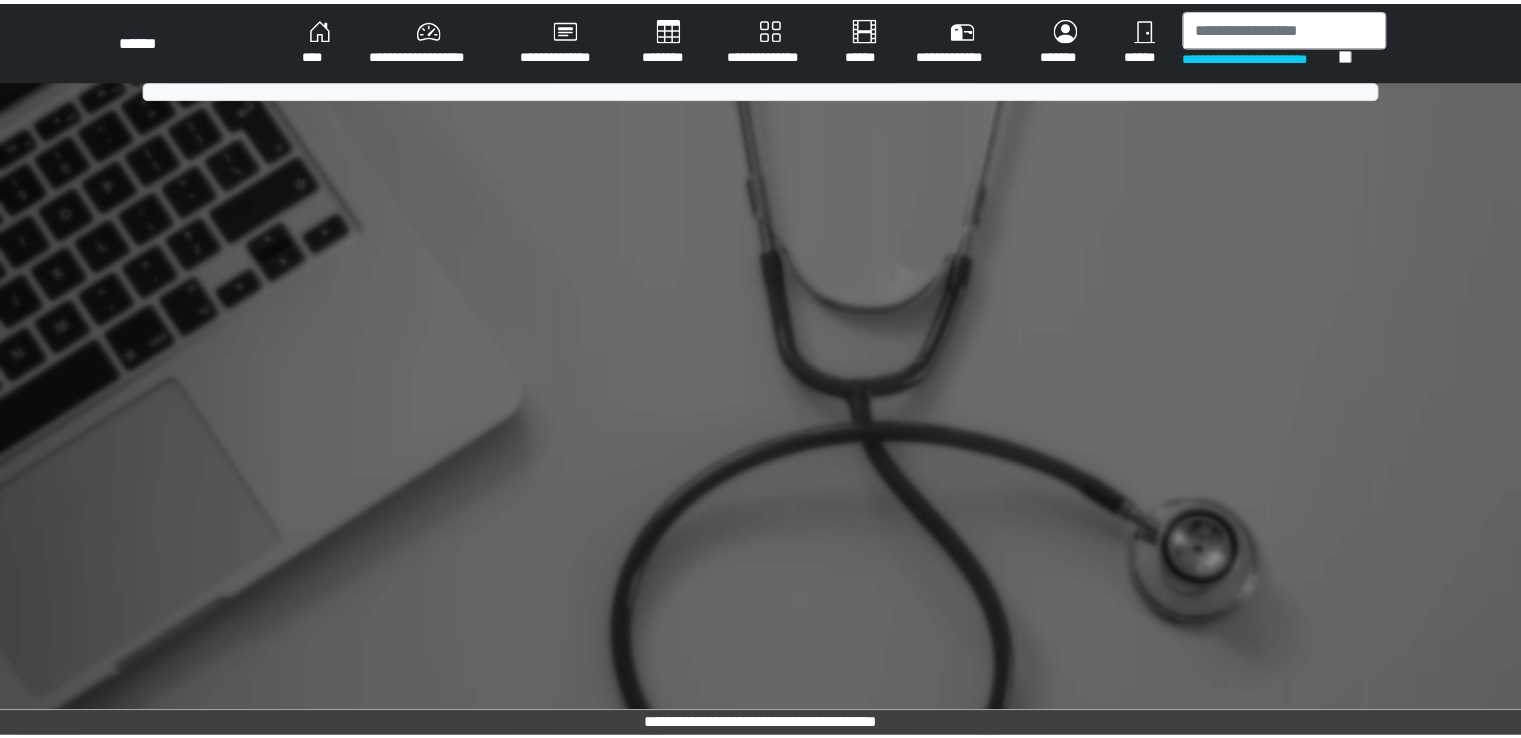 scroll, scrollTop: 0, scrollLeft: 0, axis: both 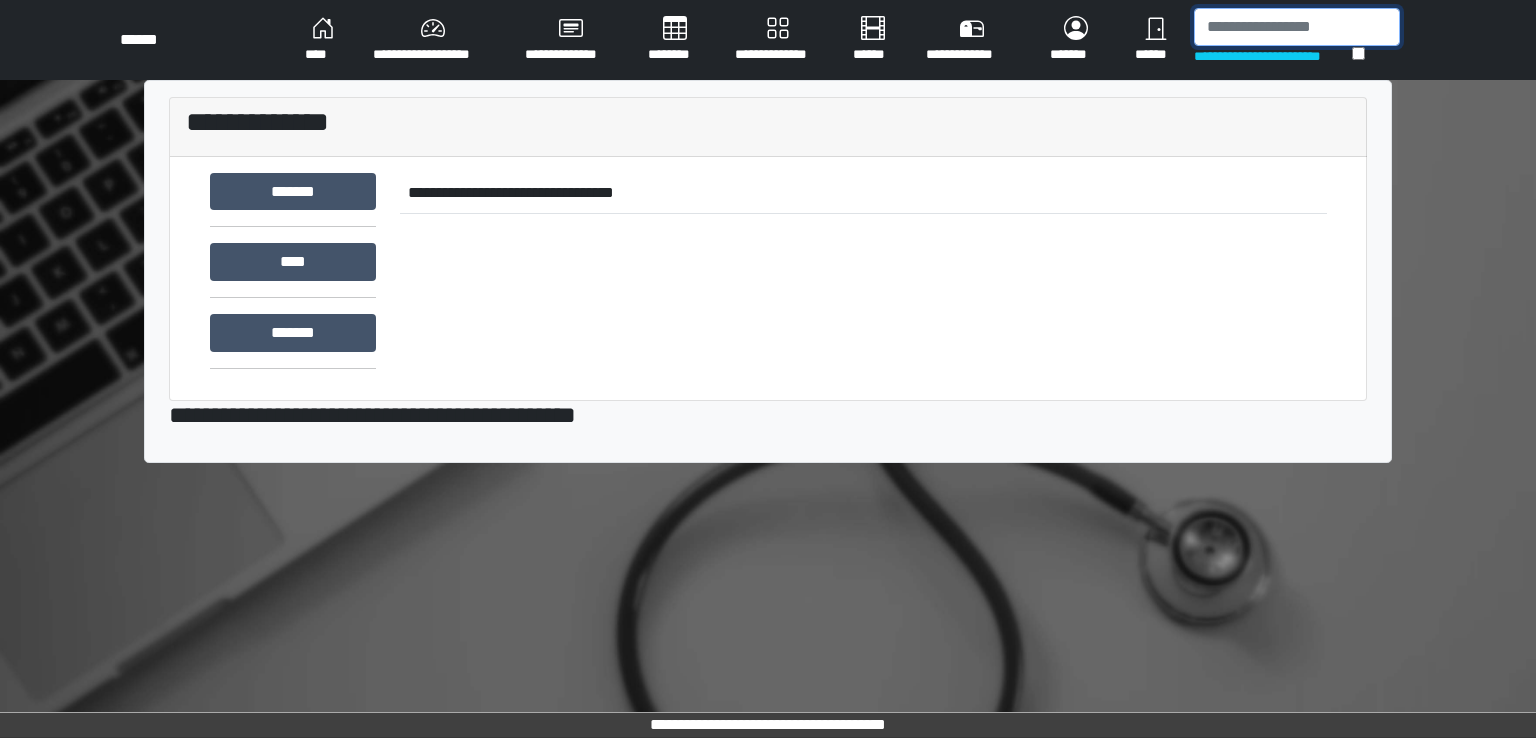 click at bounding box center (1297, 27) 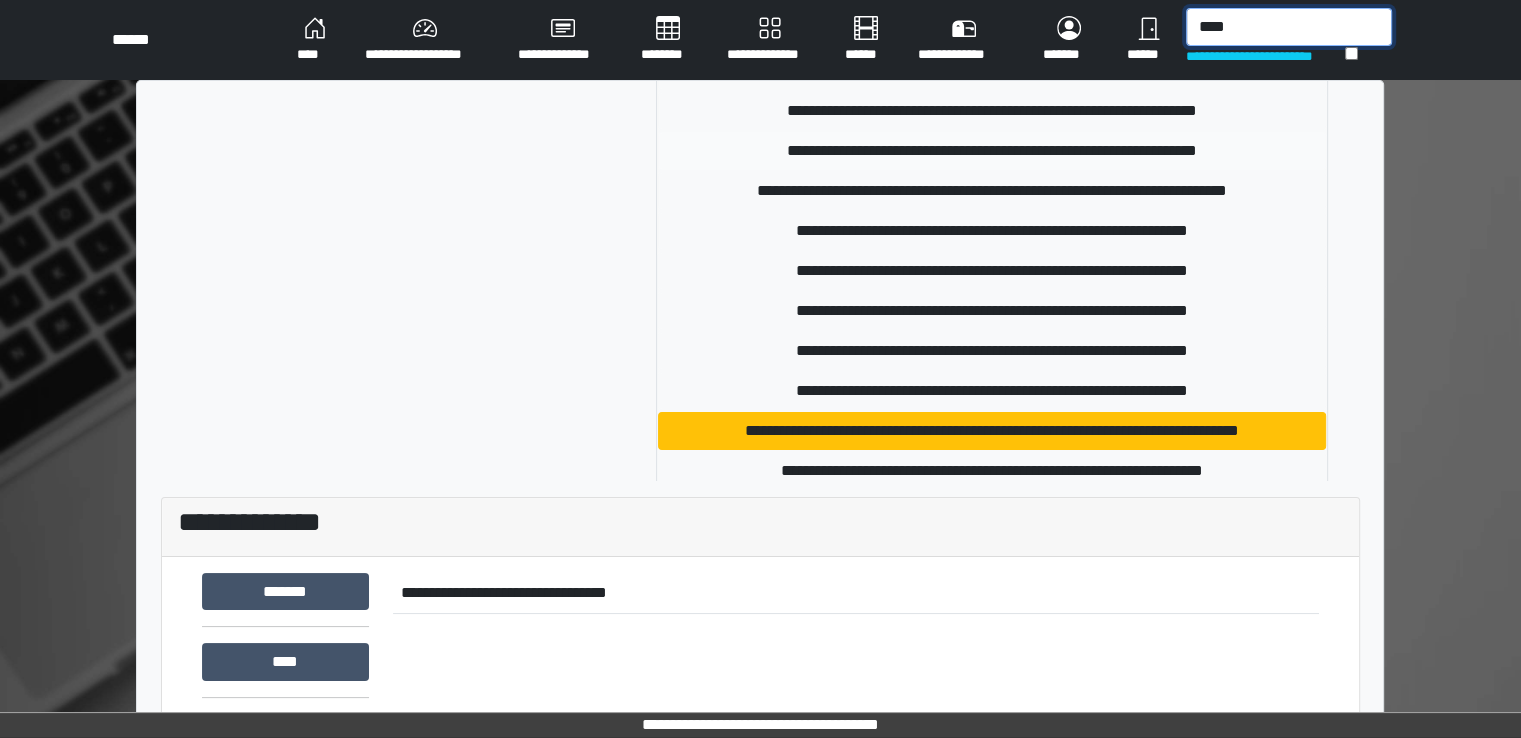scroll, scrollTop: 200, scrollLeft: 0, axis: vertical 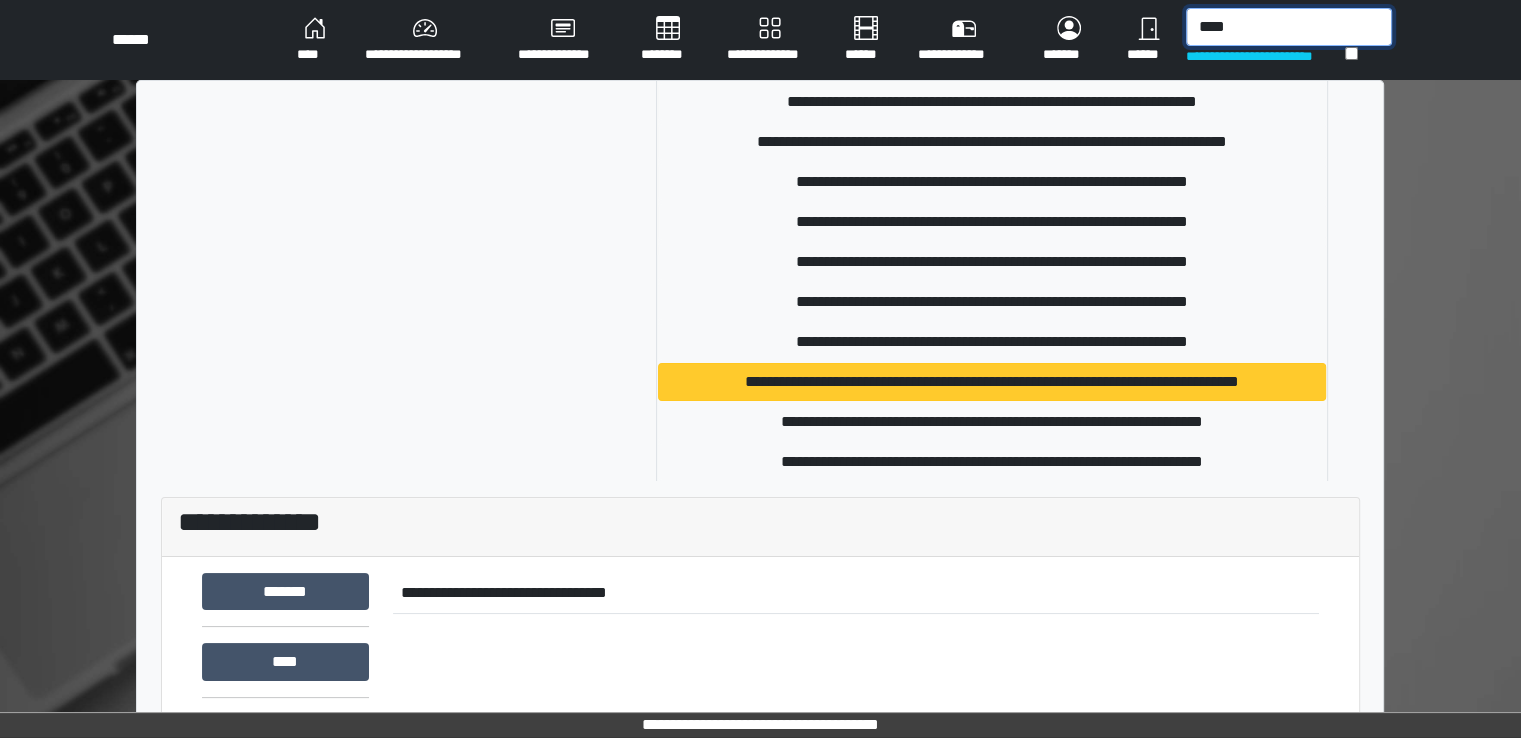 type on "****" 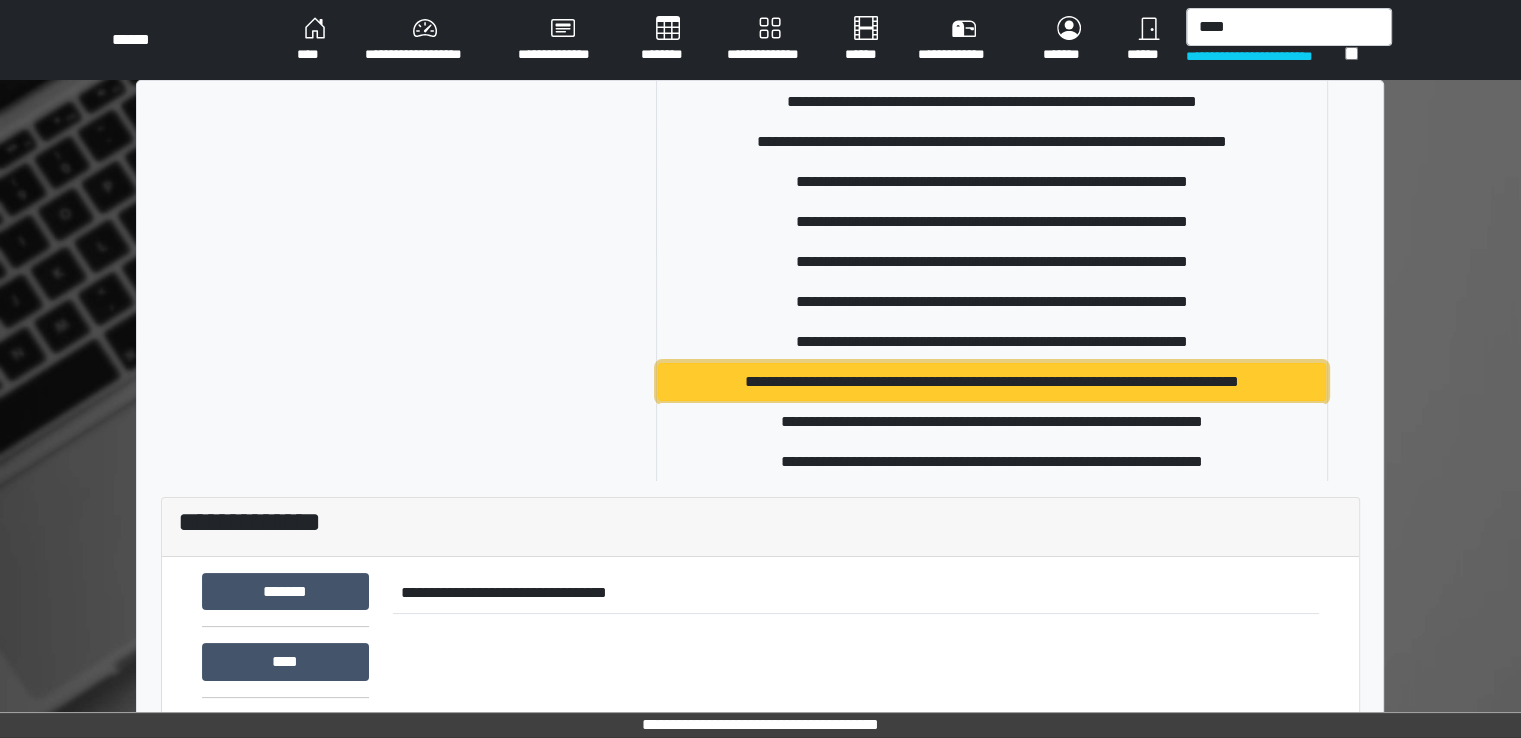 click on "**********" at bounding box center [992, 382] 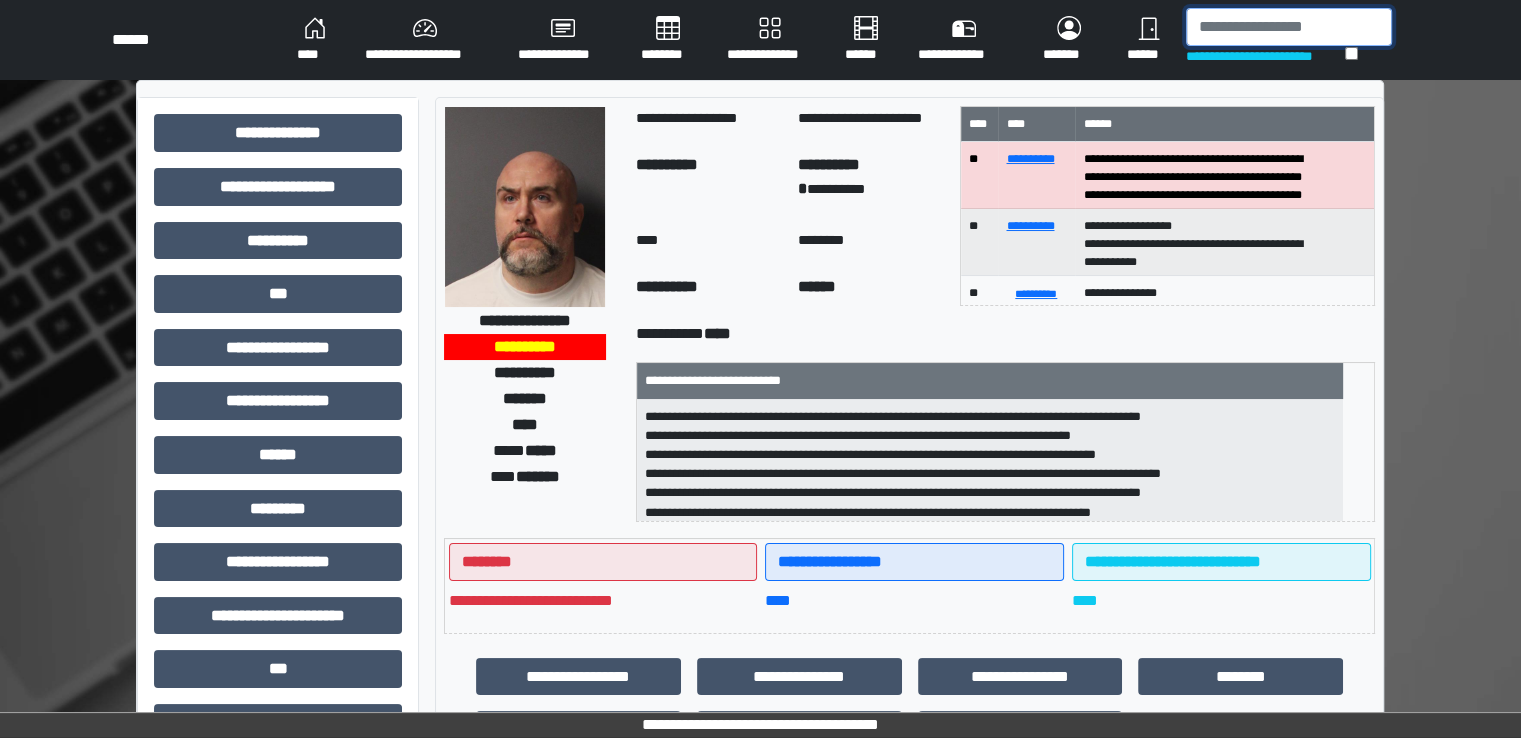 click at bounding box center [1289, 27] 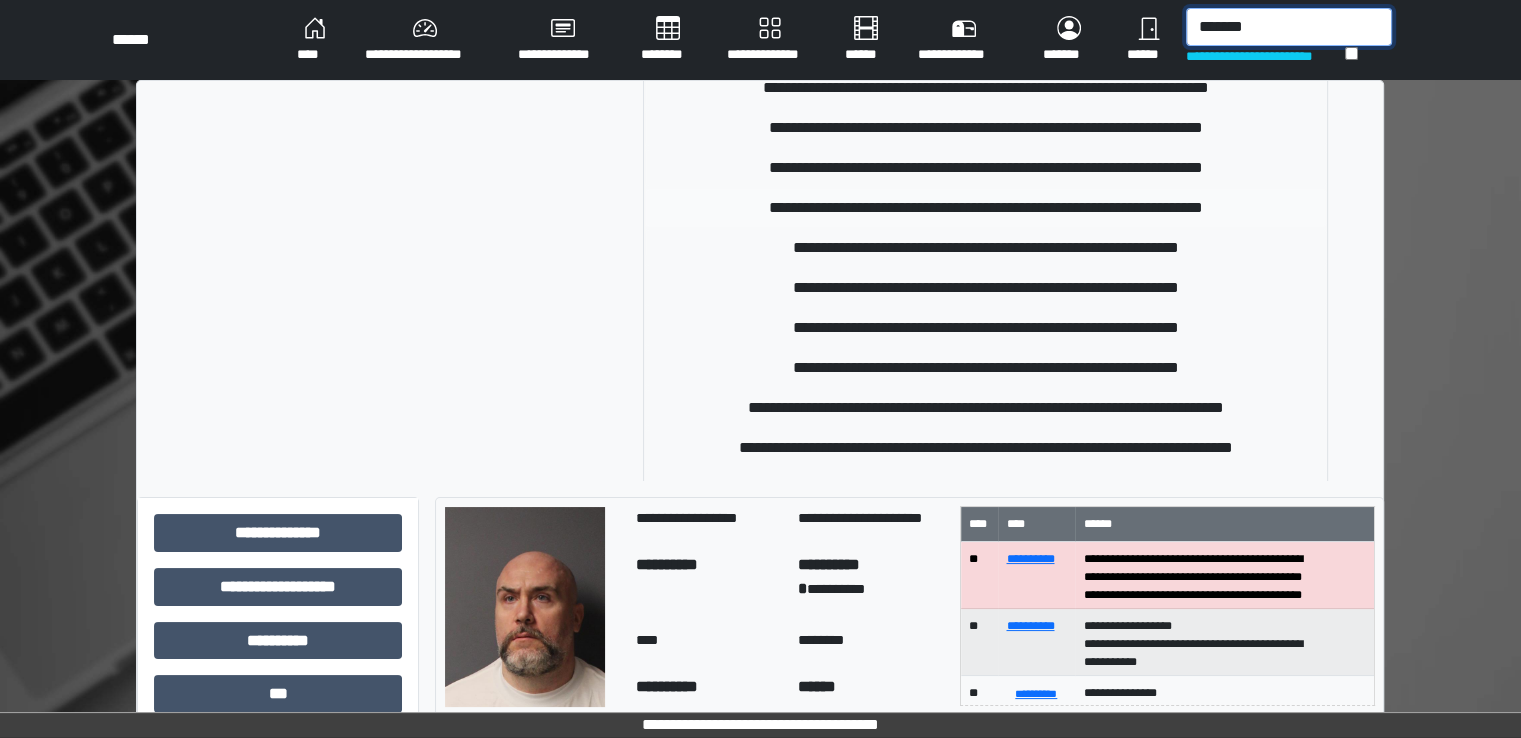 scroll, scrollTop: 100, scrollLeft: 0, axis: vertical 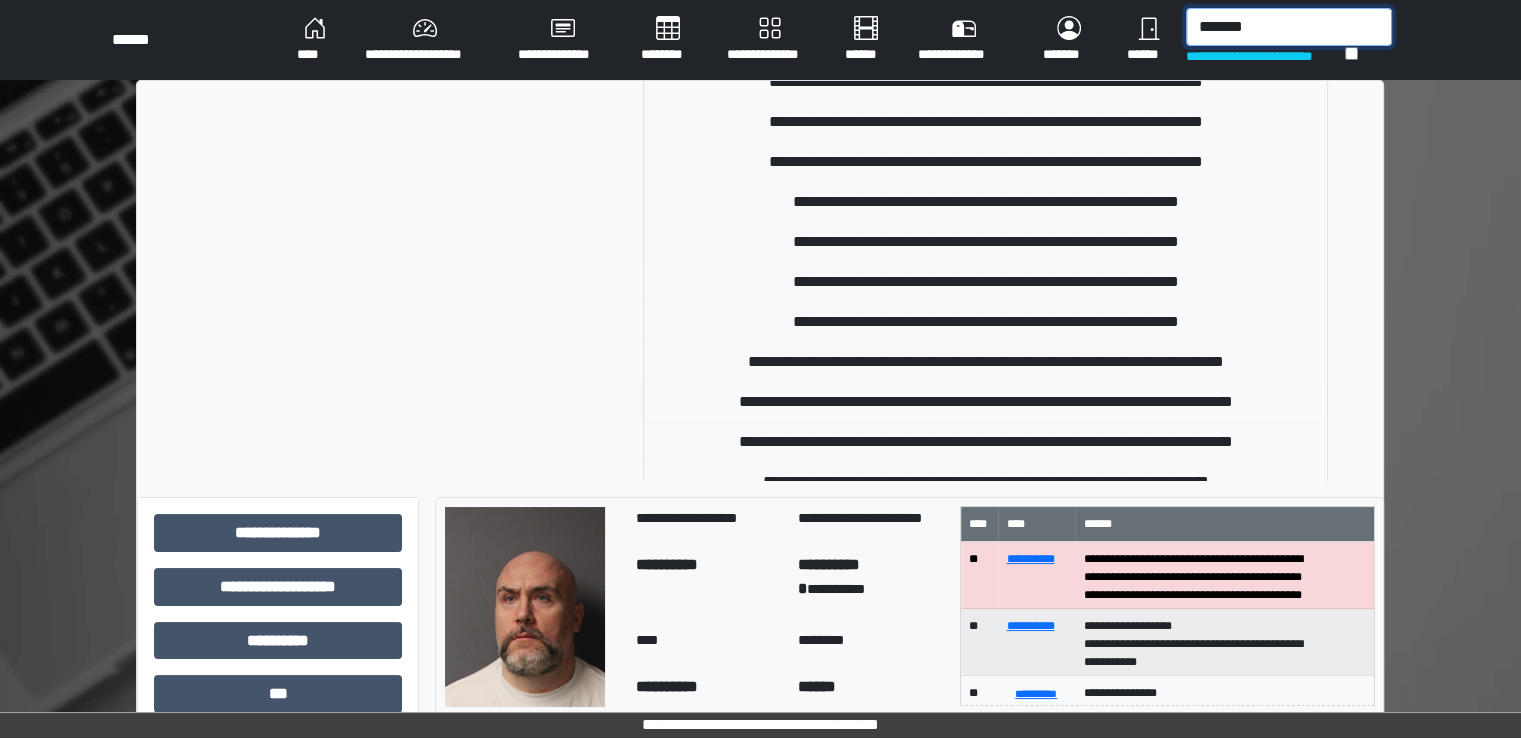 type on "*******" 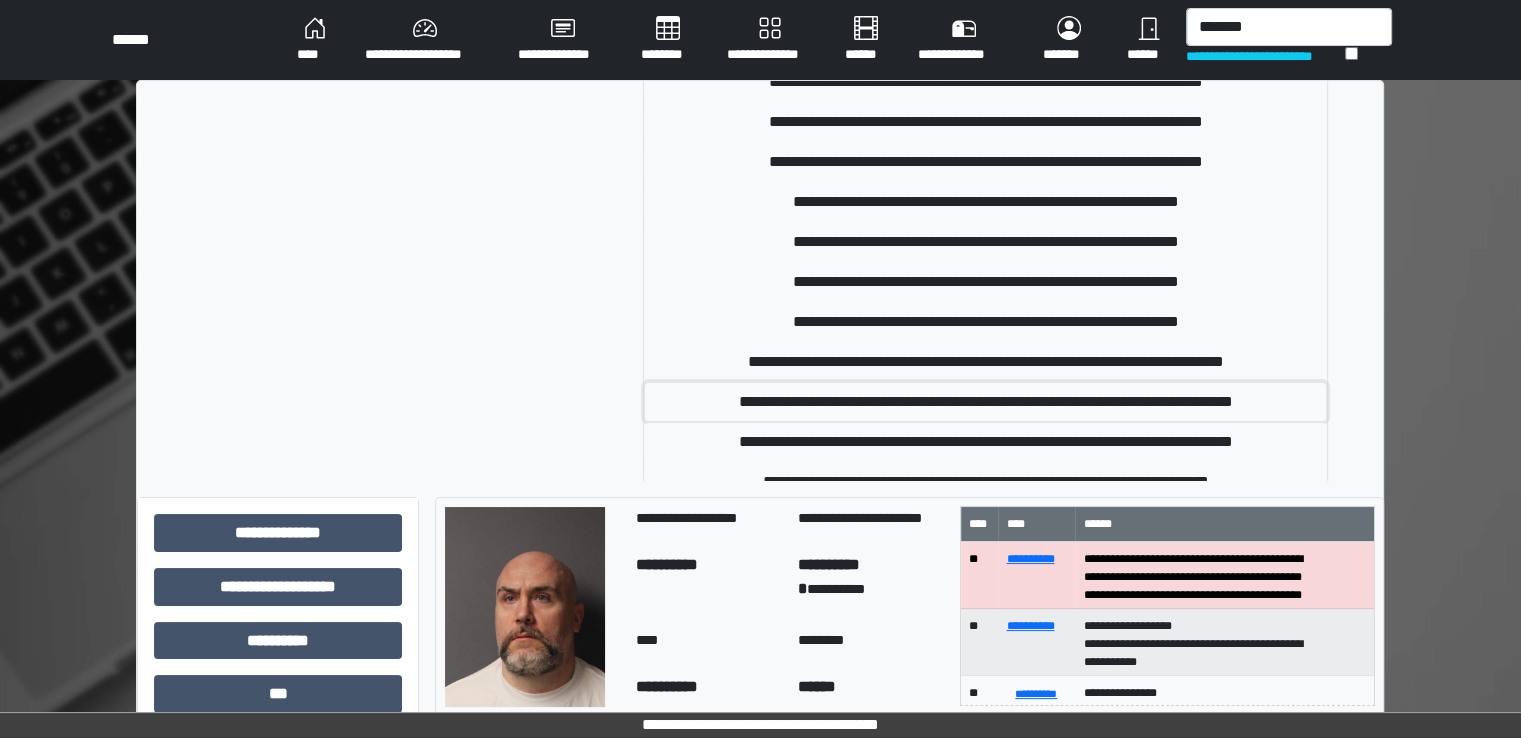 click on "**********" at bounding box center [985, 402] 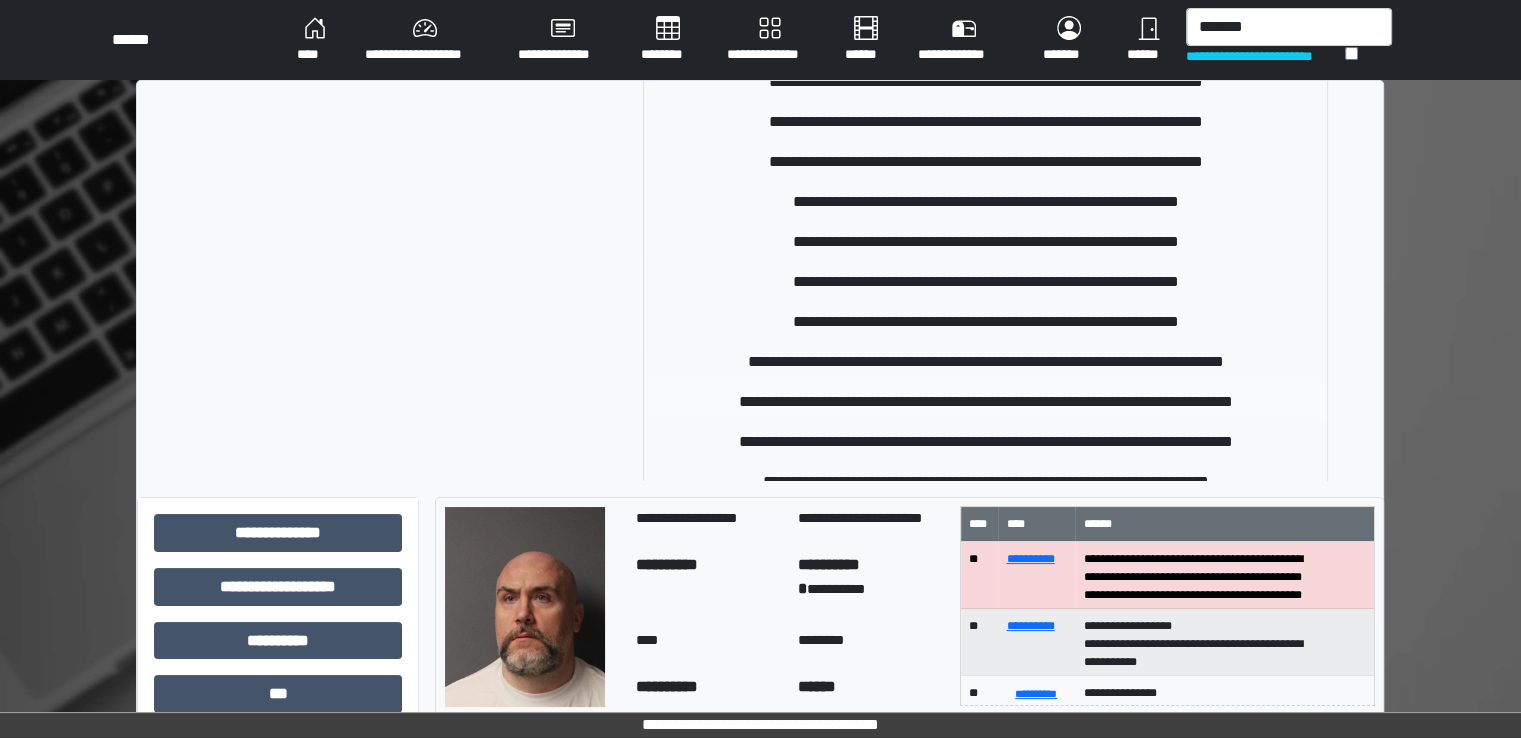 type 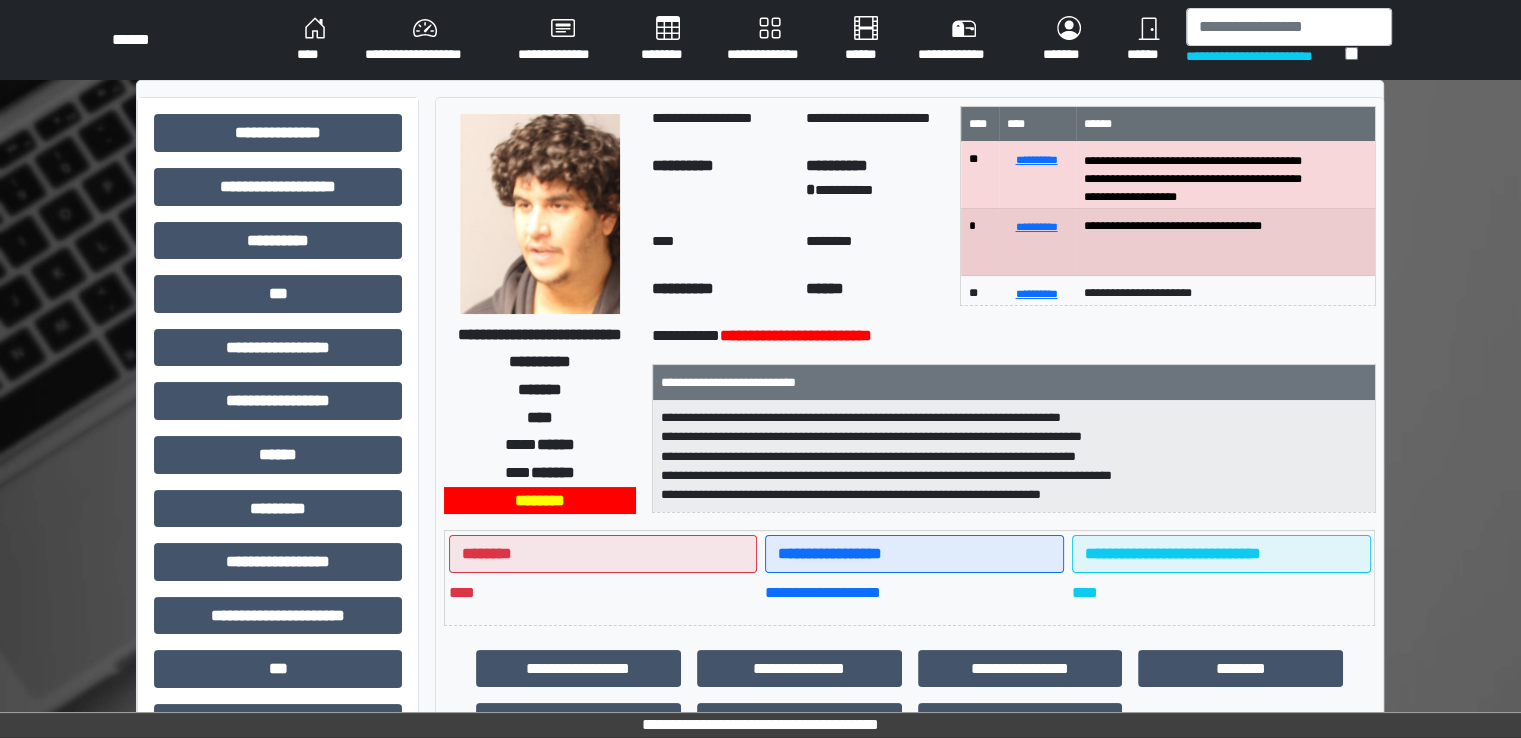 scroll, scrollTop: 21, scrollLeft: 0, axis: vertical 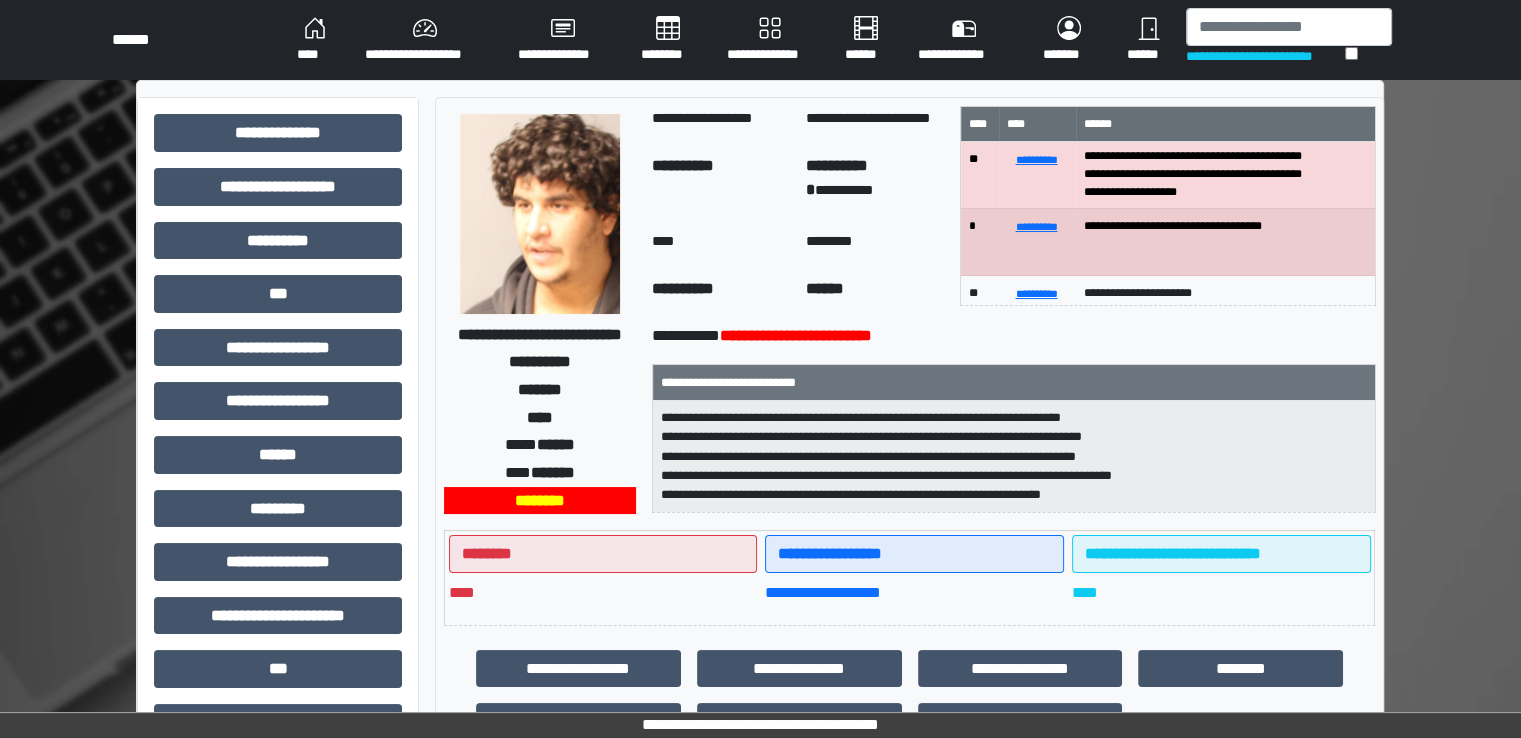 click on "********" at bounding box center (668, 40) 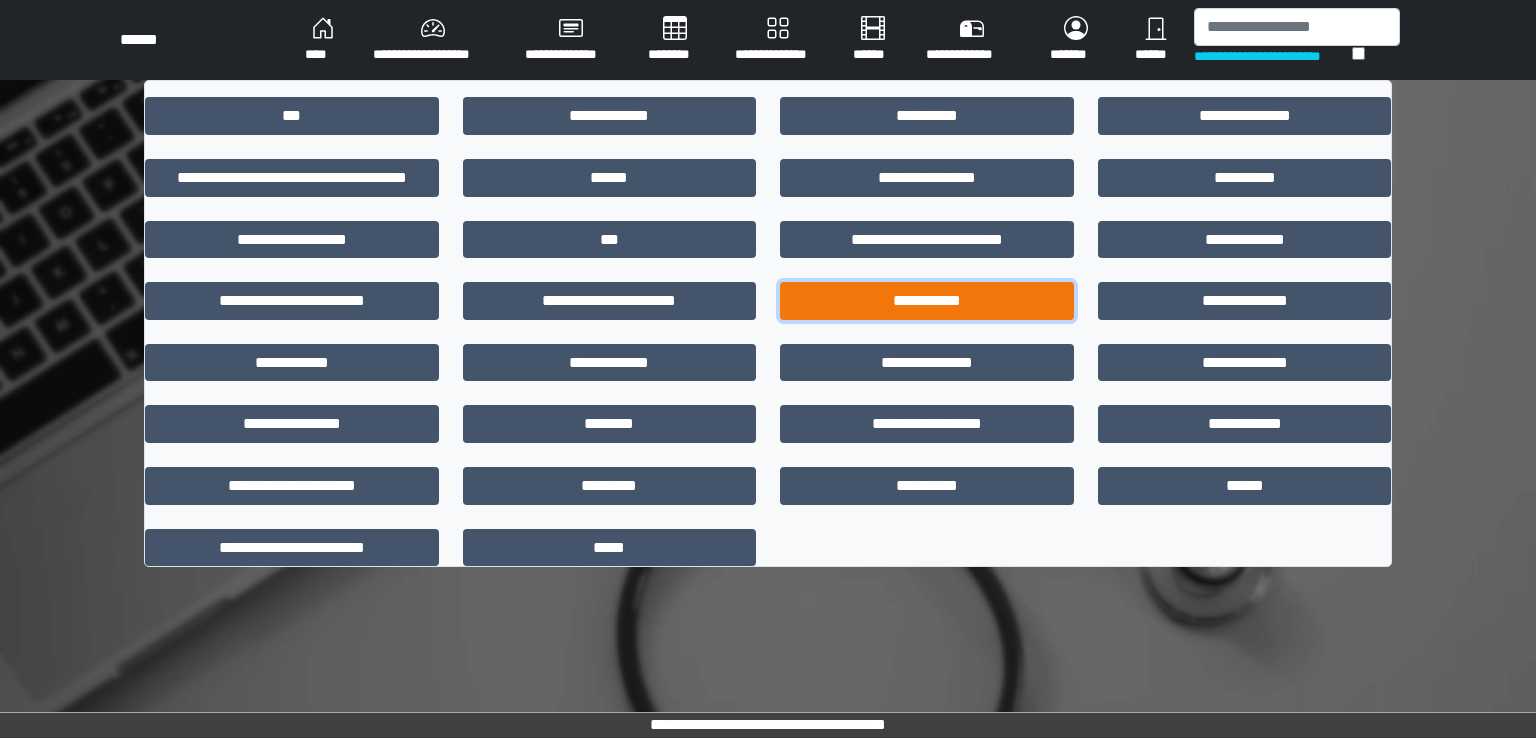 click on "**********" at bounding box center (927, 301) 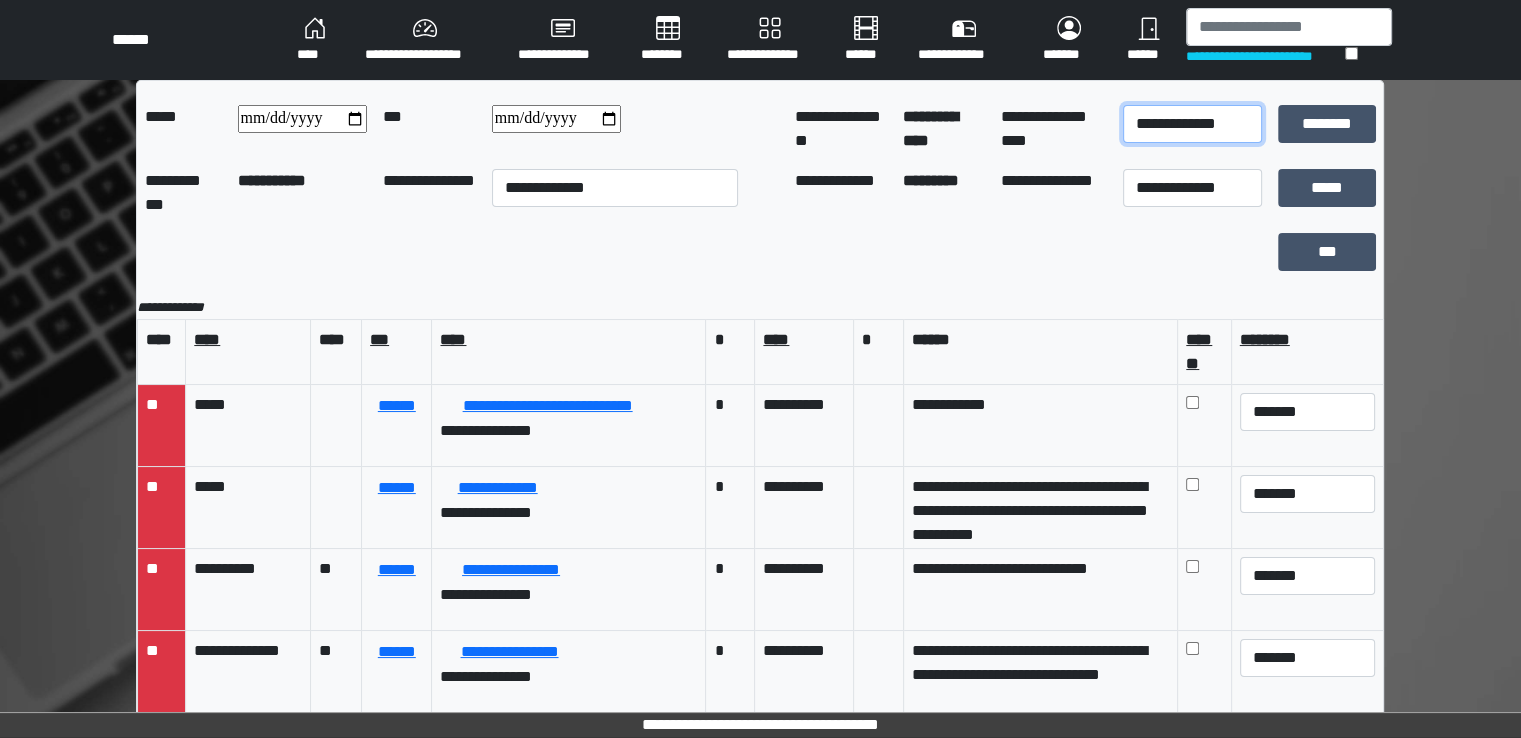 click on "**********" at bounding box center (1192, 124) 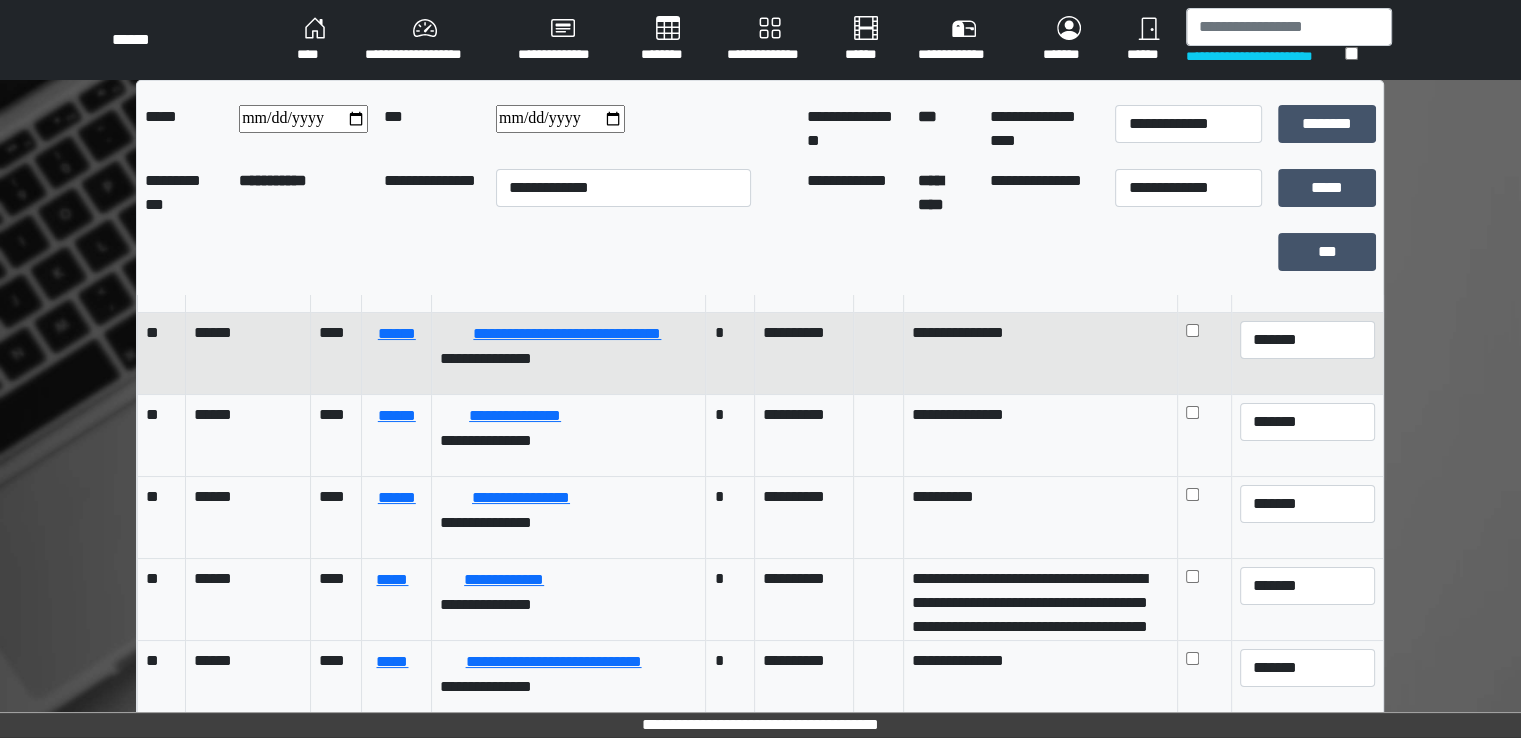 scroll, scrollTop: 487, scrollLeft: 0, axis: vertical 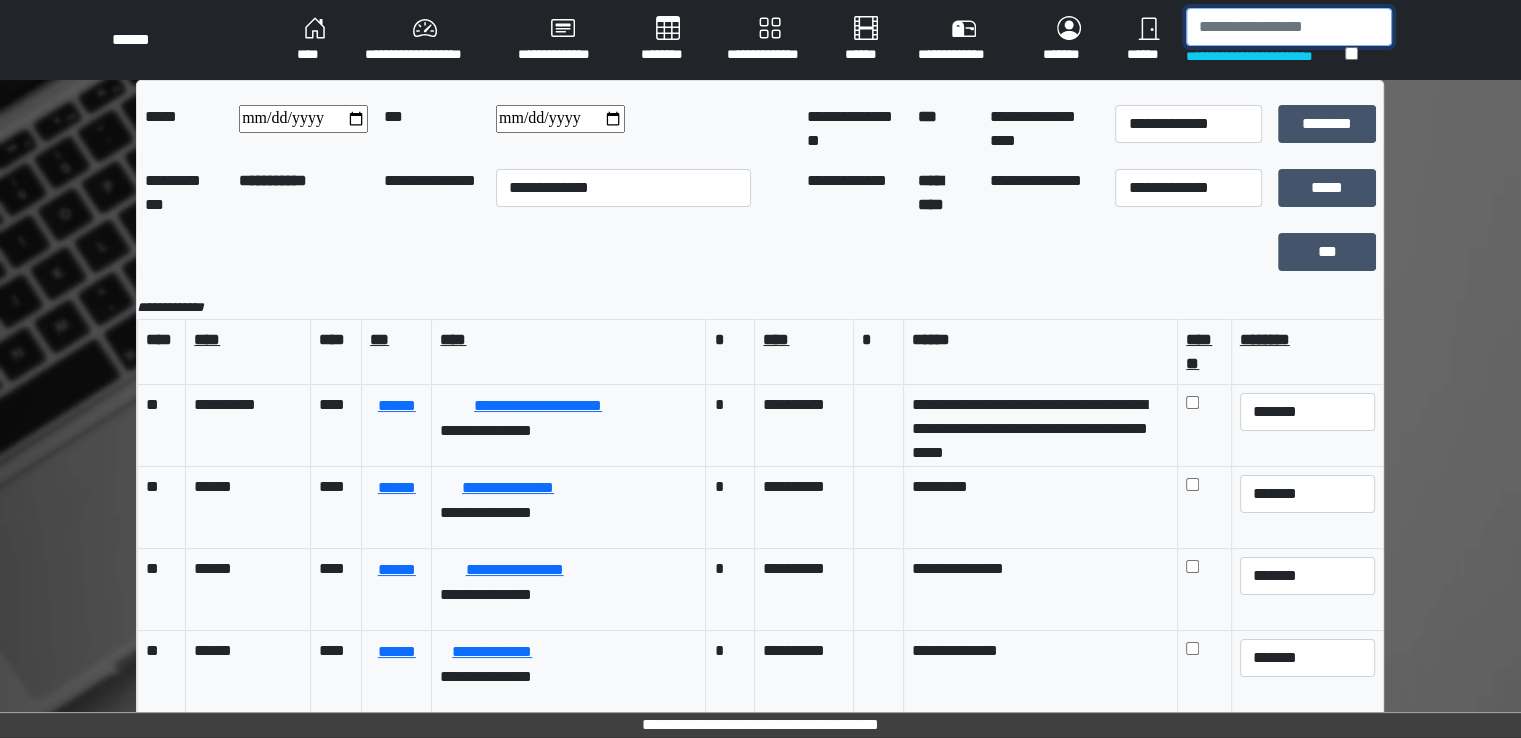 click at bounding box center [1289, 27] 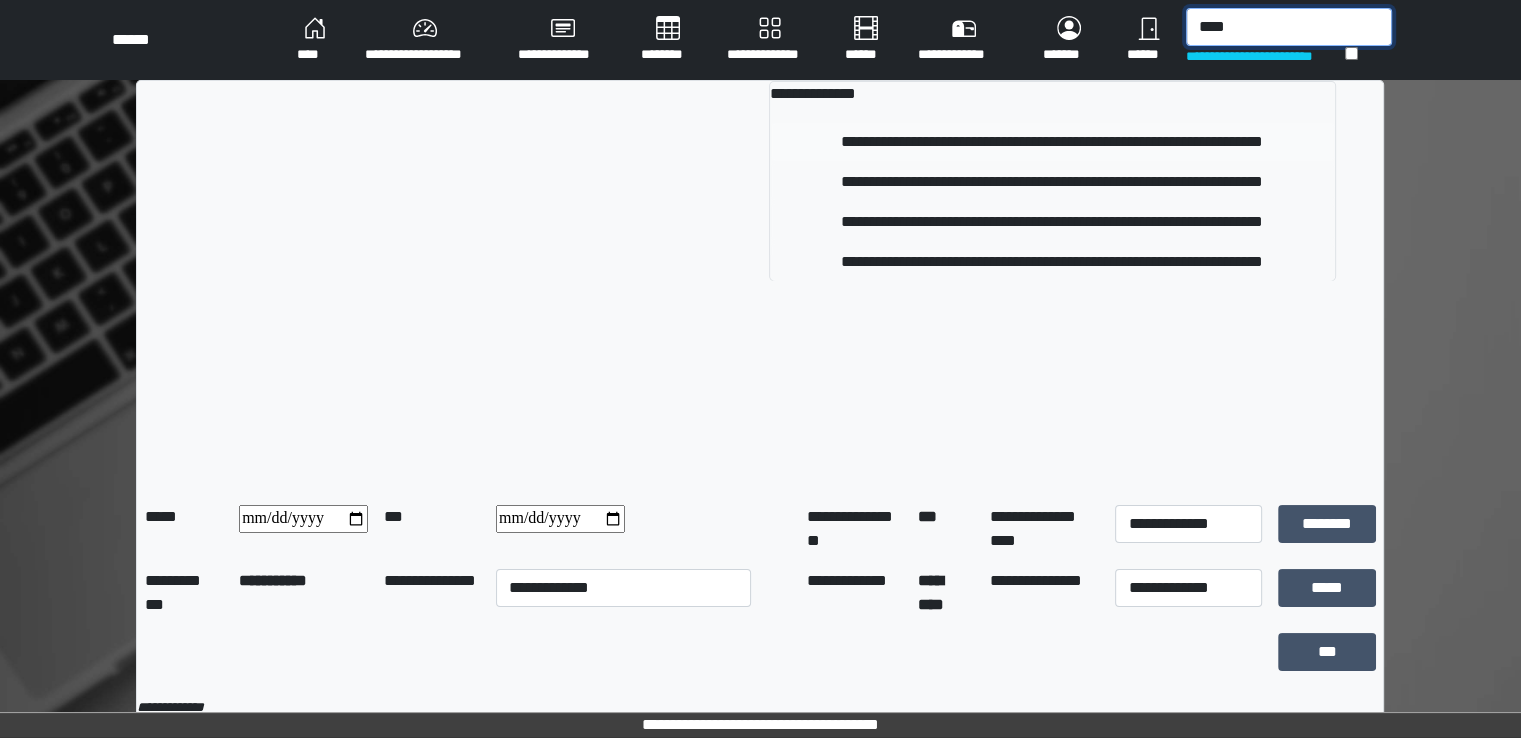 type on "****" 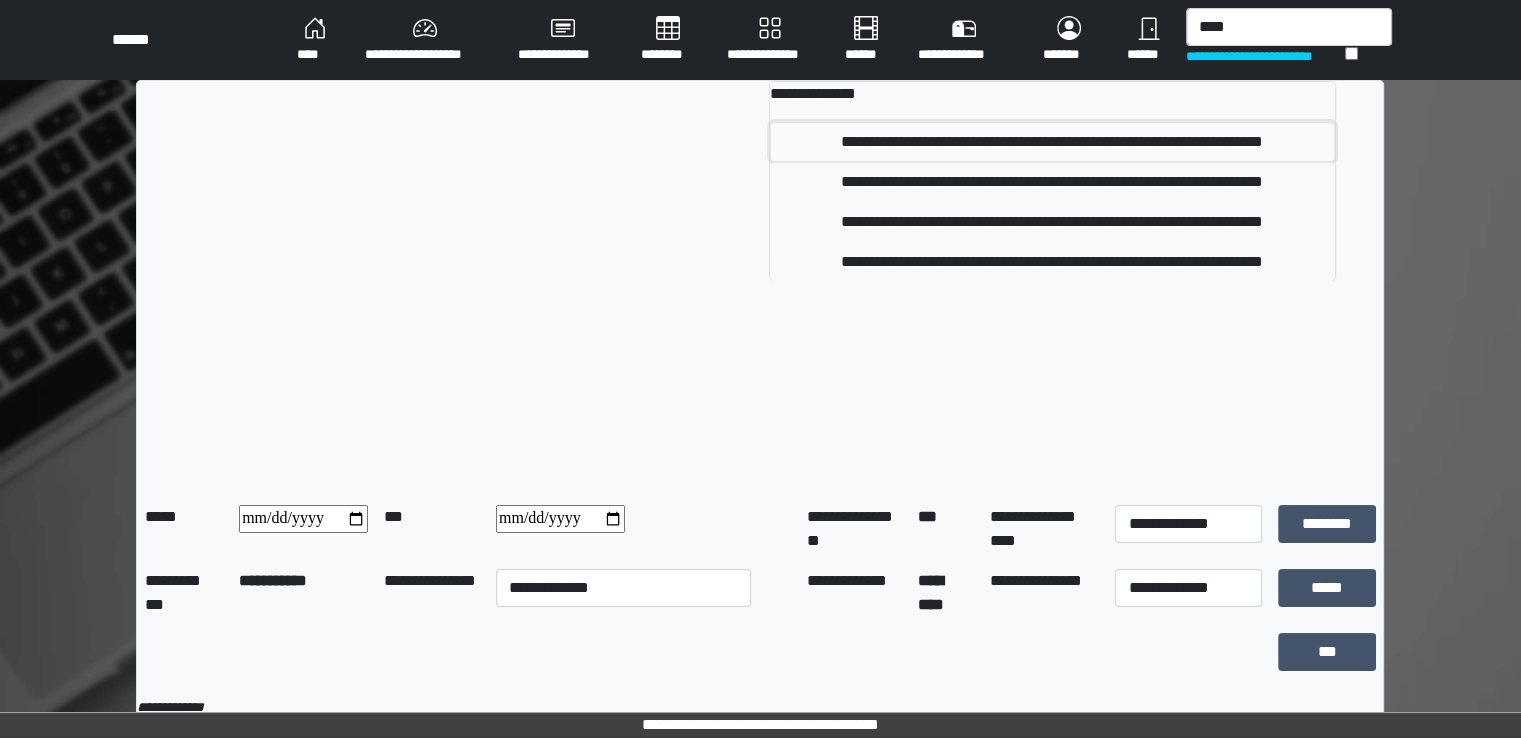 click on "**********" at bounding box center (1052, 142) 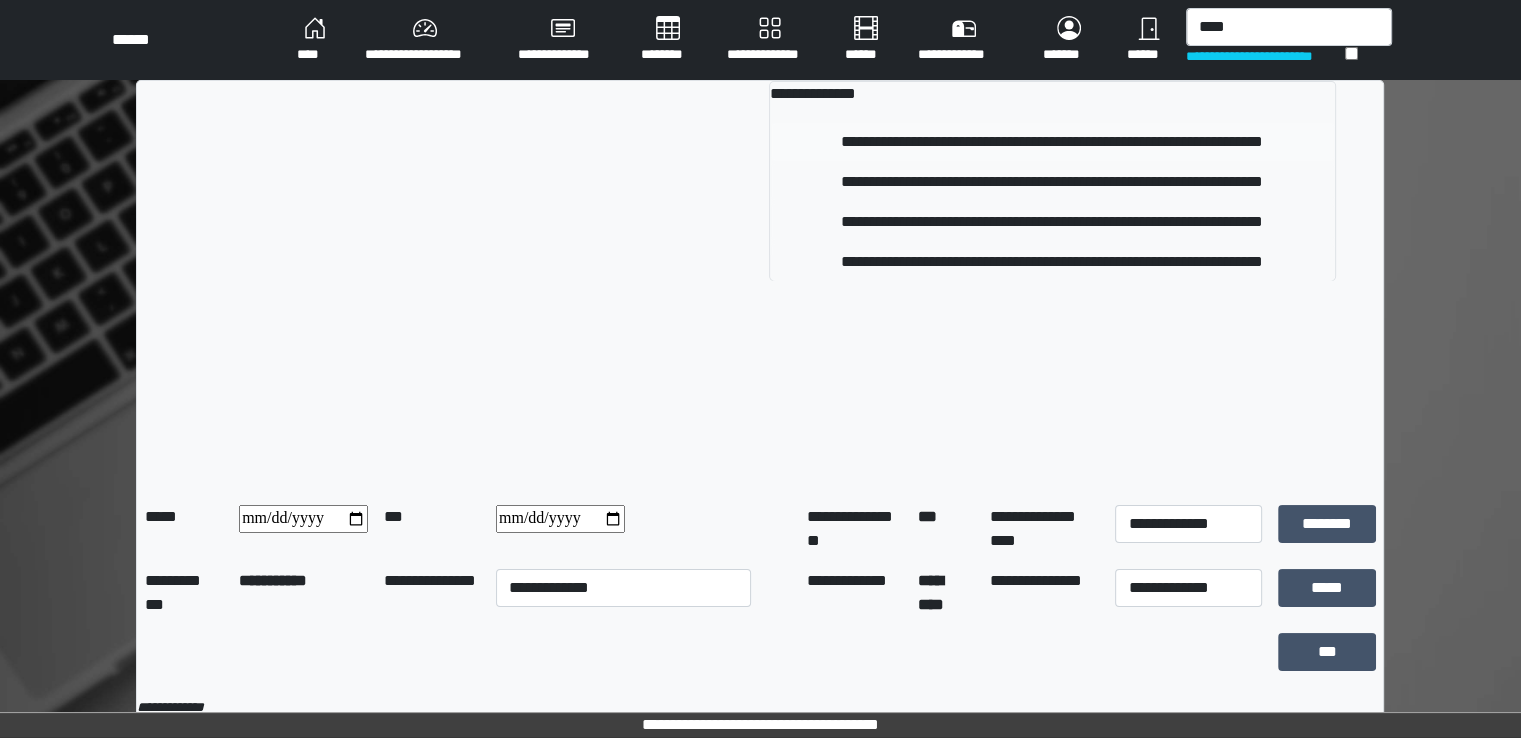 type 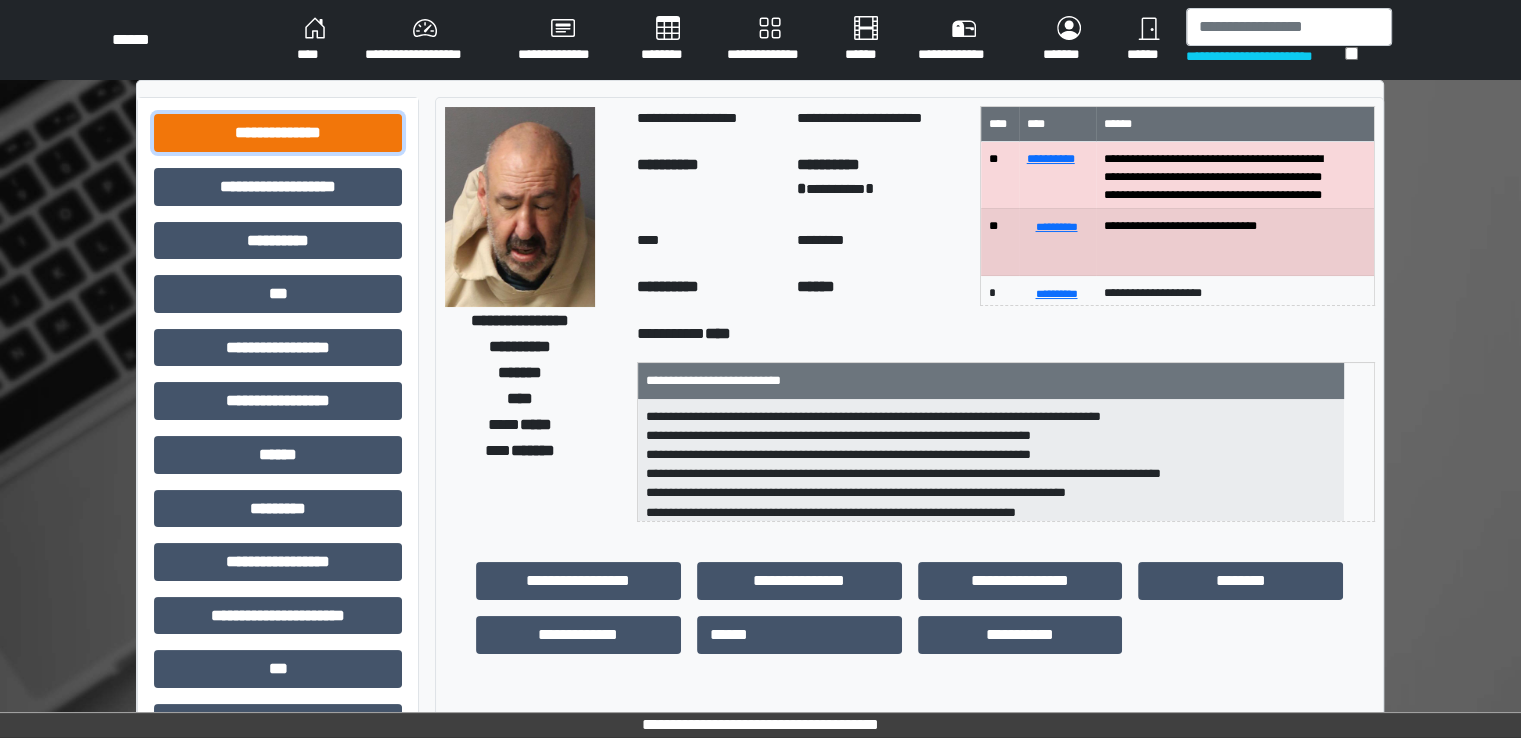 click on "**********" at bounding box center [278, 133] 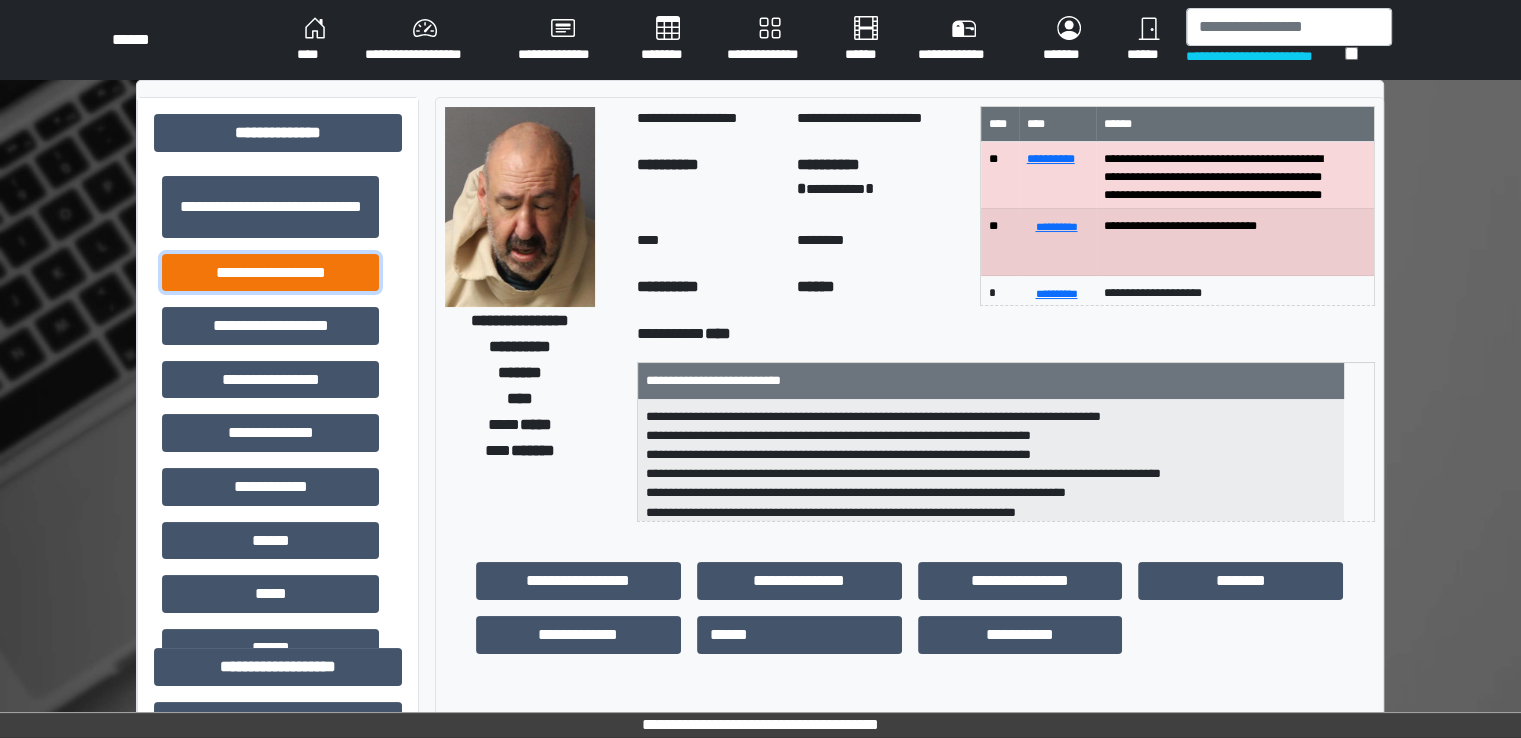 click on "**********" at bounding box center (270, 273) 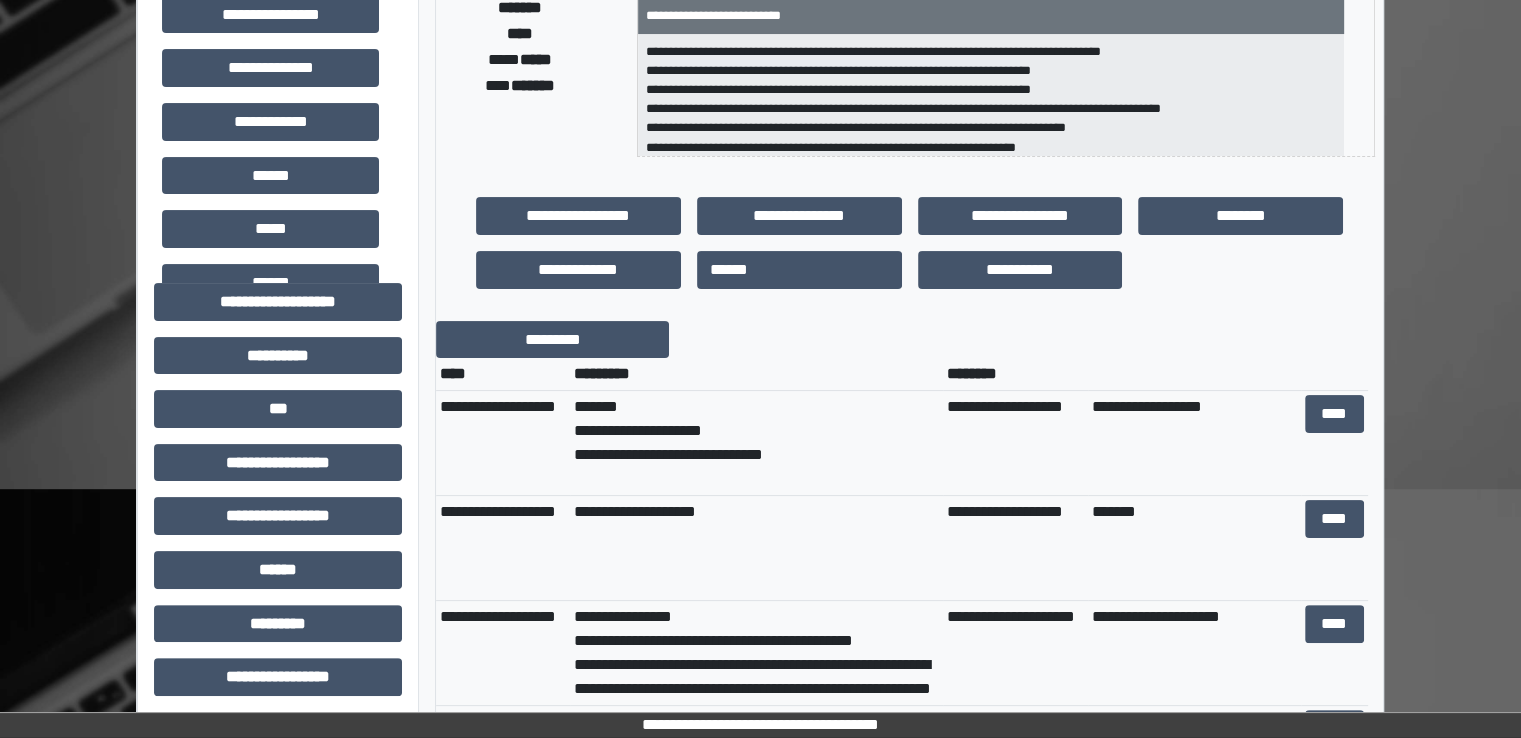scroll, scrollTop: 400, scrollLeft: 0, axis: vertical 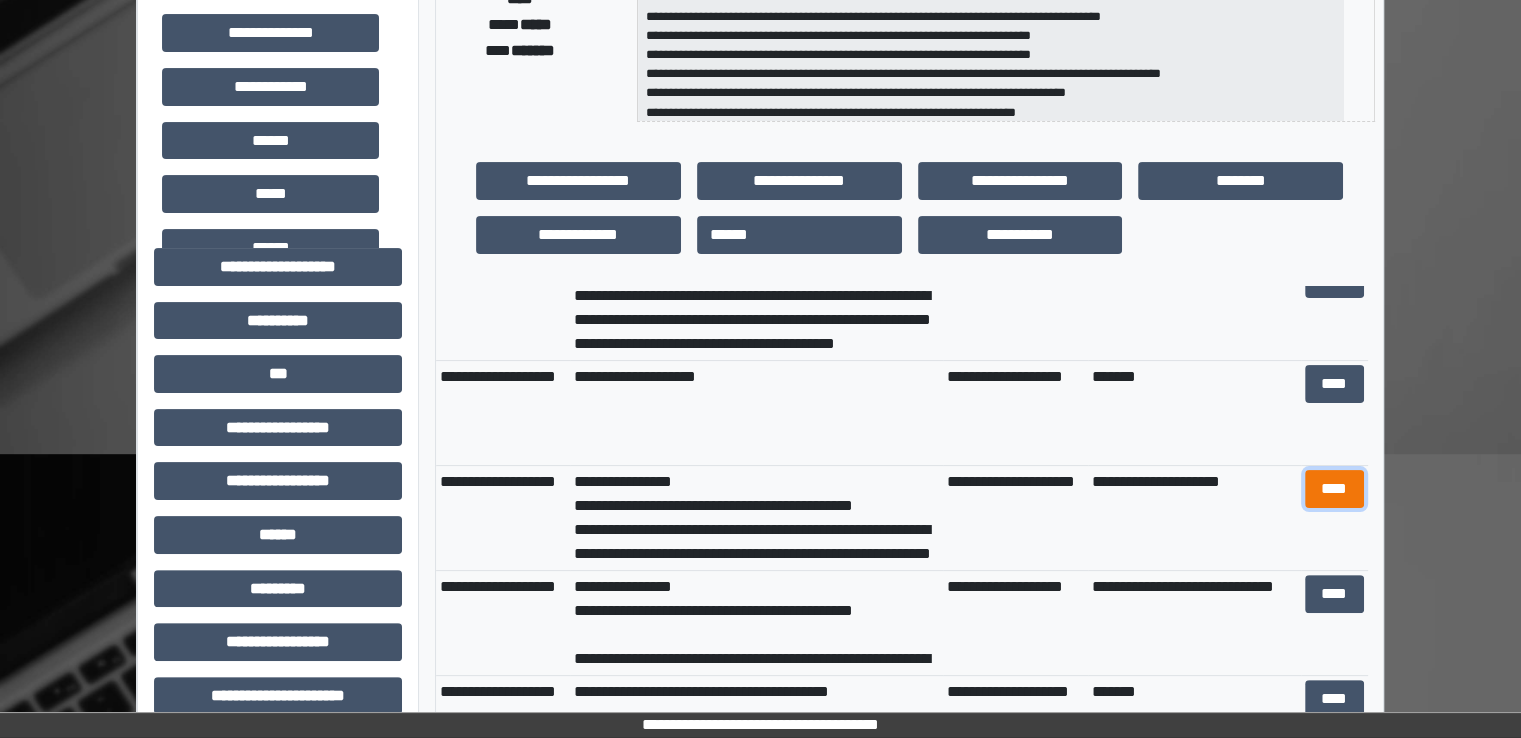 click on "****" at bounding box center (1334, 489) 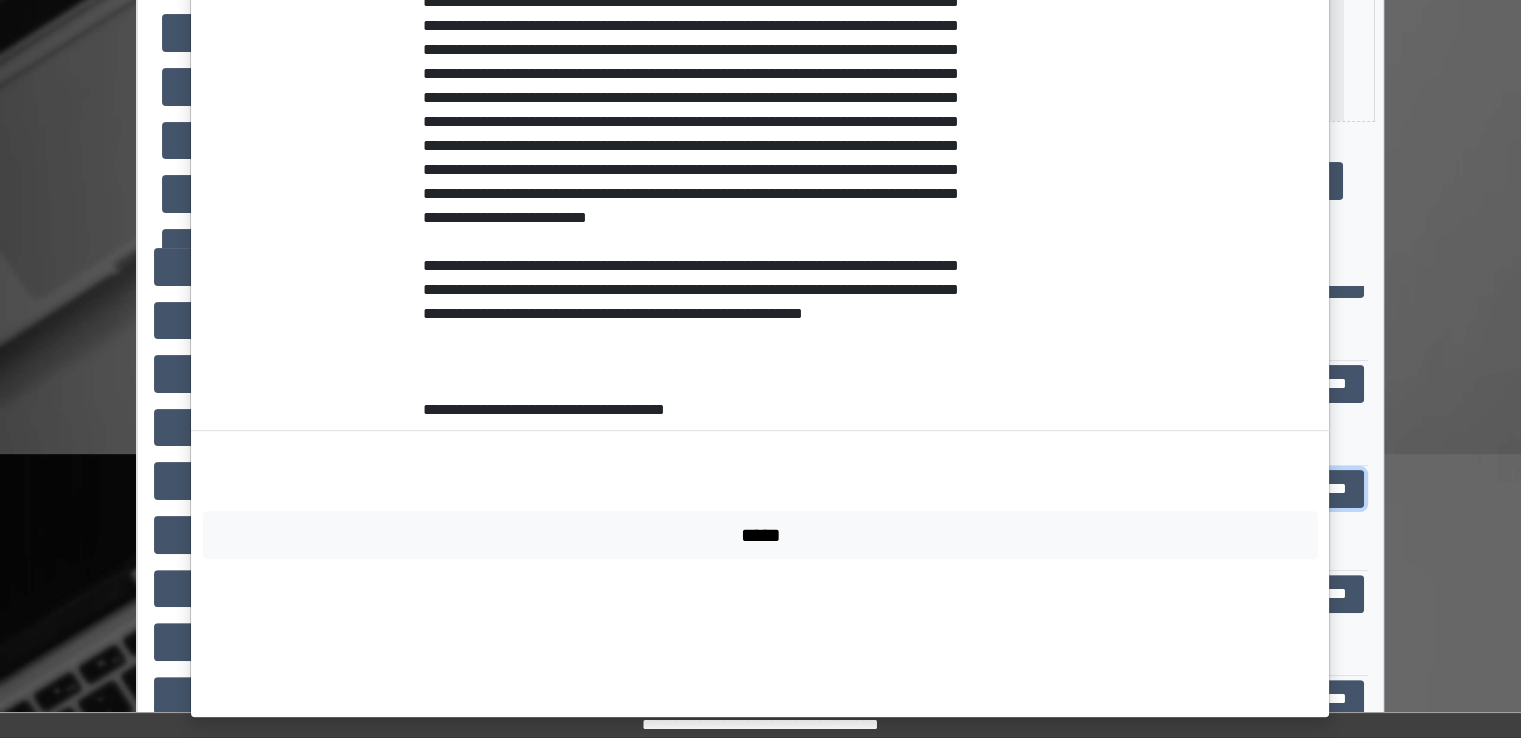 scroll, scrollTop: 960, scrollLeft: 0, axis: vertical 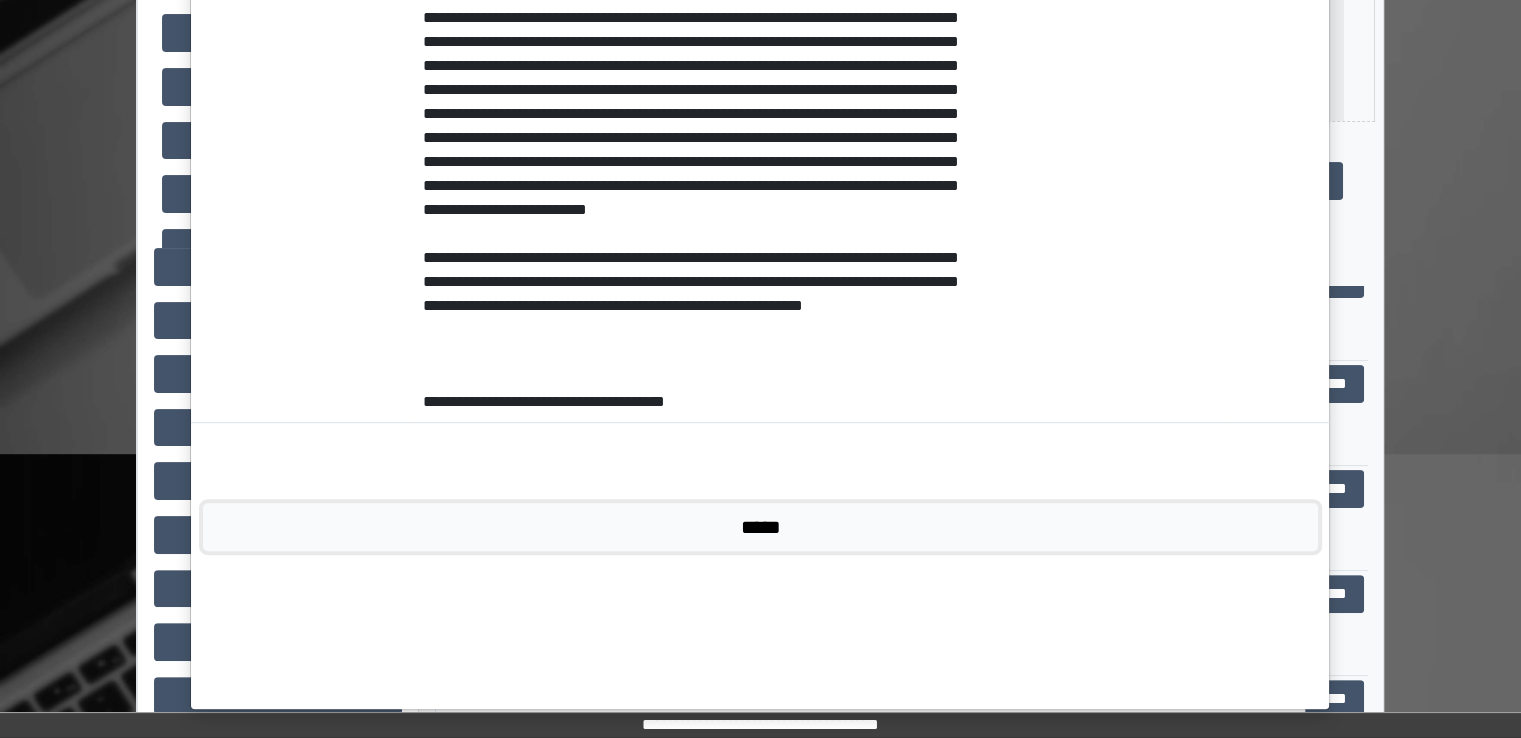 click on "*****" at bounding box center [760, 527] 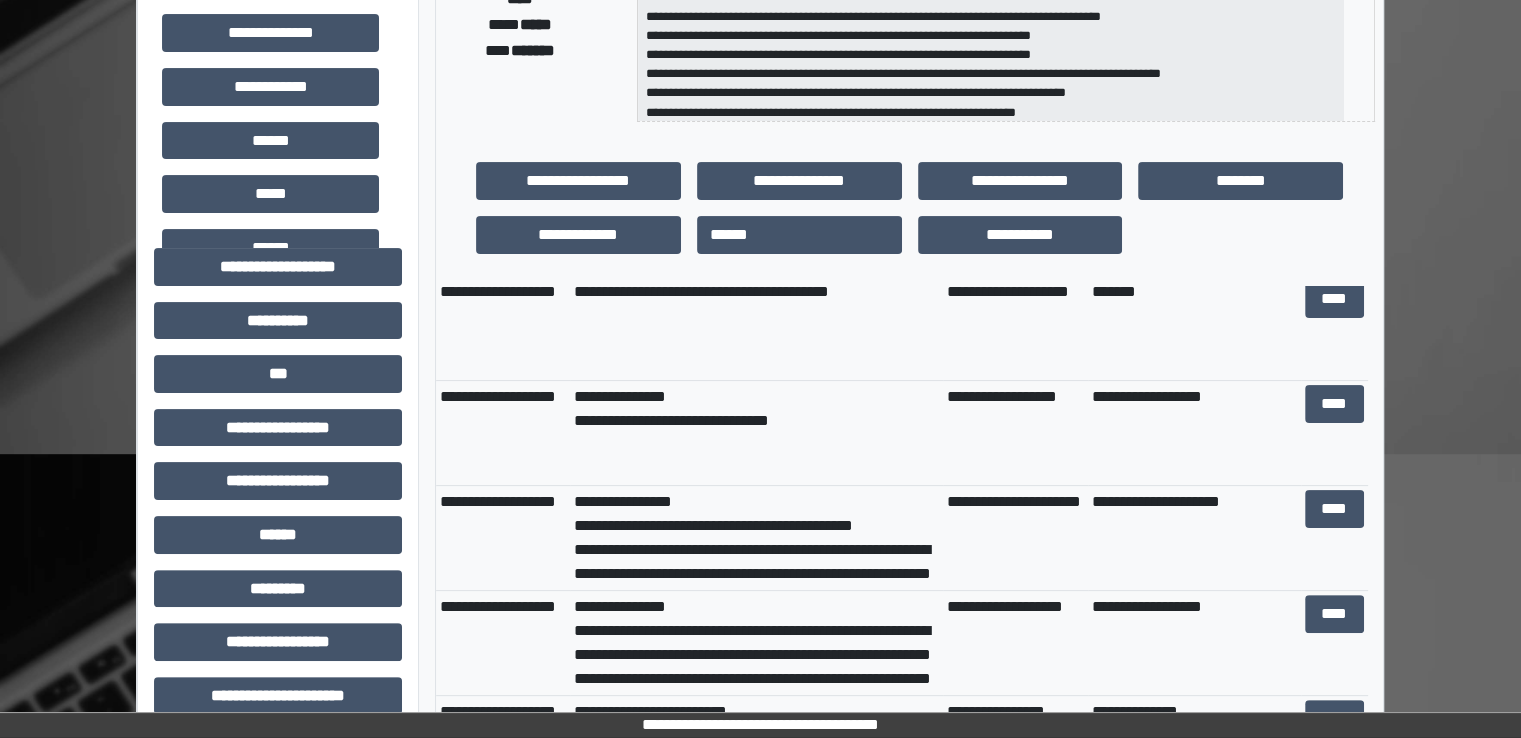 scroll, scrollTop: 600, scrollLeft: 0, axis: vertical 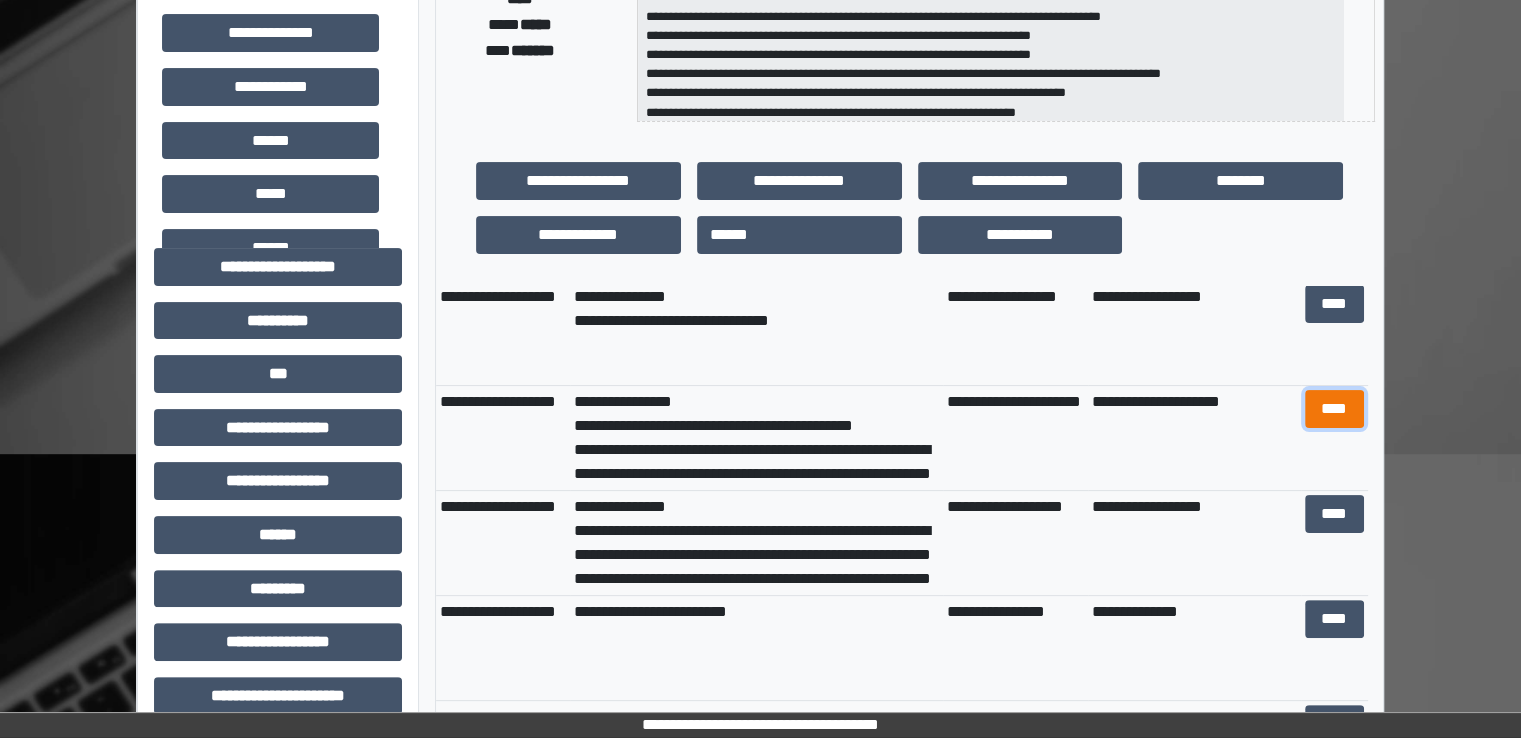 click on "****" at bounding box center [1334, 409] 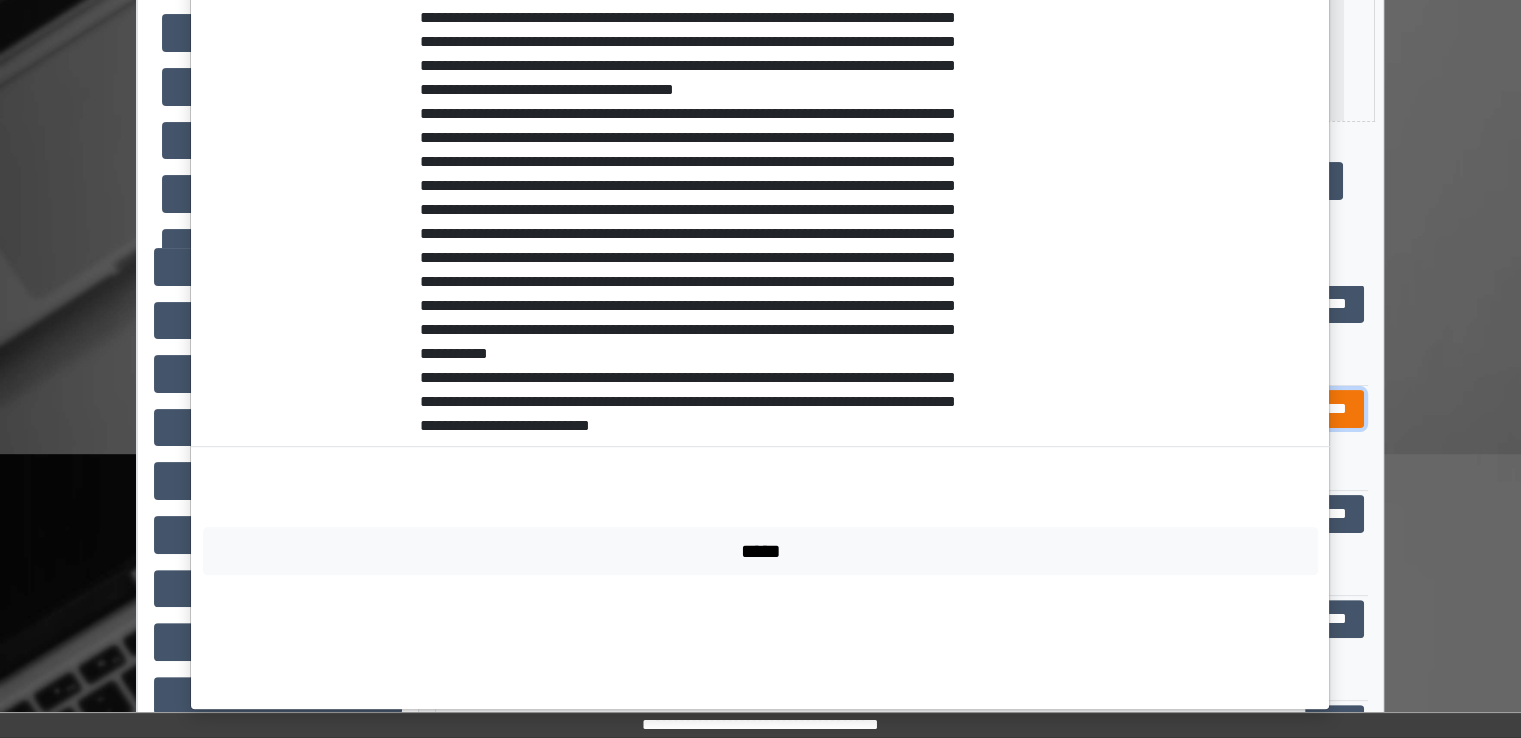 scroll, scrollTop: 864, scrollLeft: 0, axis: vertical 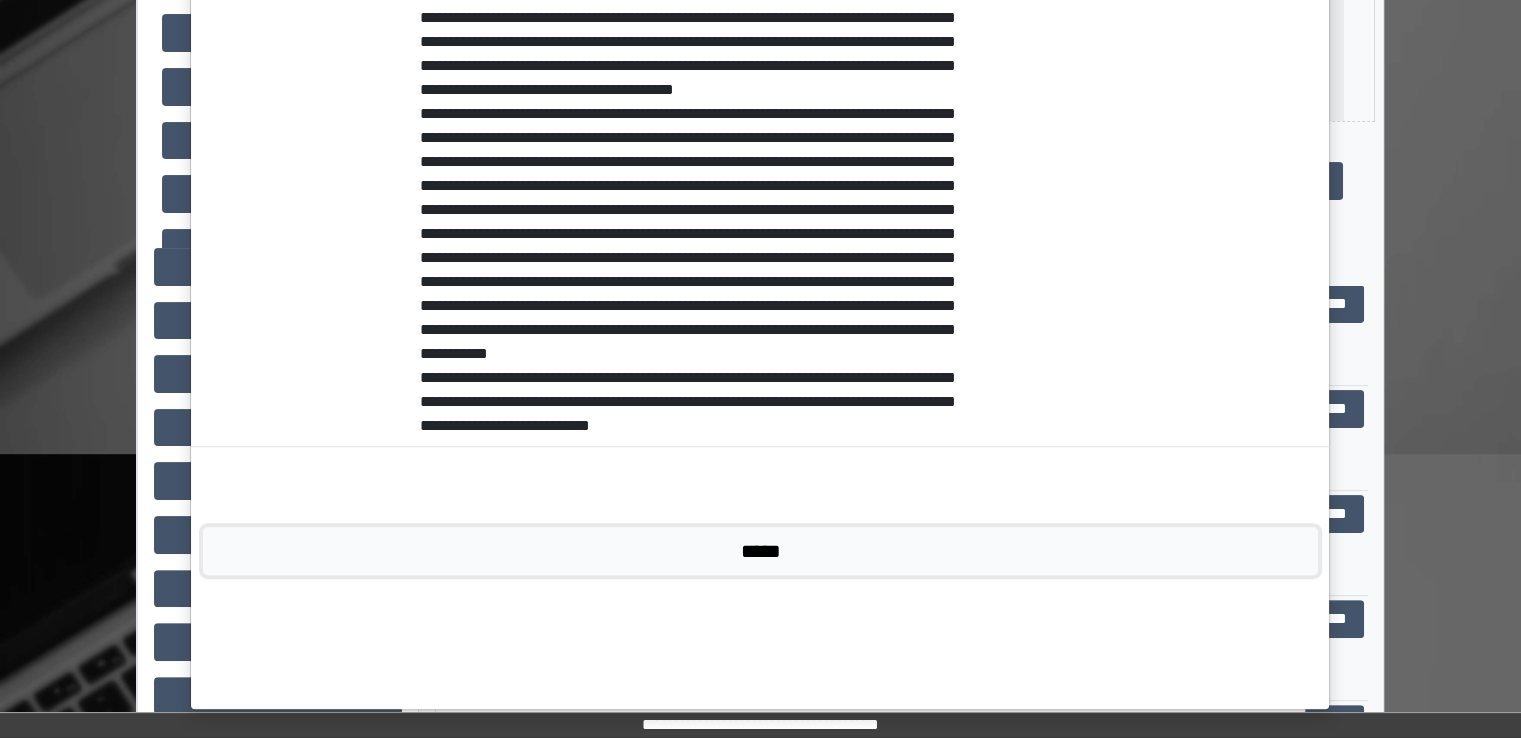 drag, startPoint x: 820, startPoint y: 677, endPoint x: 826, endPoint y: 667, distance: 11.661903 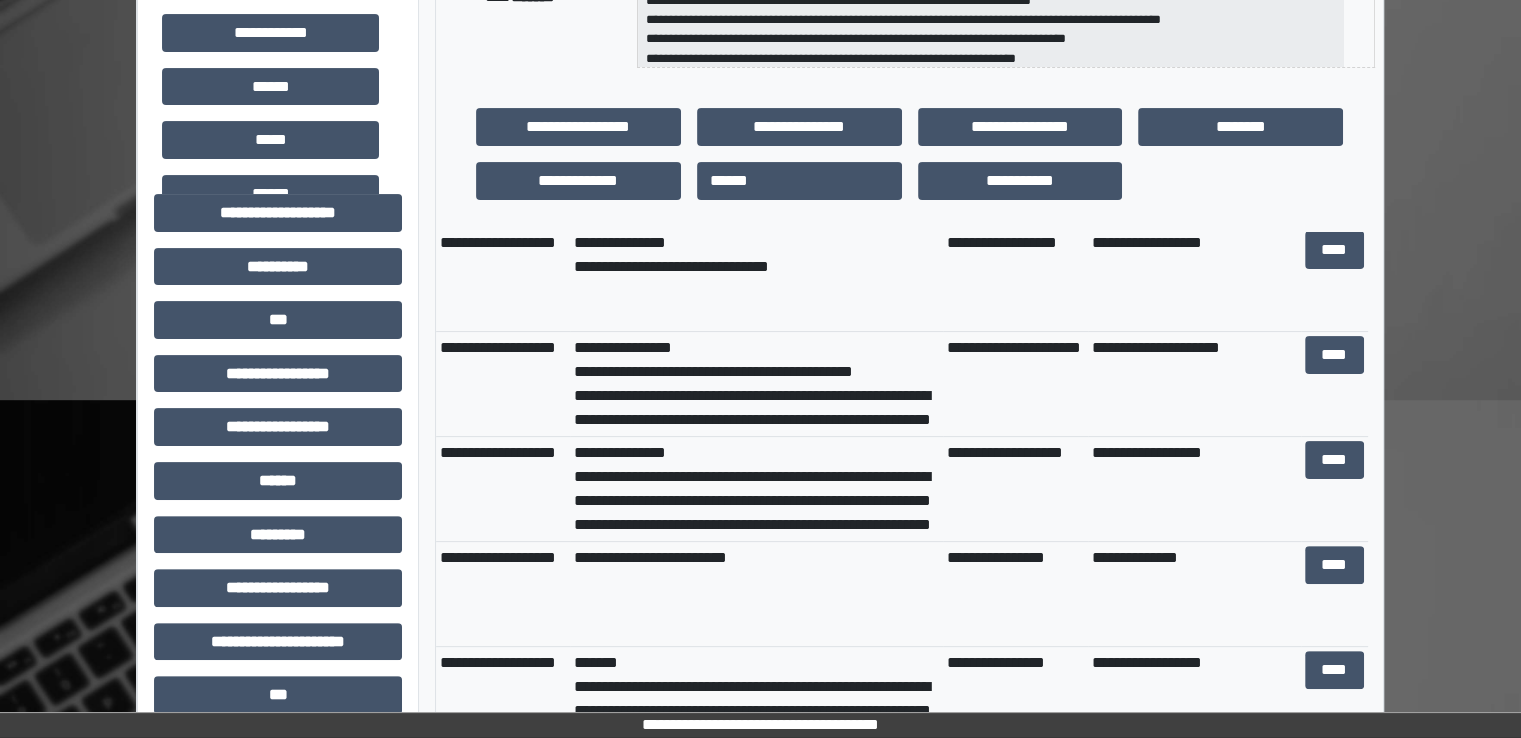 scroll, scrollTop: 500, scrollLeft: 0, axis: vertical 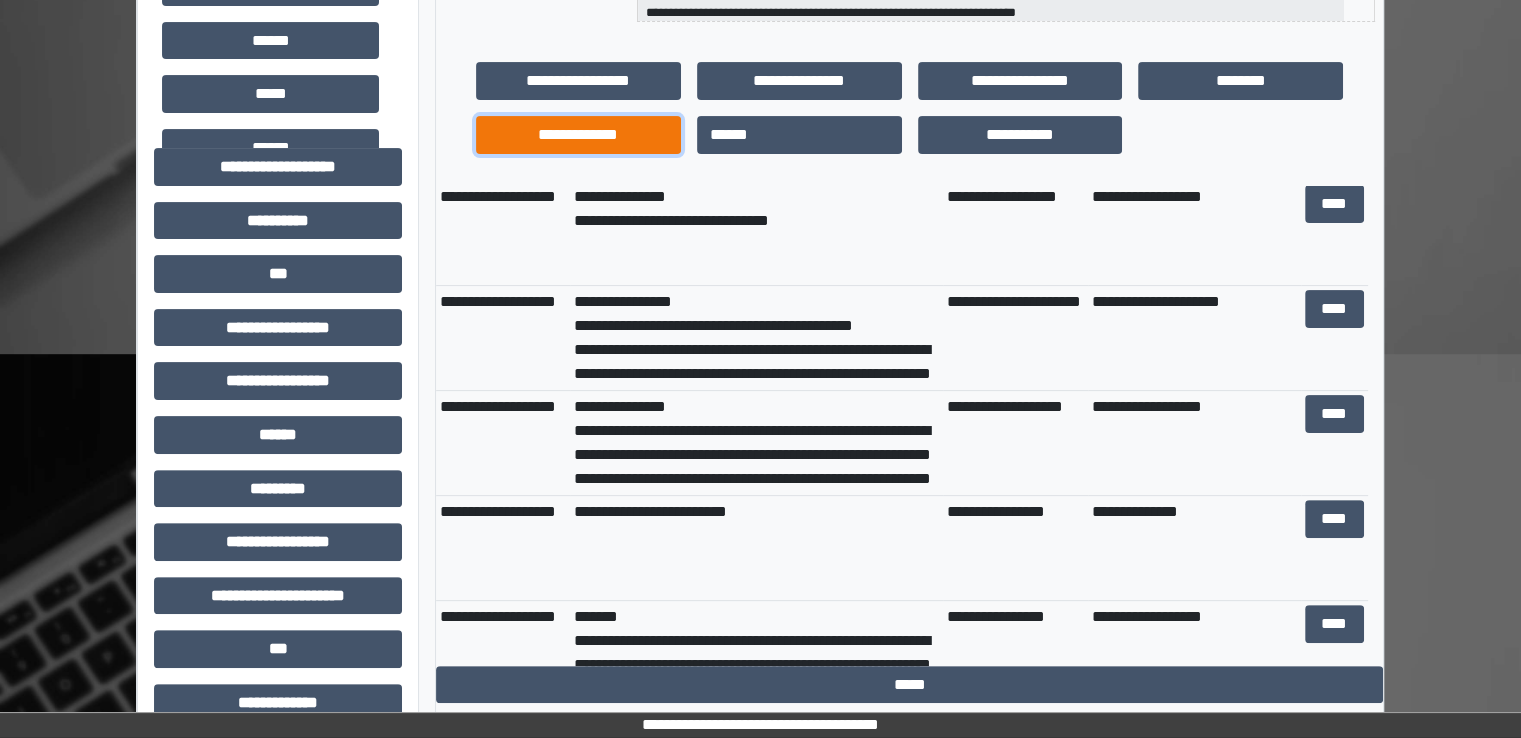 click on "**********" at bounding box center [578, 135] 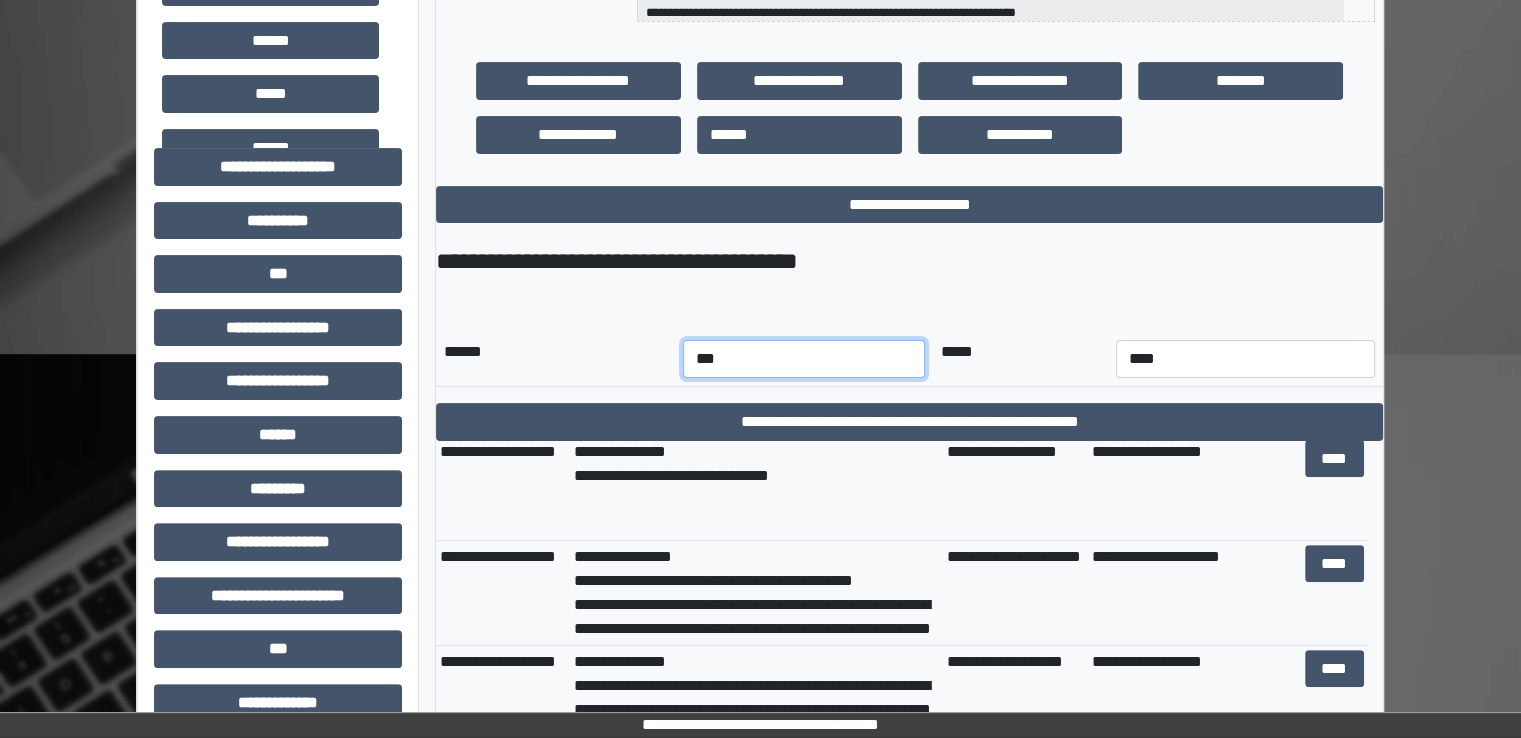 click on "***
***
***
***
***
***
***
***
***
***
***
***" at bounding box center [804, 359] 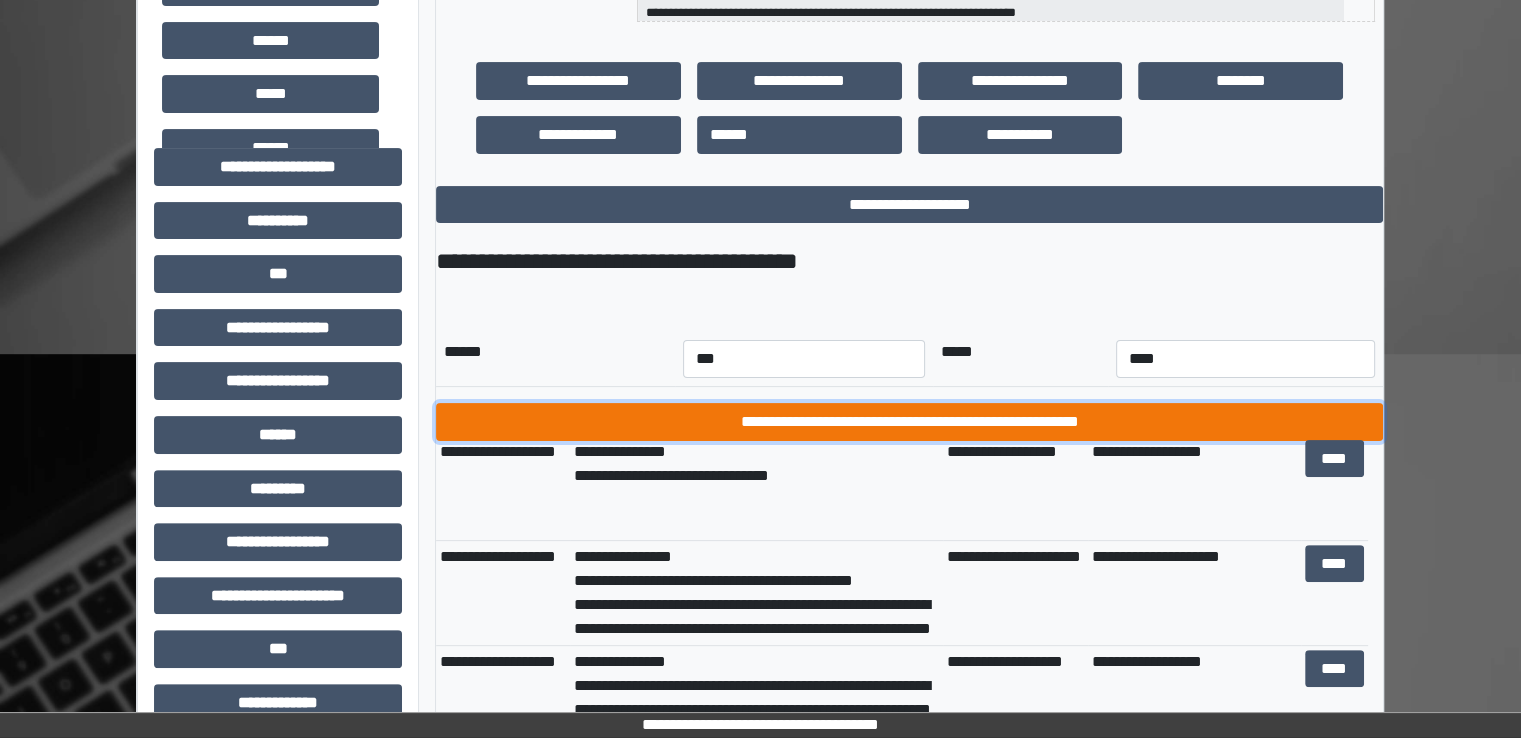 click on "**********" at bounding box center (909, 422) 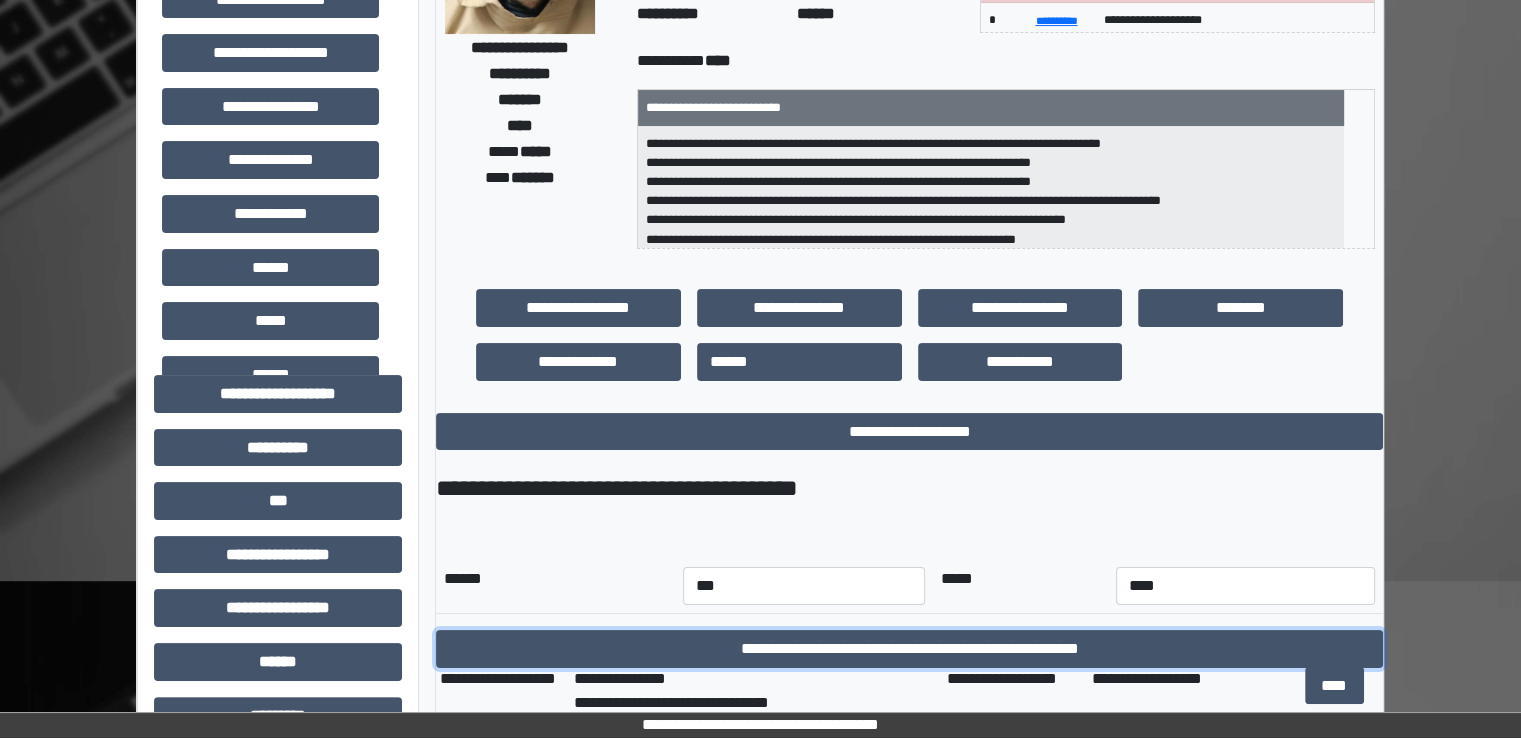 scroll, scrollTop: 0, scrollLeft: 0, axis: both 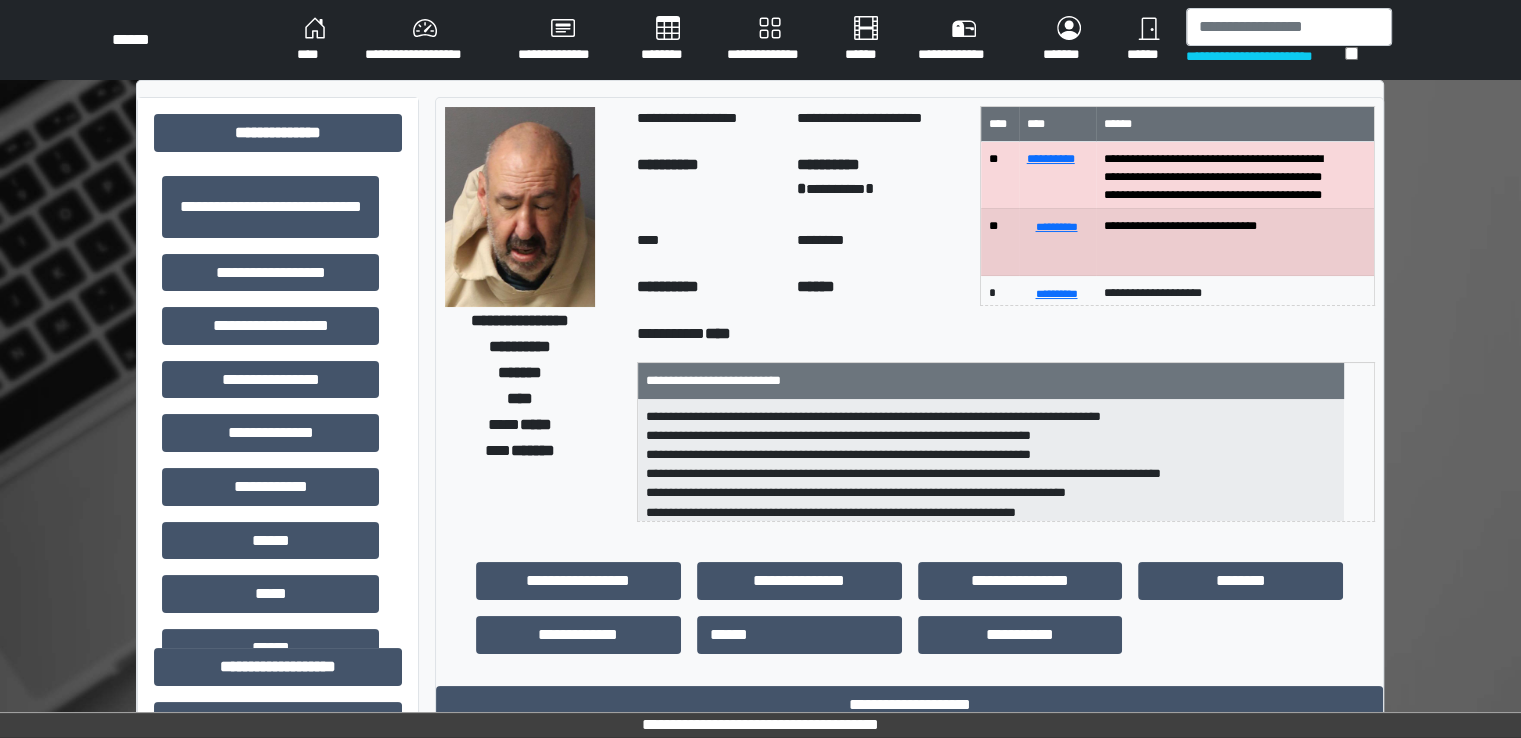click on "********" at bounding box center (668, 40) 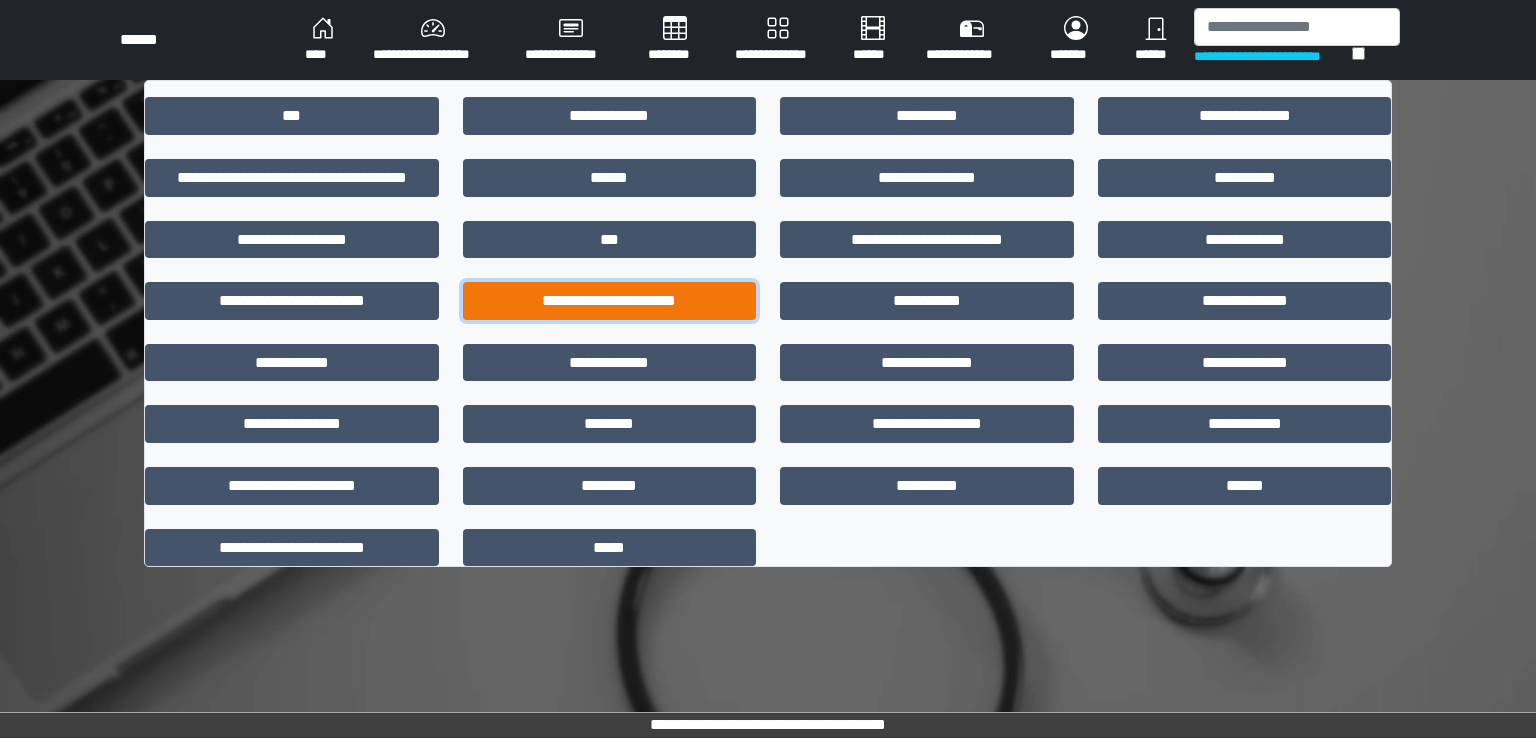 click on "**********" at bounding box center [610, 301] 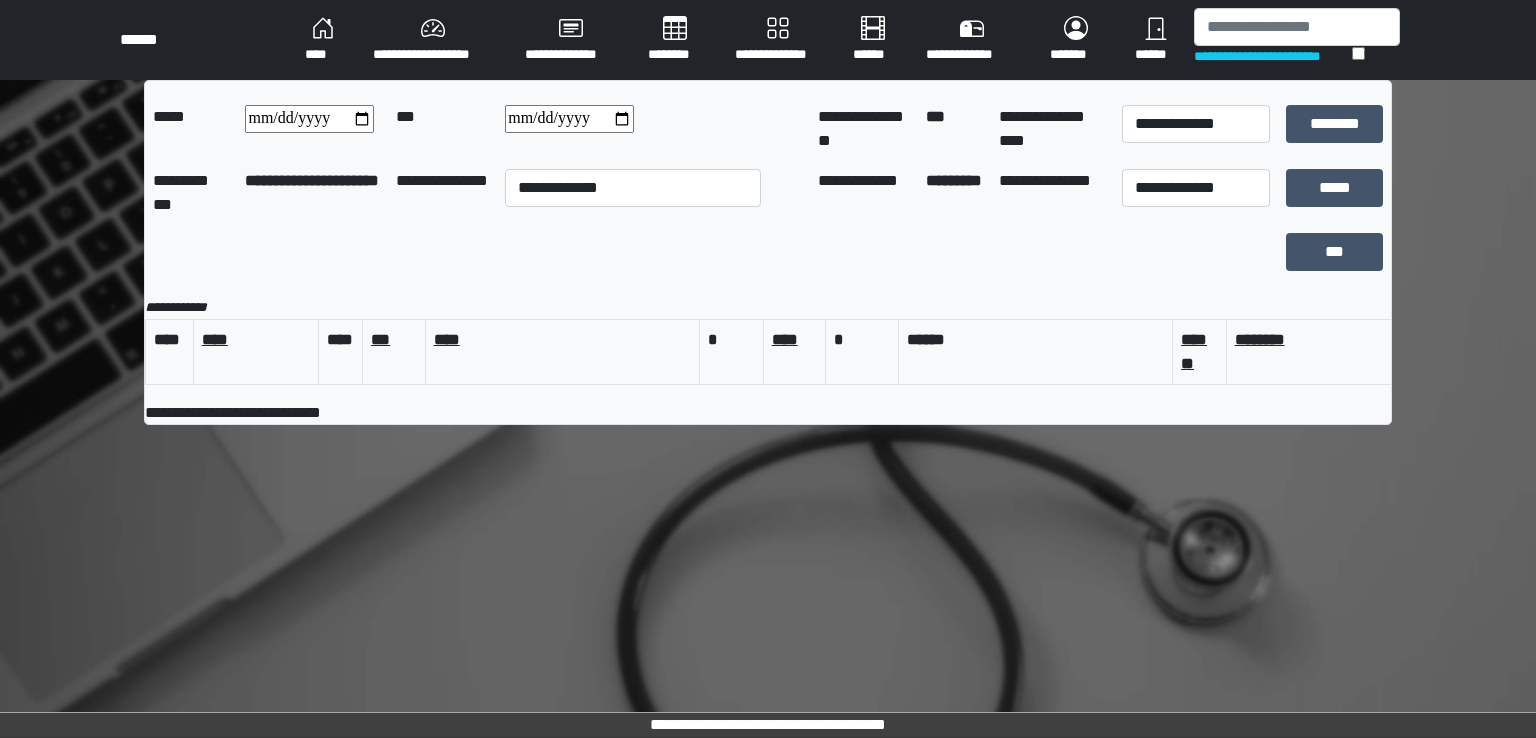 click on "********" at bounding box center [675, 40] 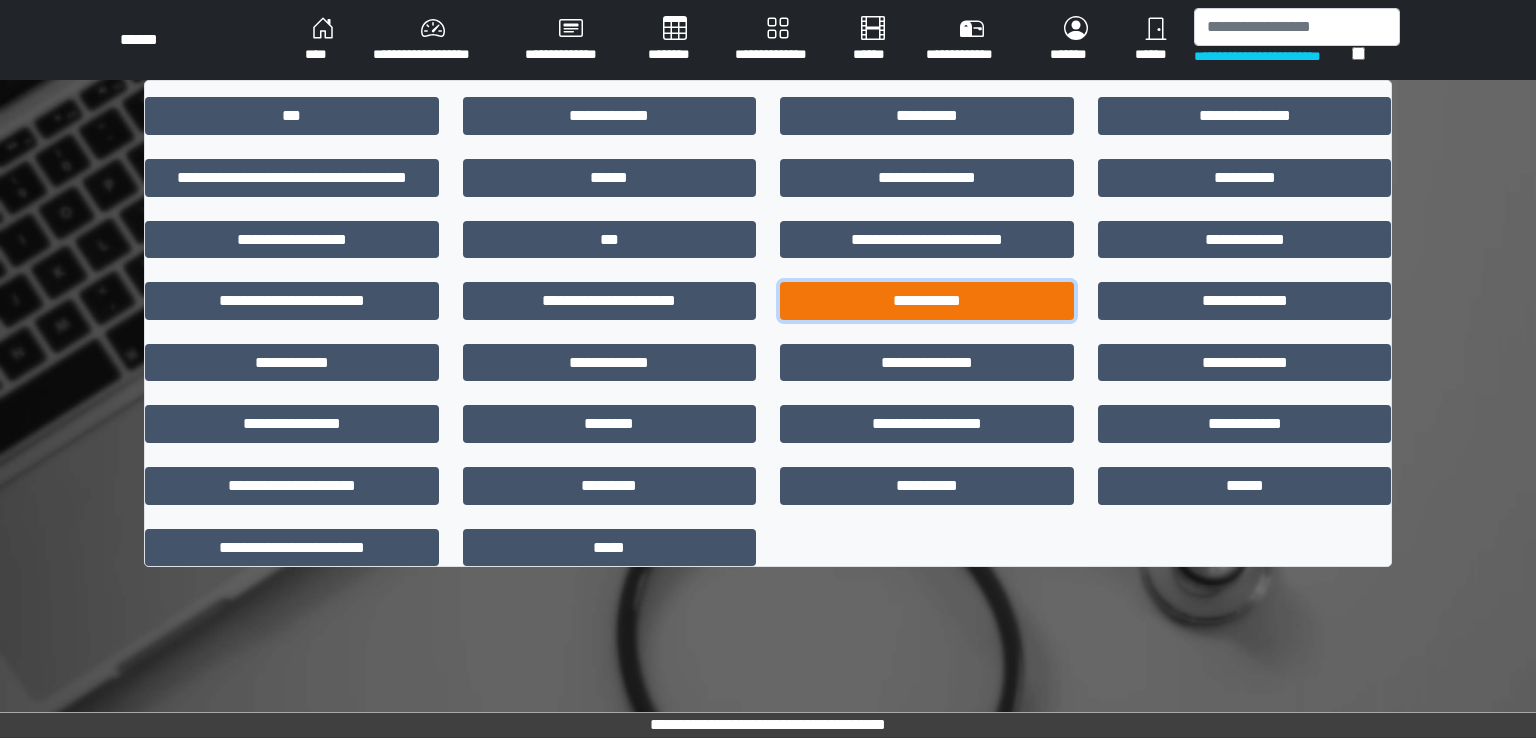 click on "**********" at bounding box center (927, 301) 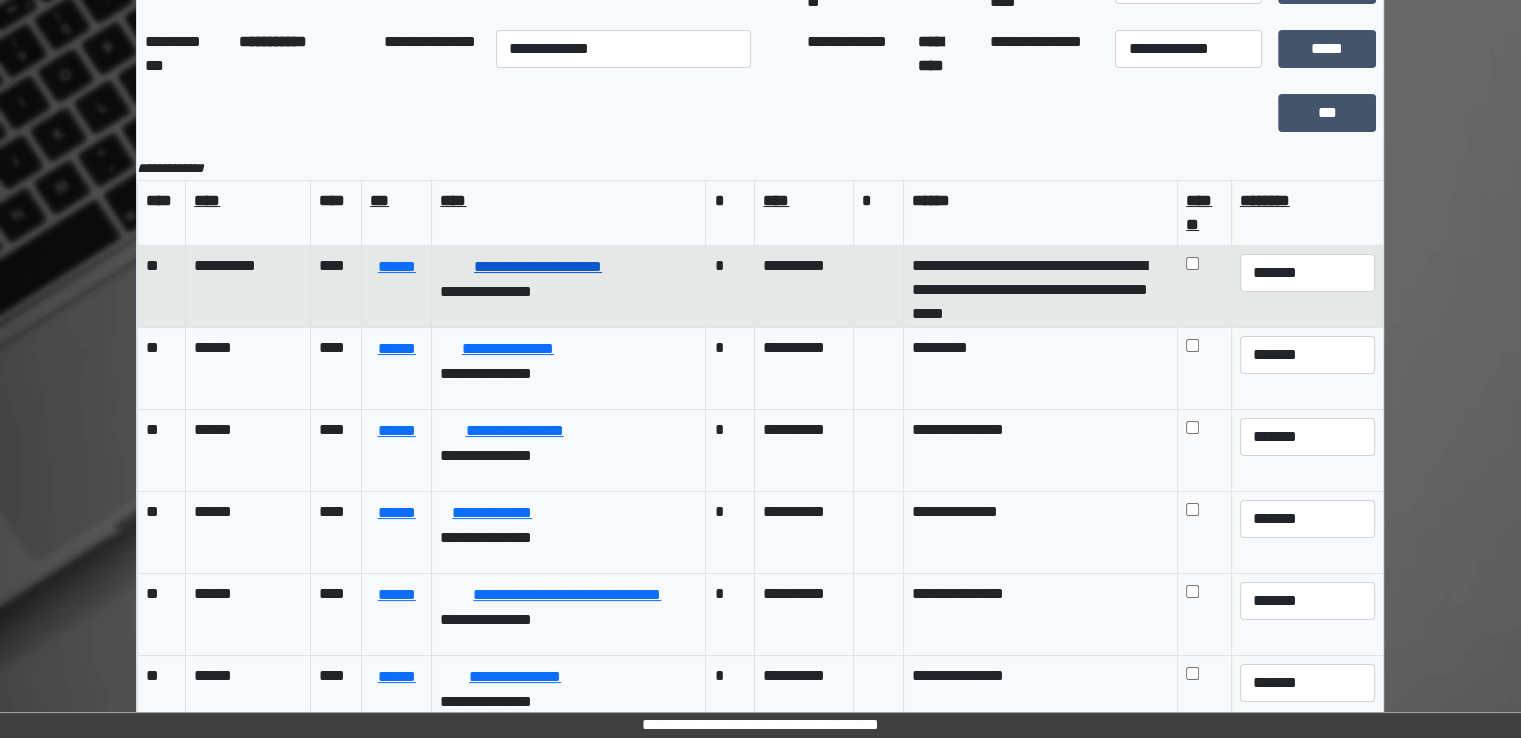 scroll, scrollTop: 174, scrollLeft: 0, axis: vertical 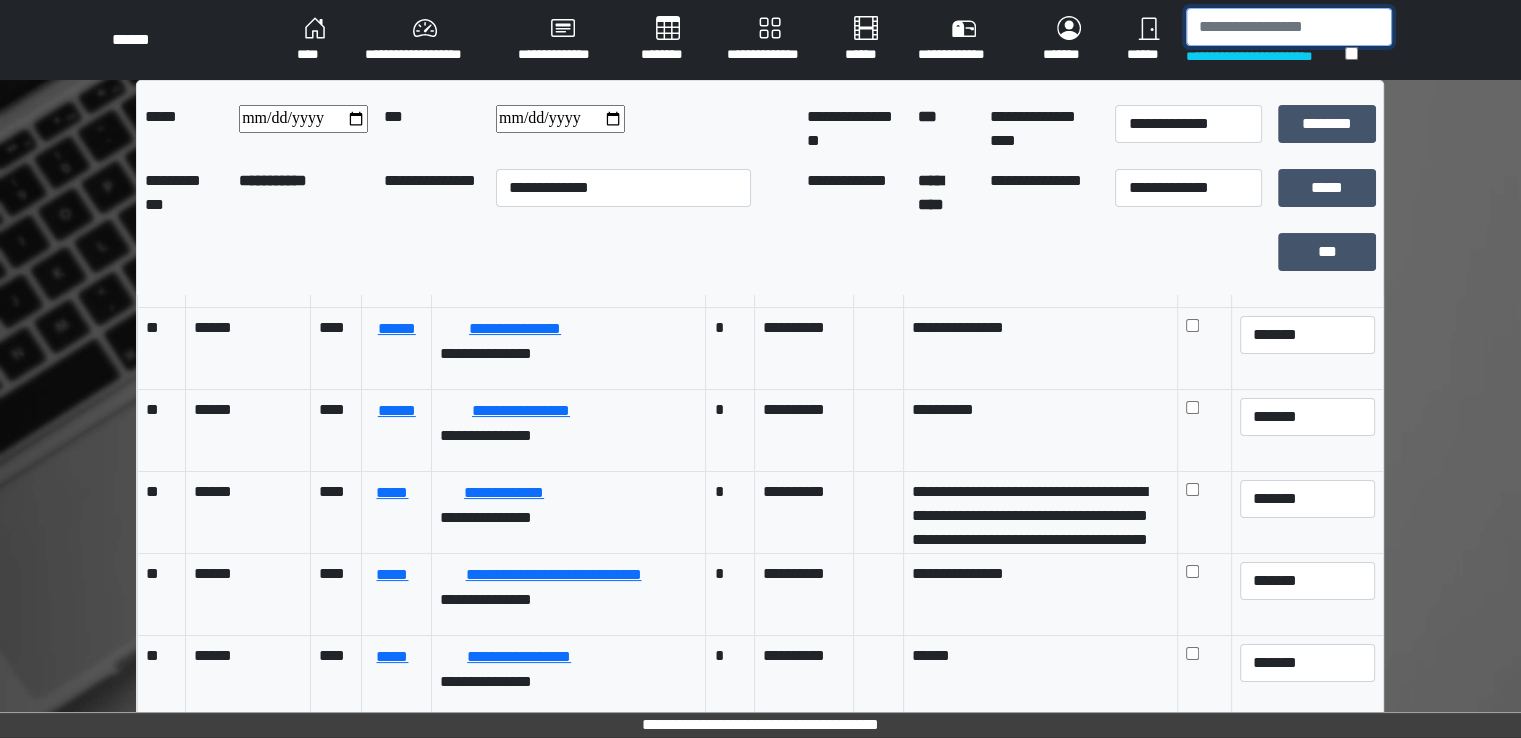 click at bounding box center [1289, 27] 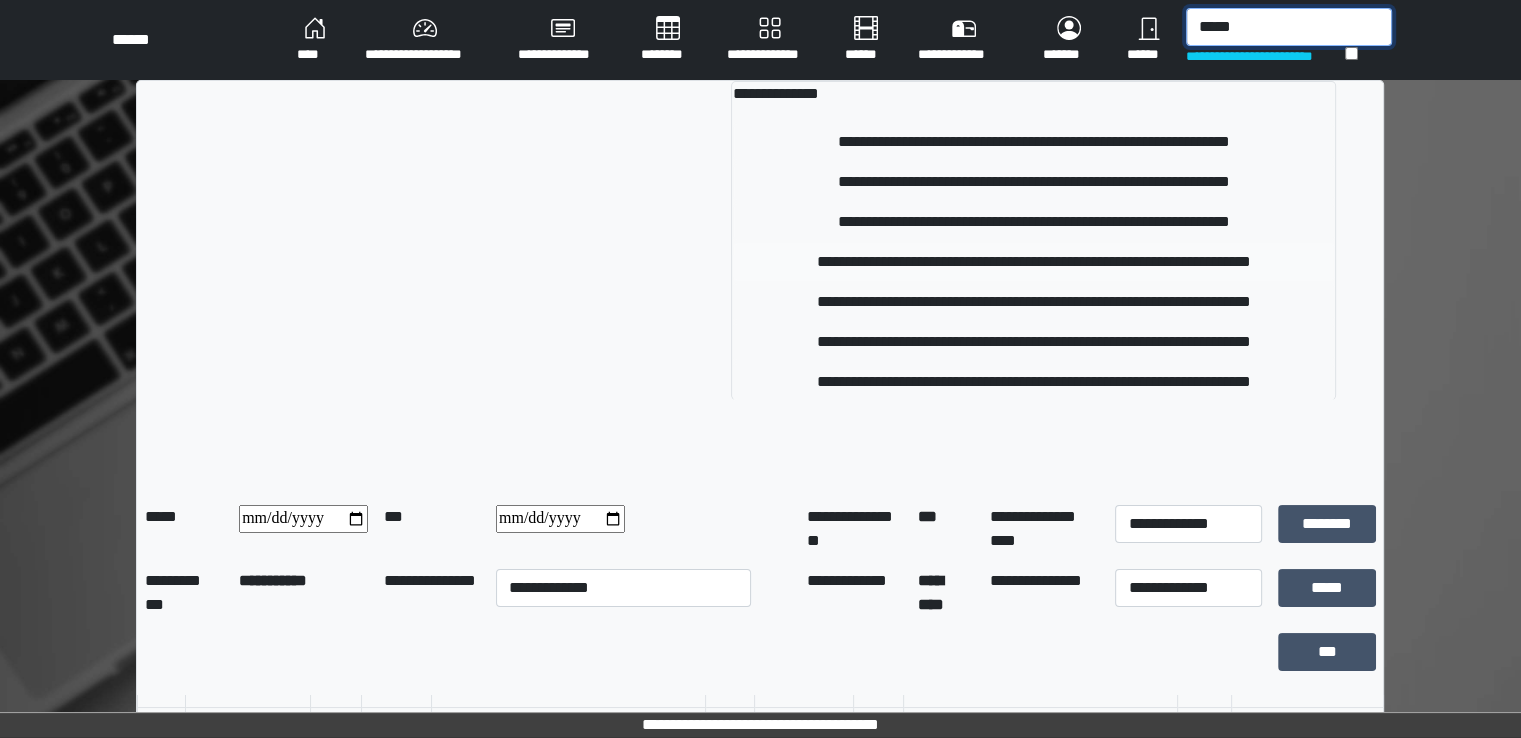 type on "*****" 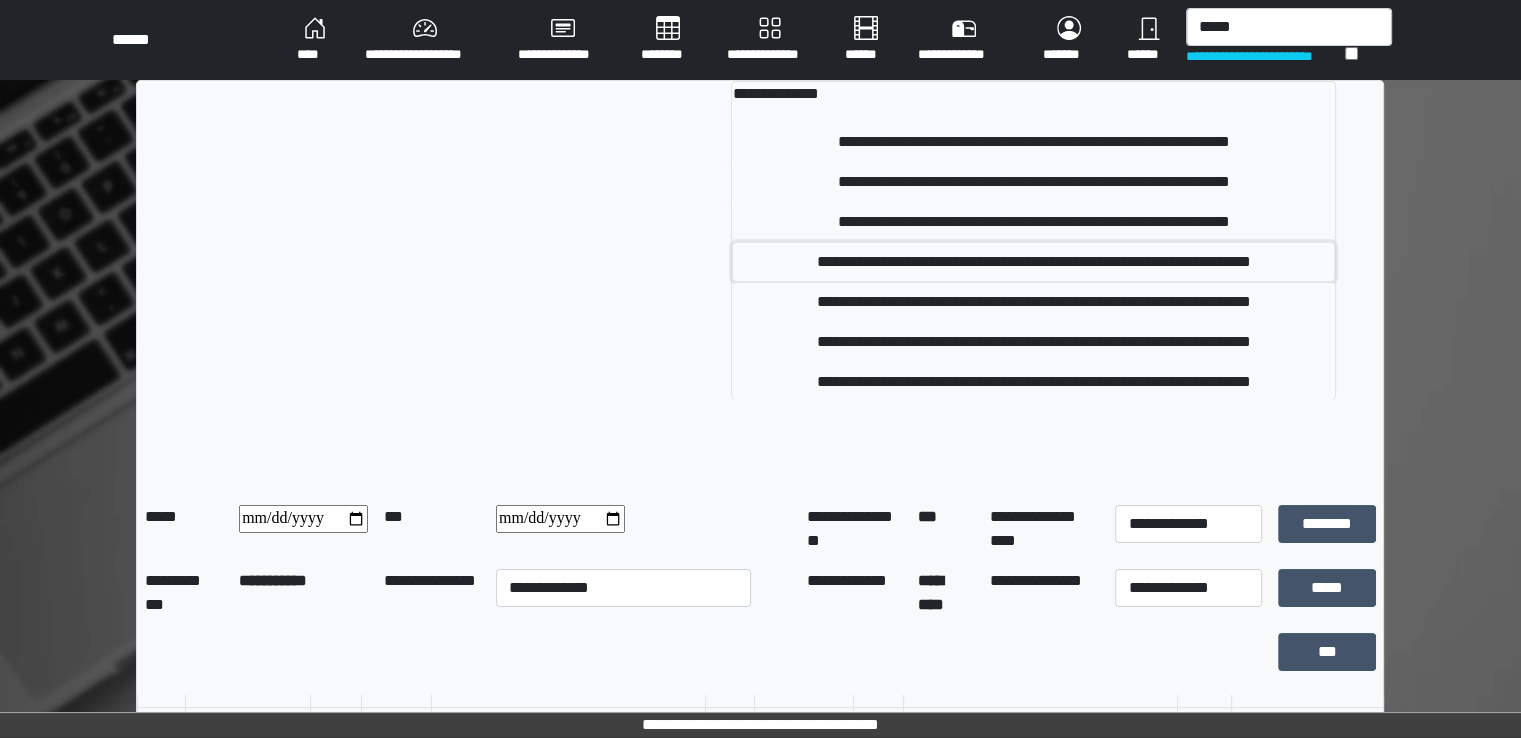 click on "**********" at bounding box center (1033, 262) 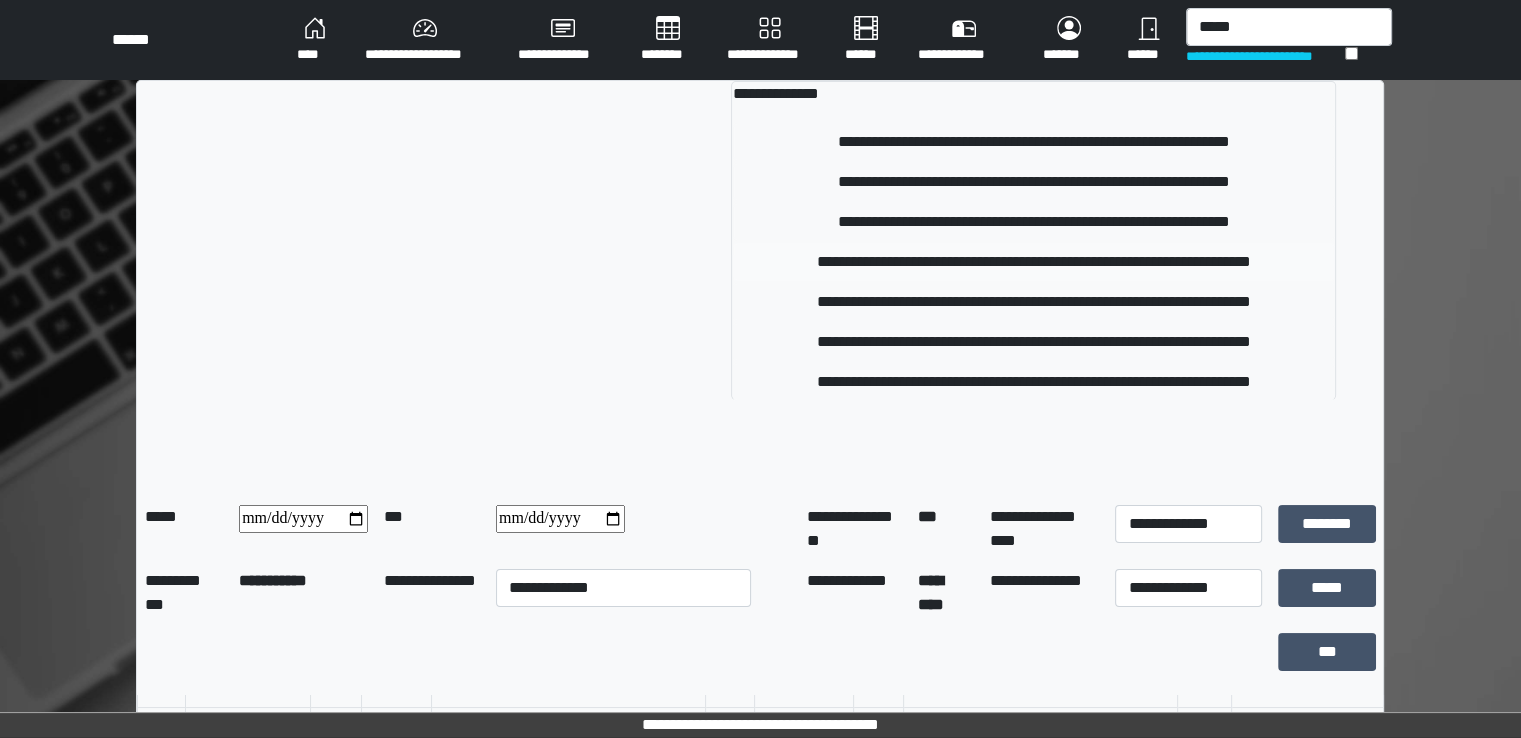 type 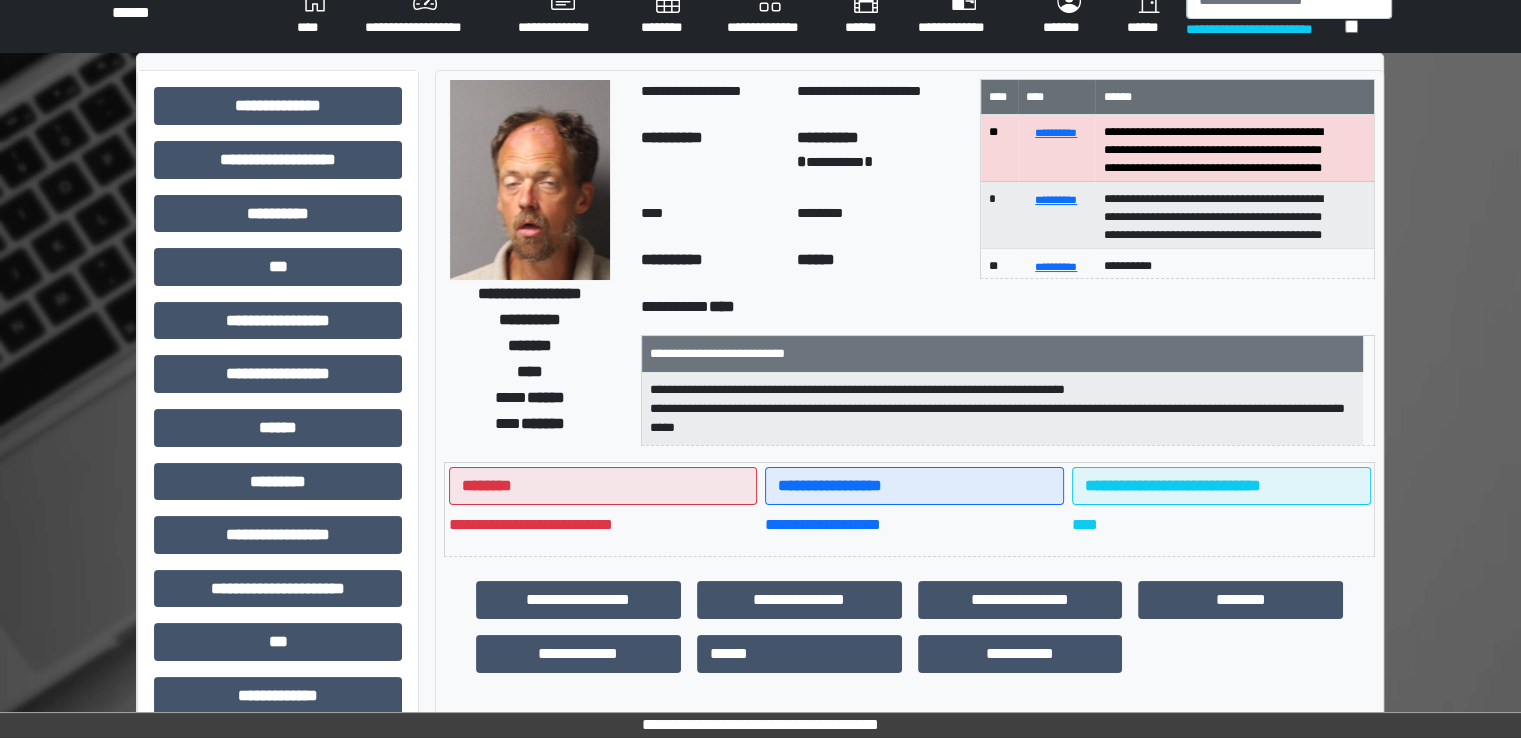 scroll, scrollTop: 428, scrollLeft: 0, axis: vertical 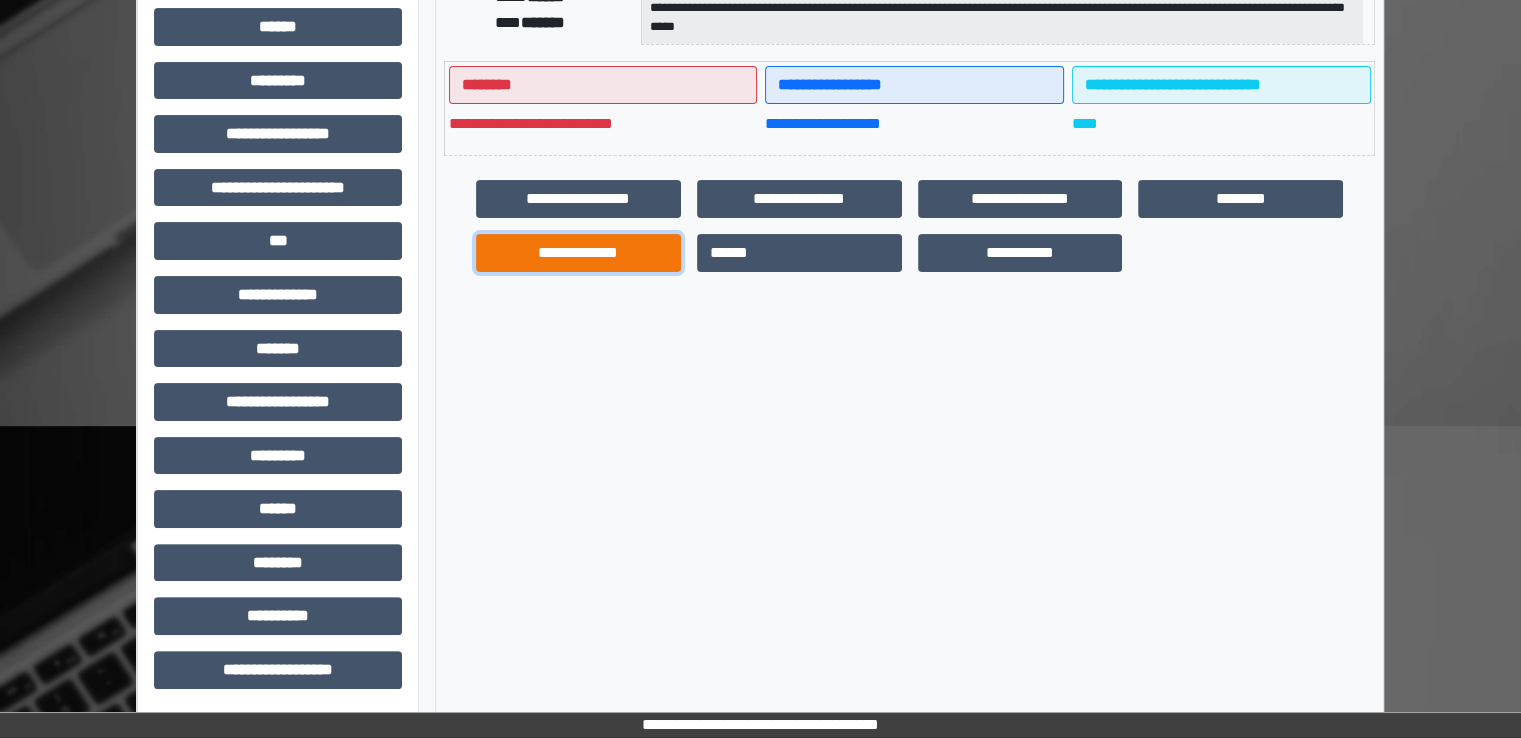 click on "**********" at bounding box center (578, 253) 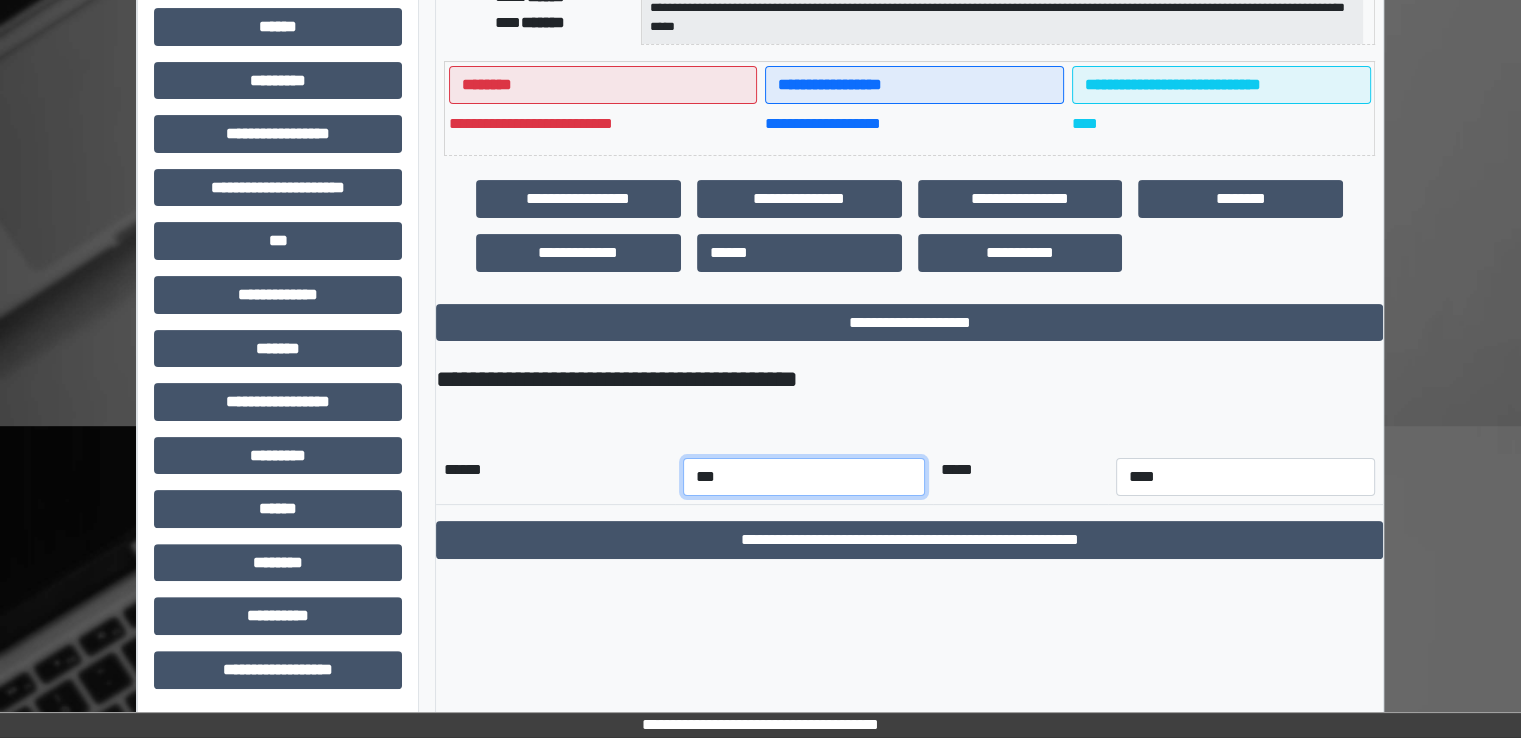 click on "***
***
***
***
***
***
***
***
***
***
***
***" at bounding box center [804, 477] 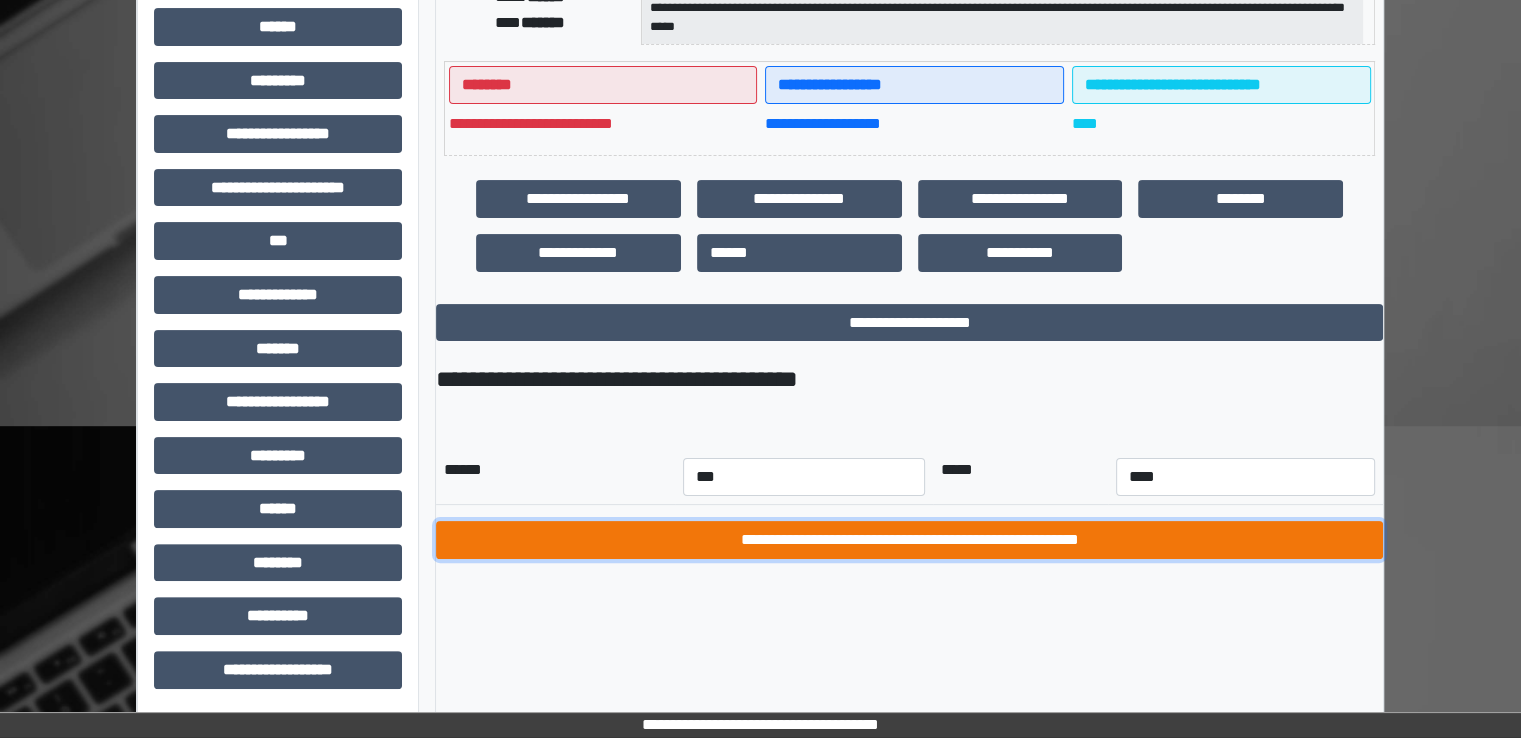 click on "**********" at bounding box center (909, 540) 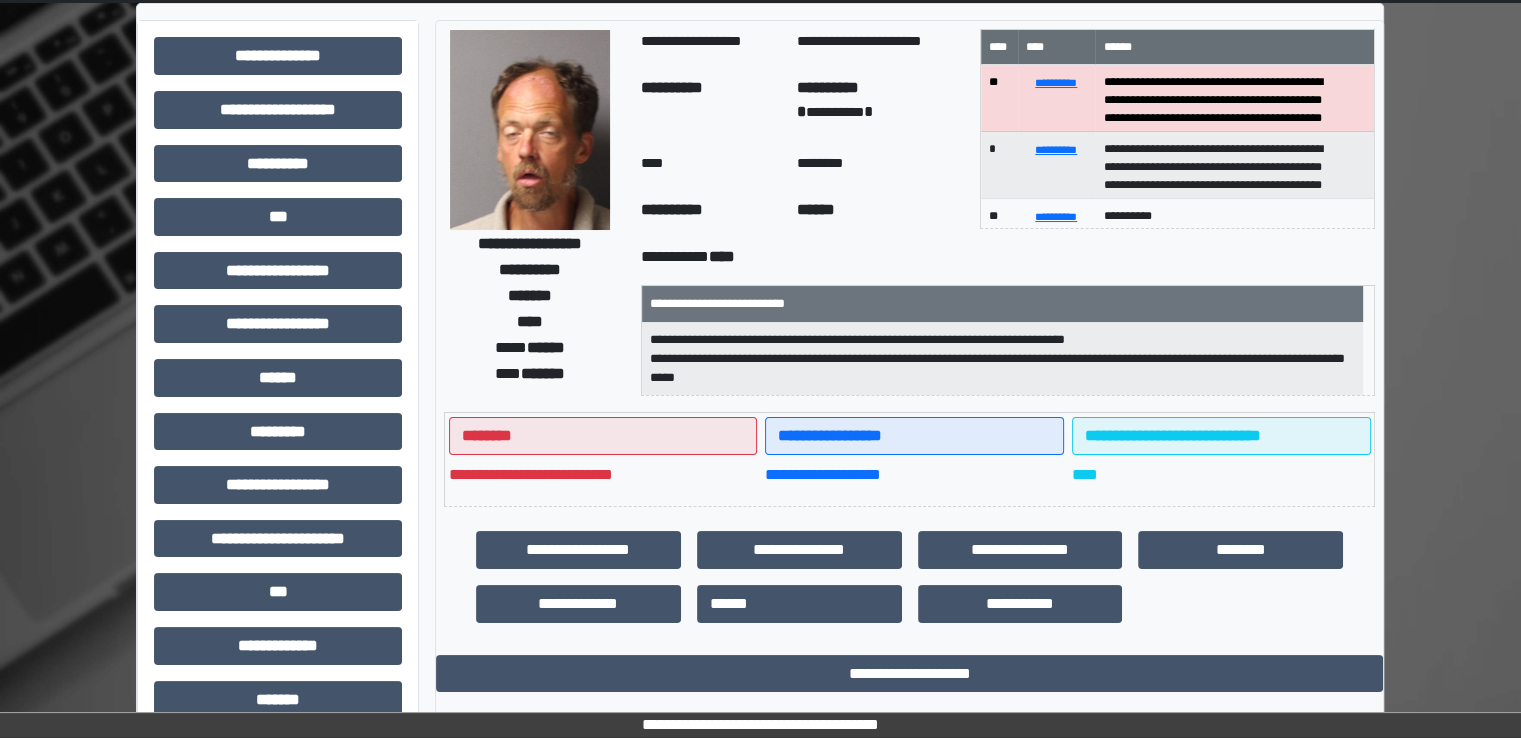 scroll, scrollTop: 0, scrollLeft: 0, axis: both 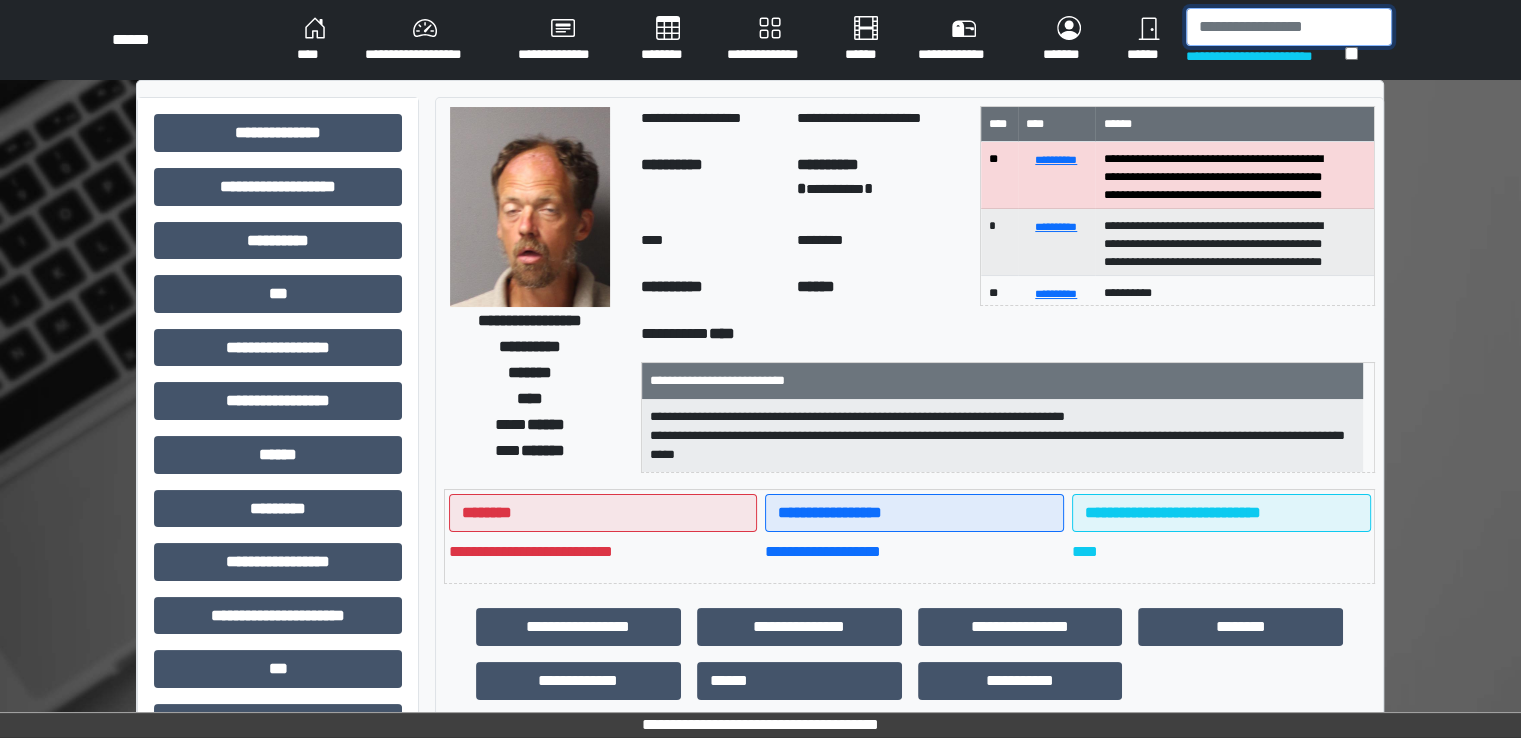 click at bounding box center [1289, 27] 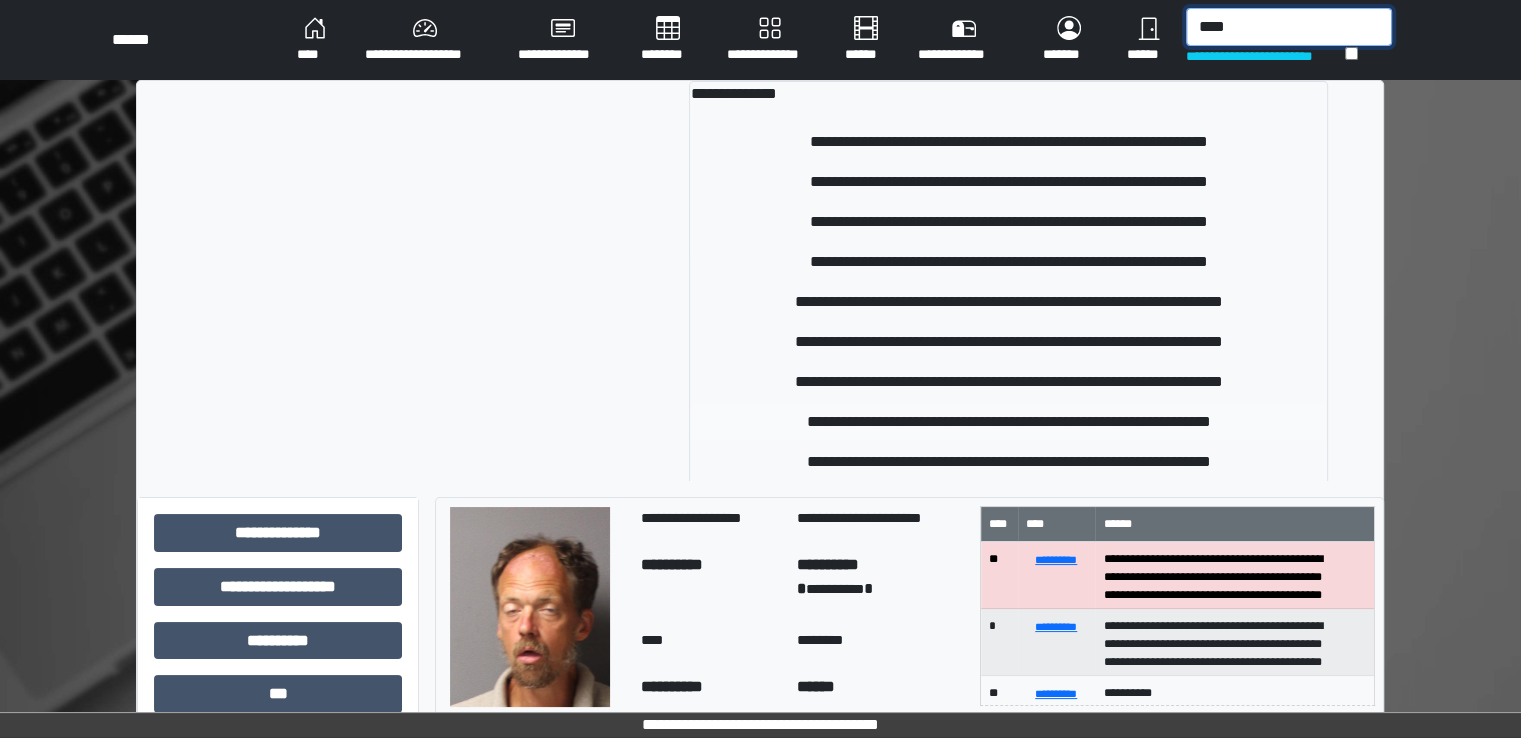 type on "****" 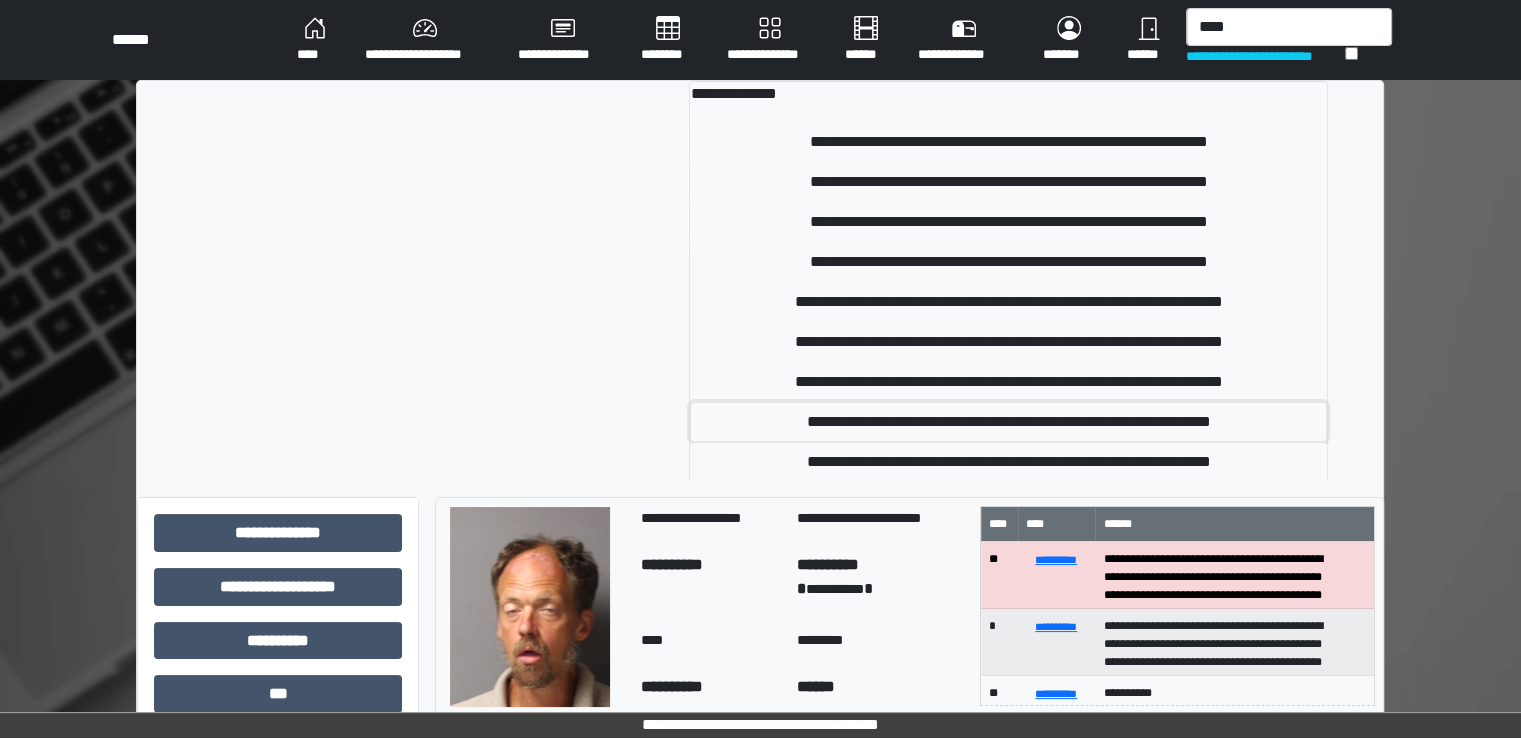 click on "**********" at bounding box center [1008, 422] 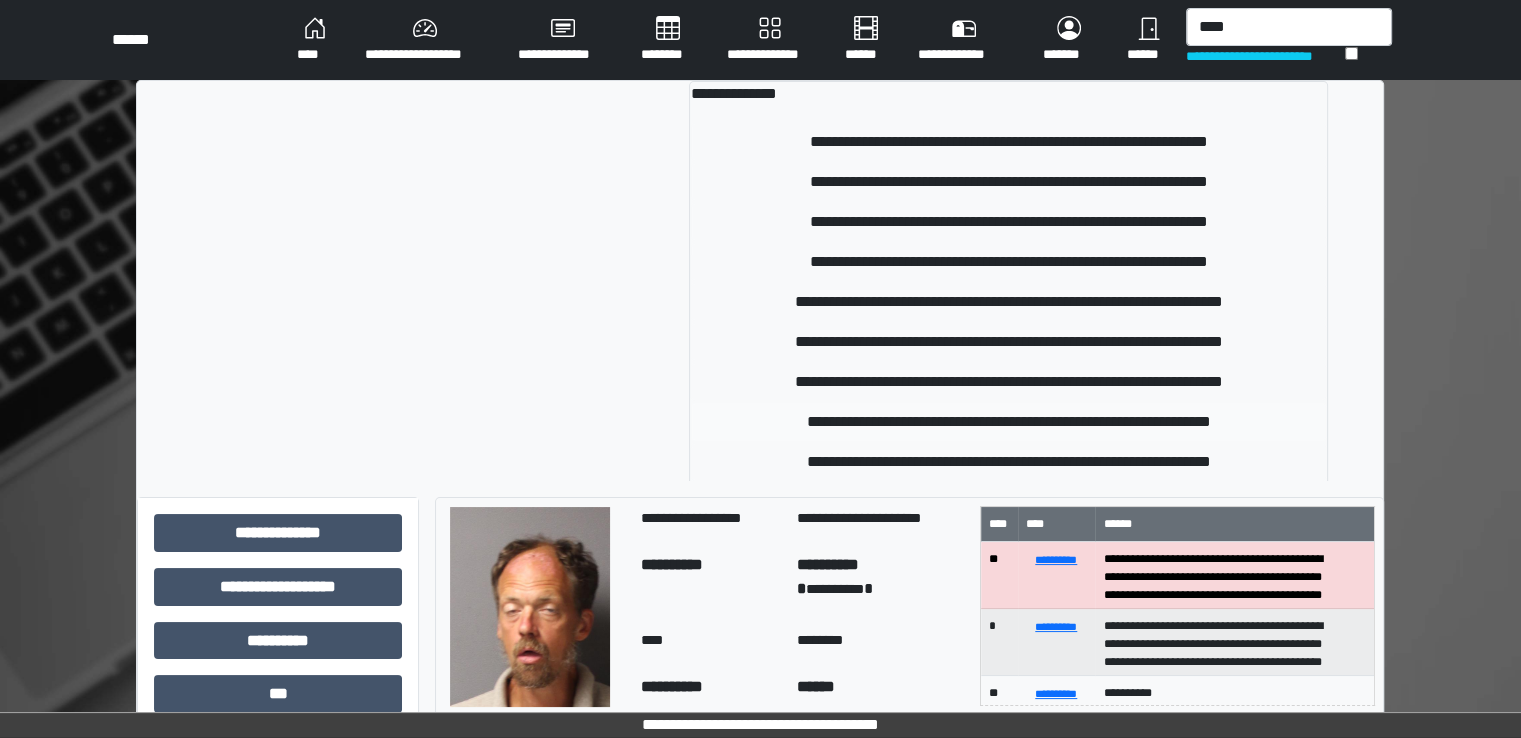 type 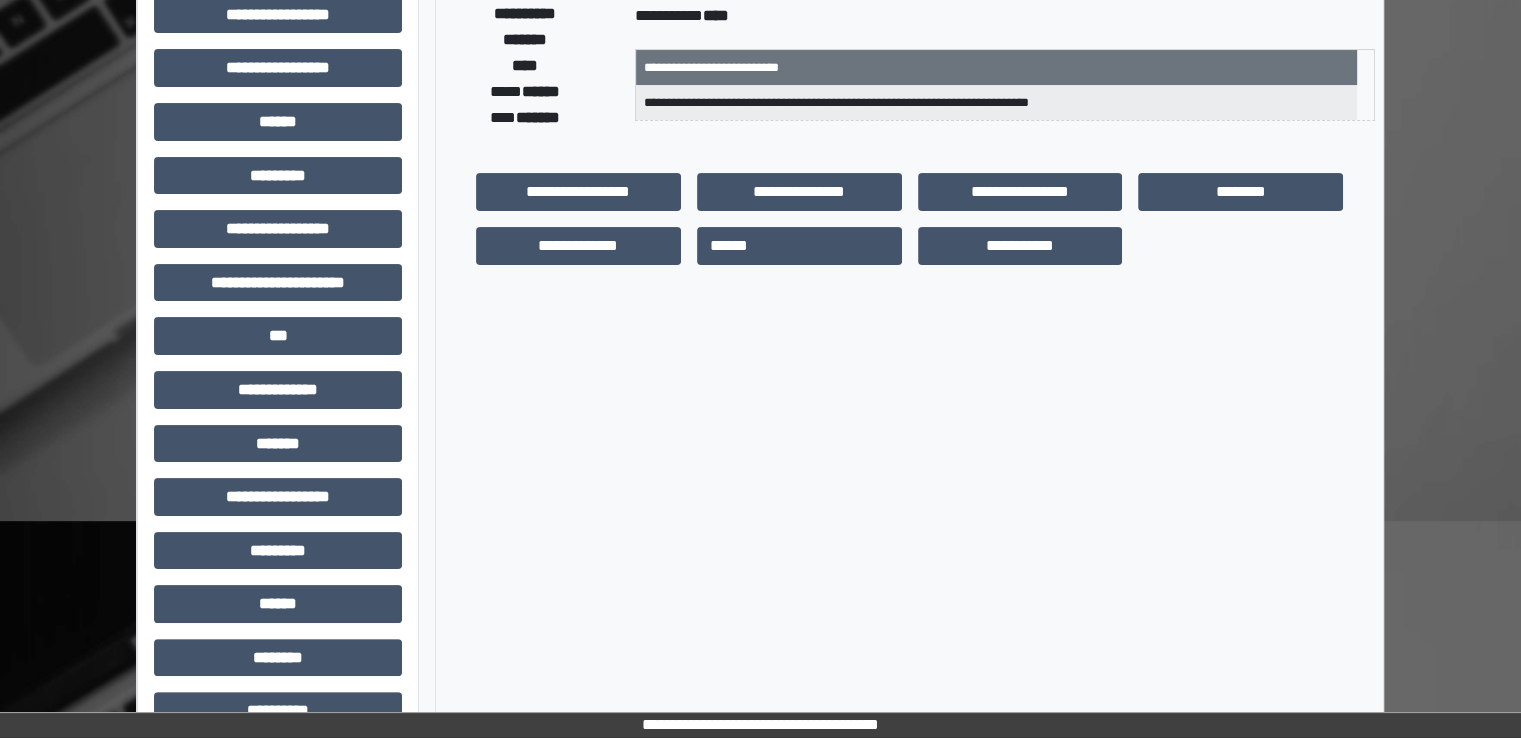 scroll, scrollTop: 400, scrollLeft: 0, axis: vertical 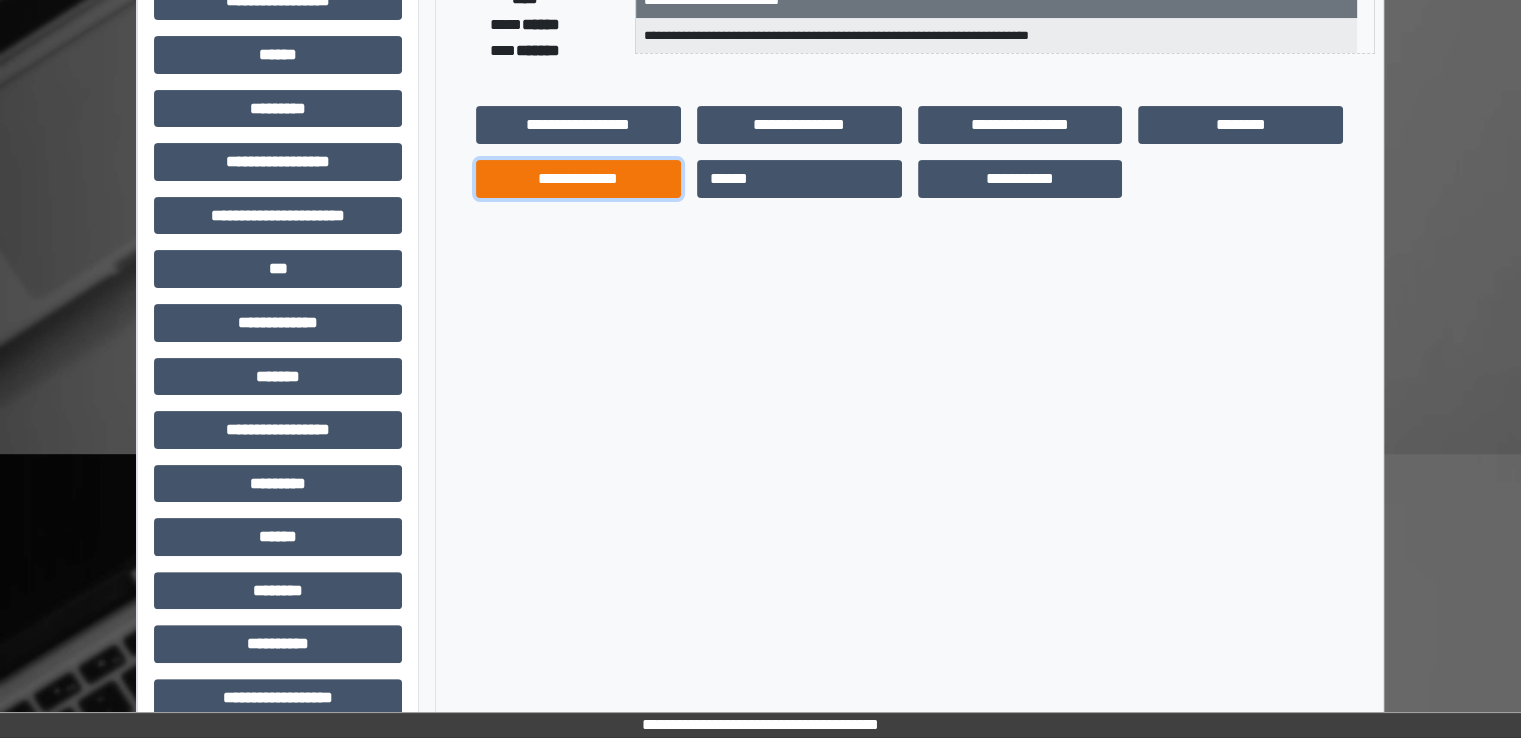 click on "**********" at bounding box center (578, 179) 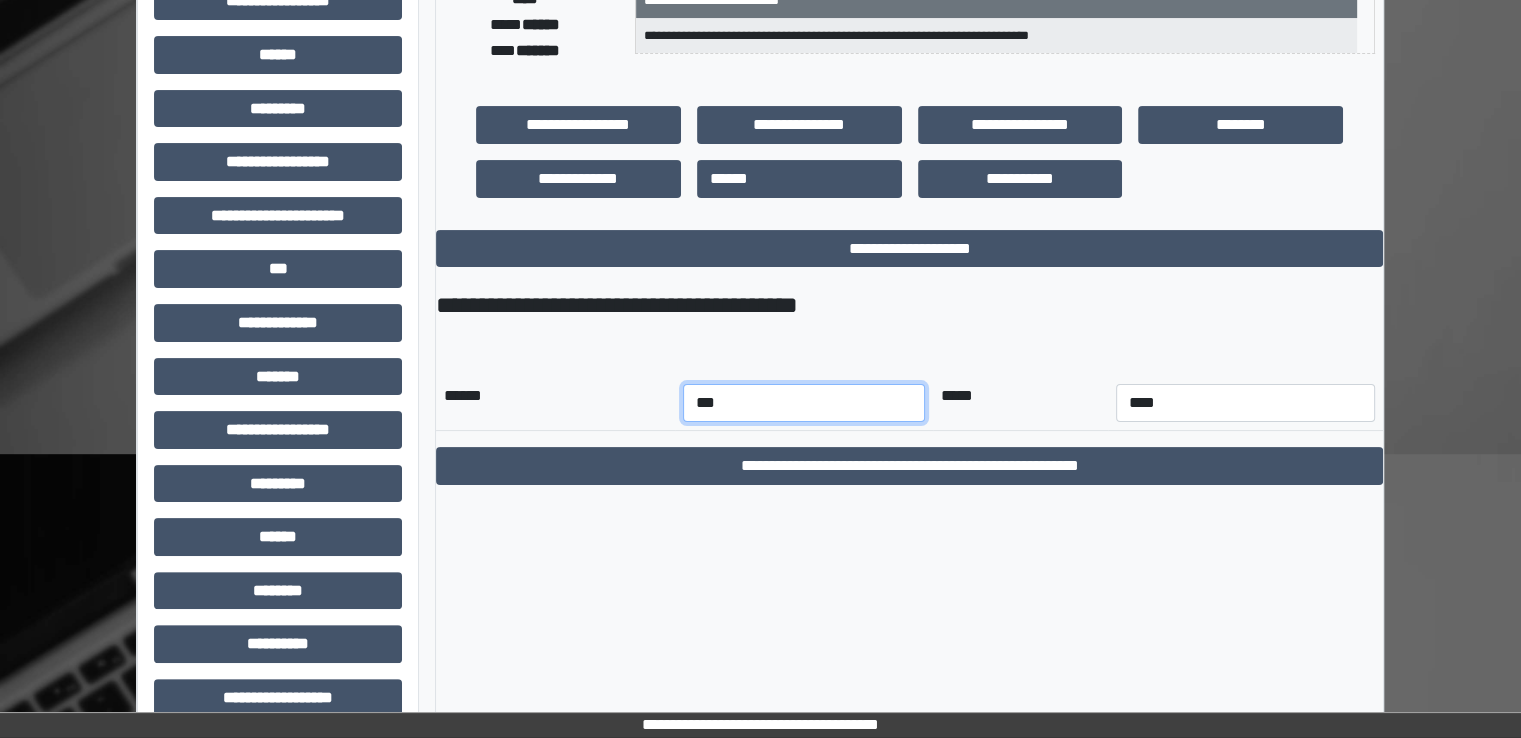 click on "***
***
***
***
***
***
***
***
***
***
***
***" at bounding box center [804, 403] 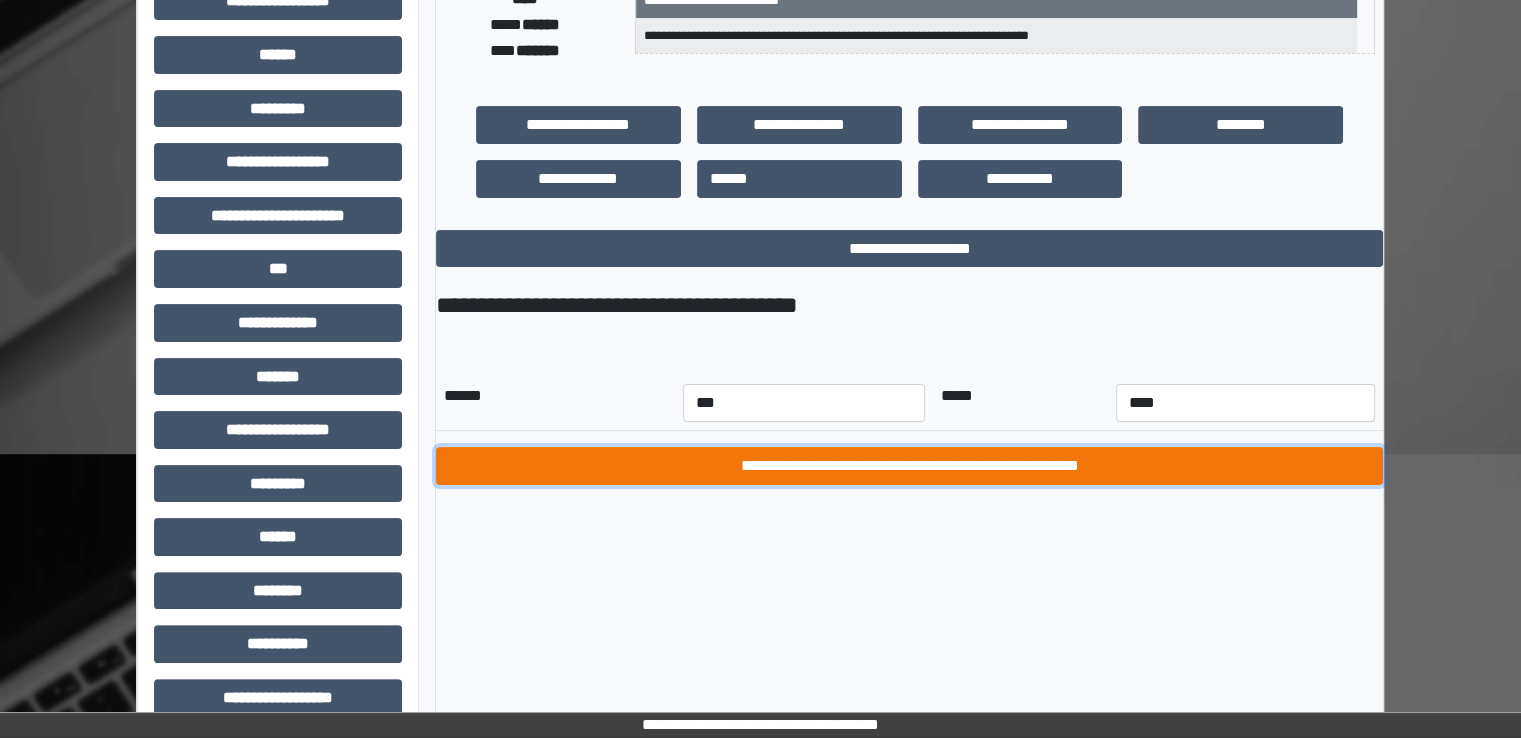 click on "**********" at bounding box center (909, 466) 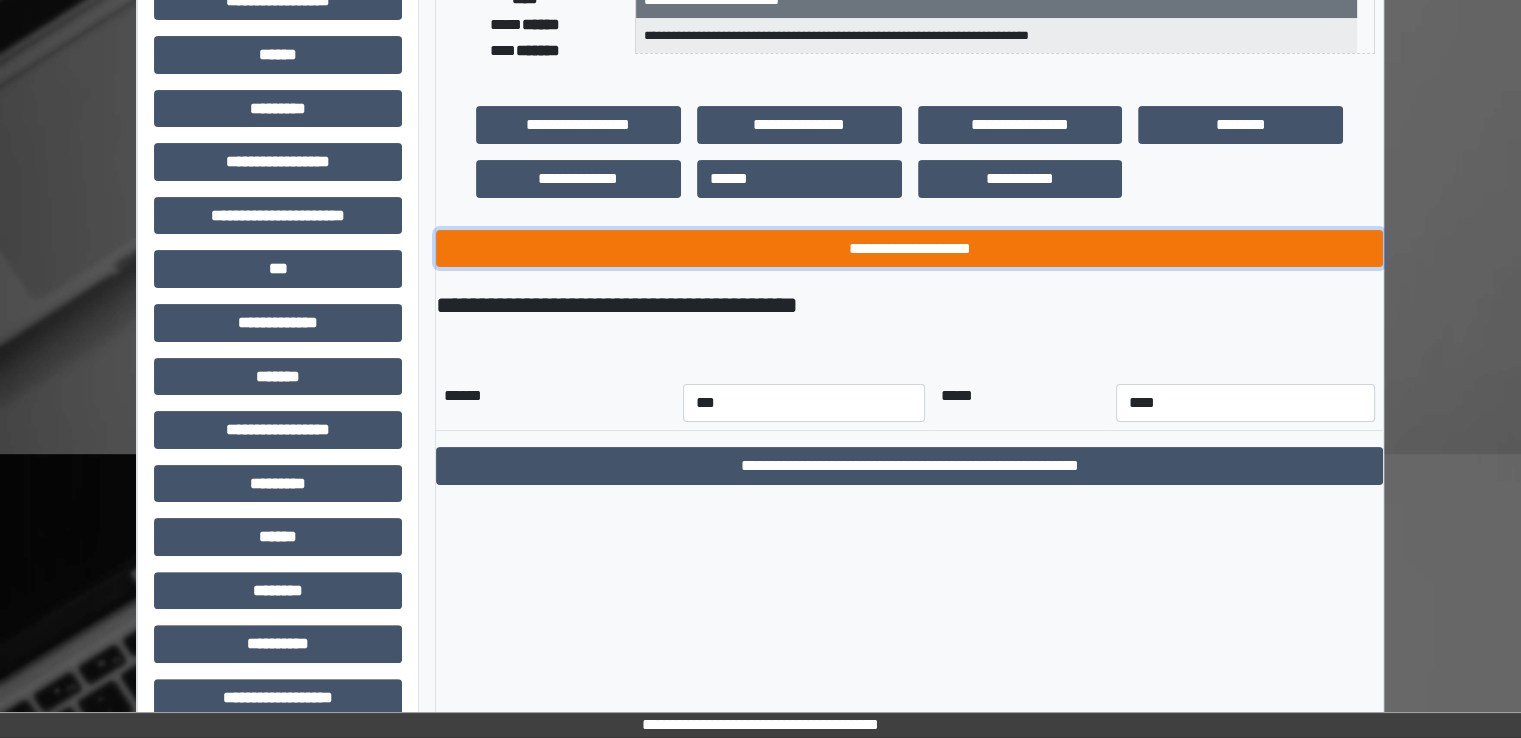 click on "**********" at bounding box center [909, 249] 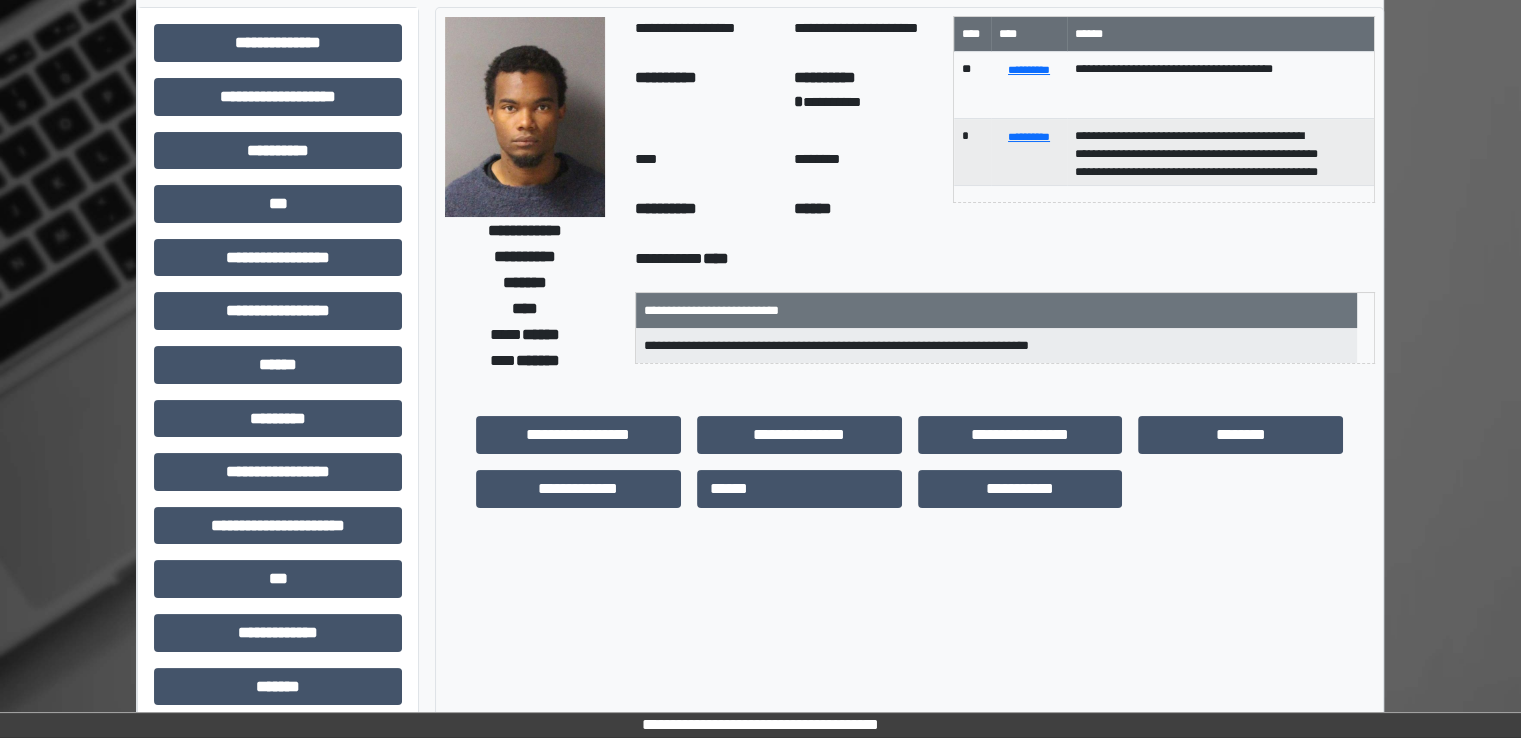 scroll, scrollTop: 0, scrollLeft: 0, axis: both 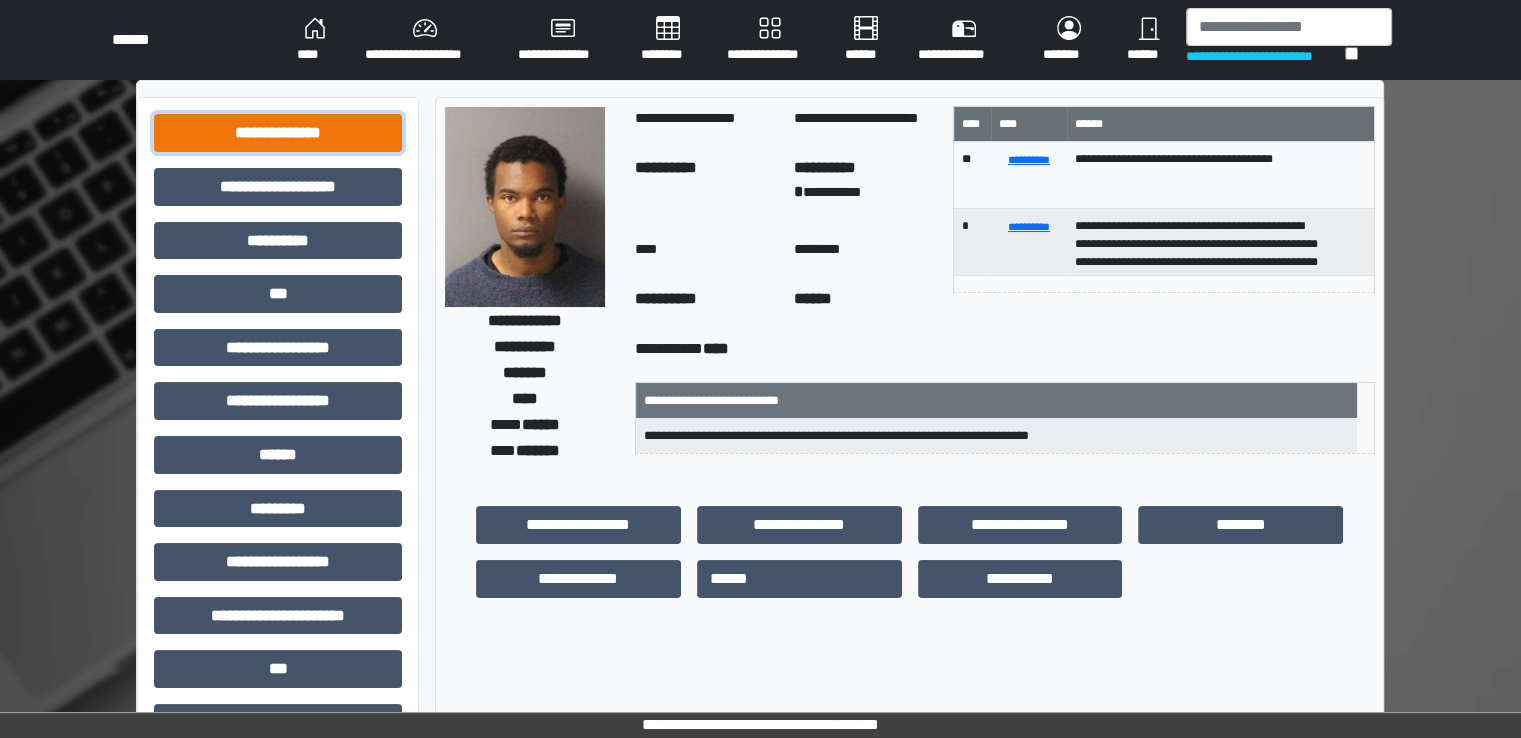 click on "**********" at bounding box center (278, 133) 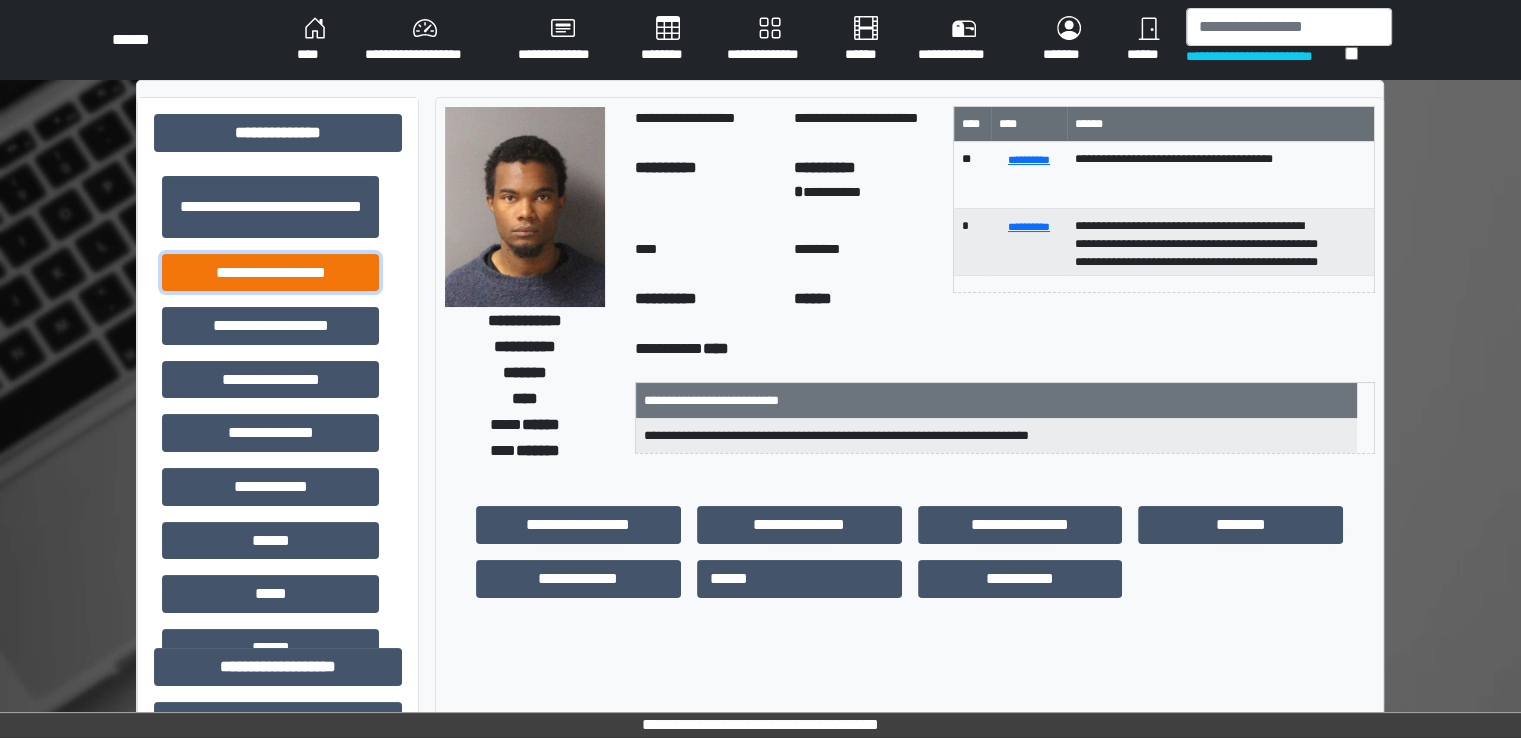 click on "**********" at bounding box center [270, 273] 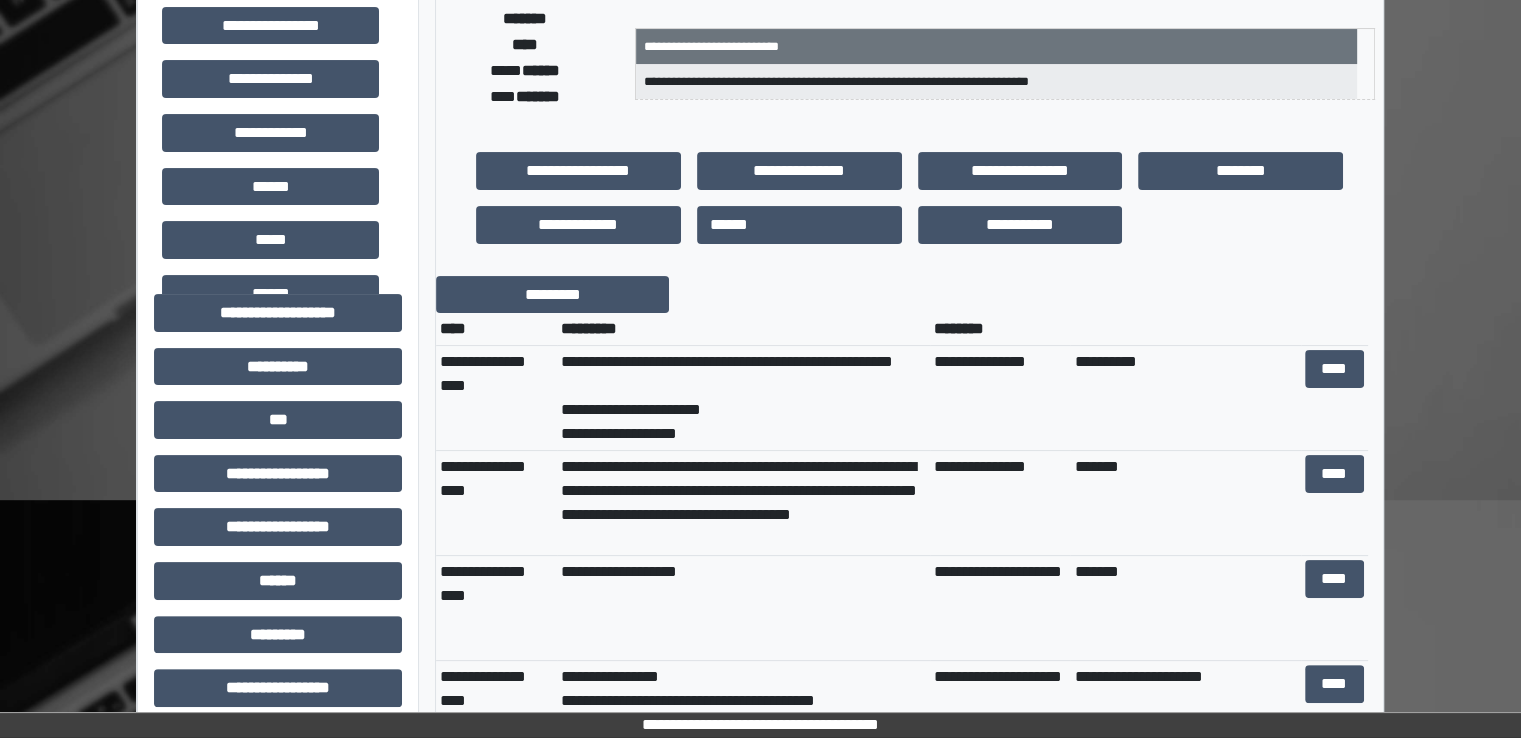 scroll, scrollTop: 400, scrollLeft: 0, axis: vertical 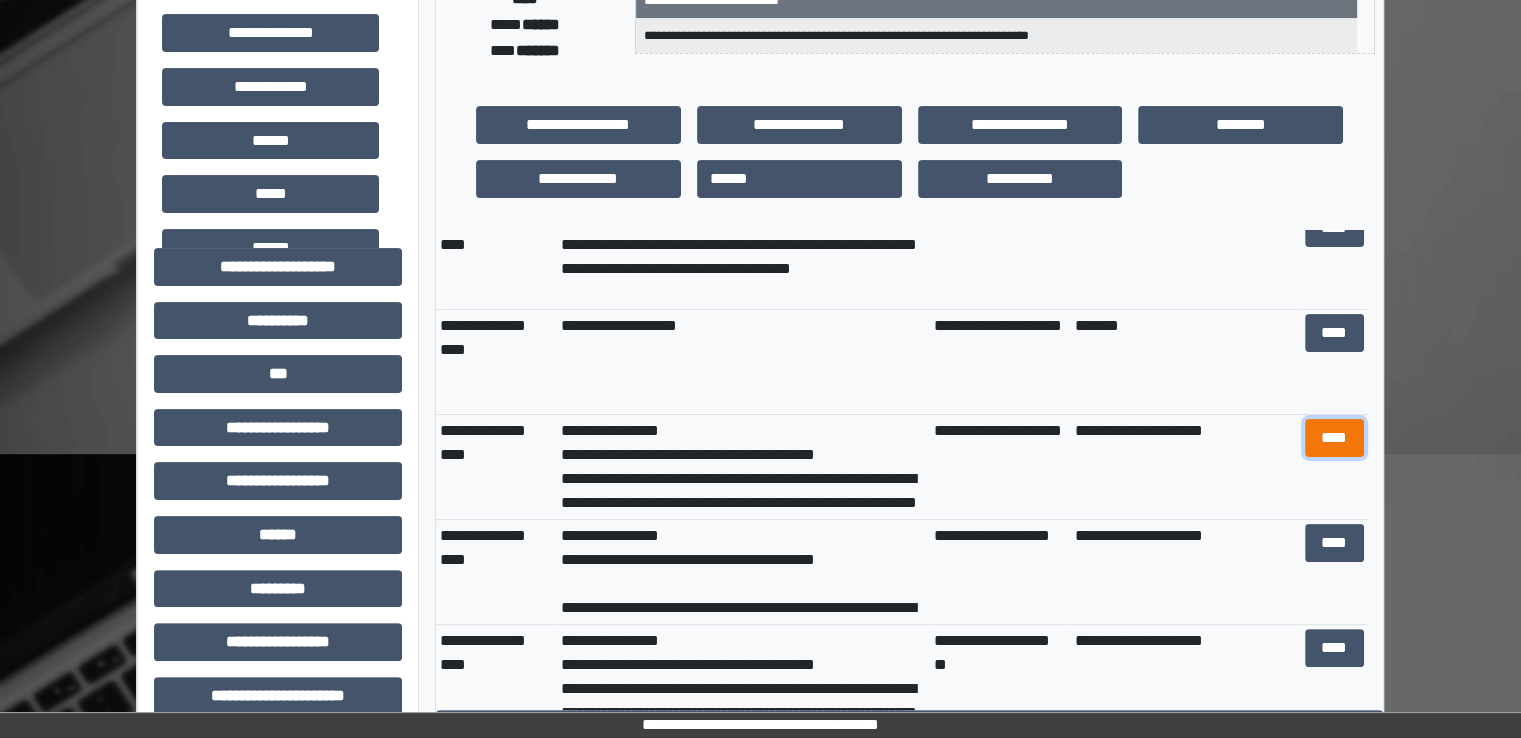 click on "****" at bounding box center [1334, 438] 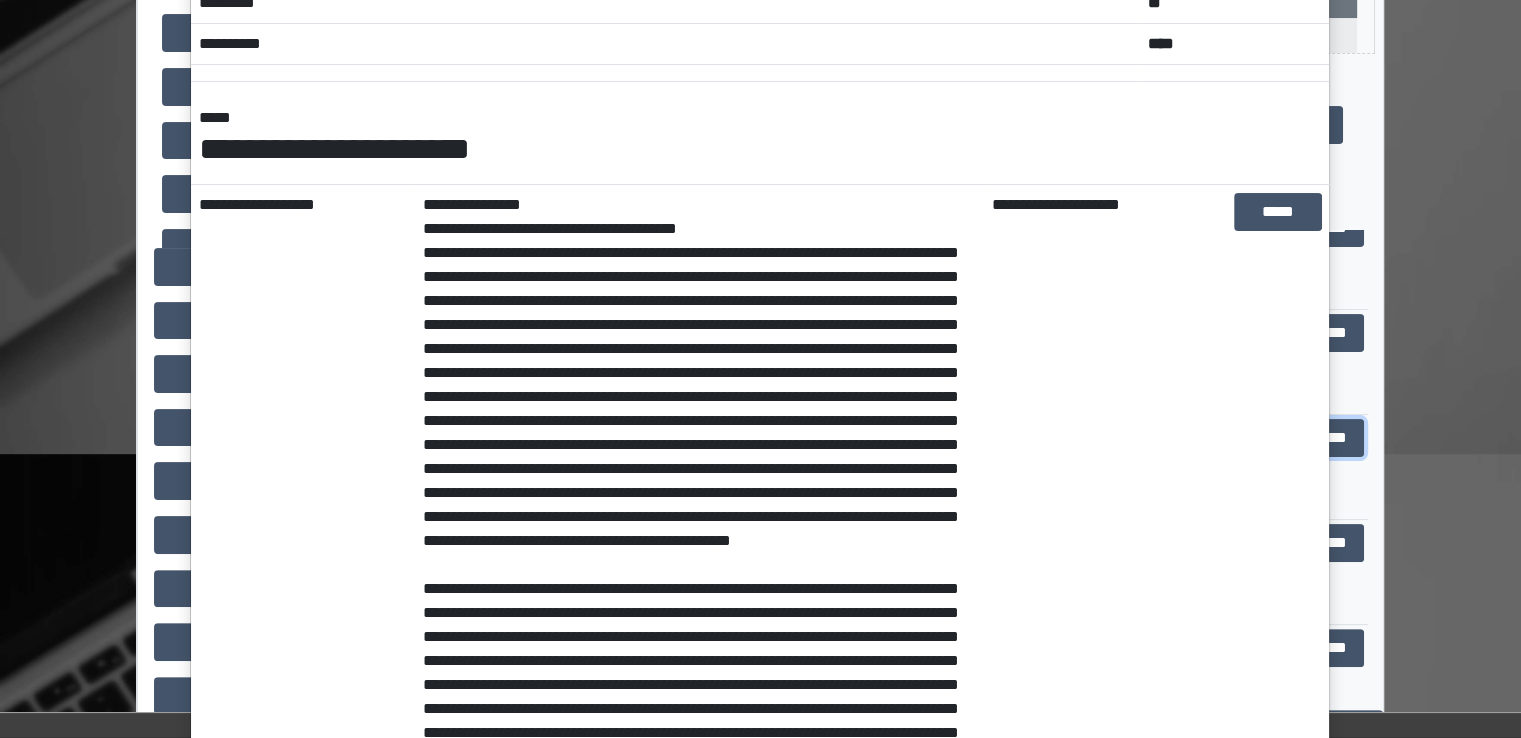 scroll, scrollTop: 0, scrollLeft: 0, axis: both 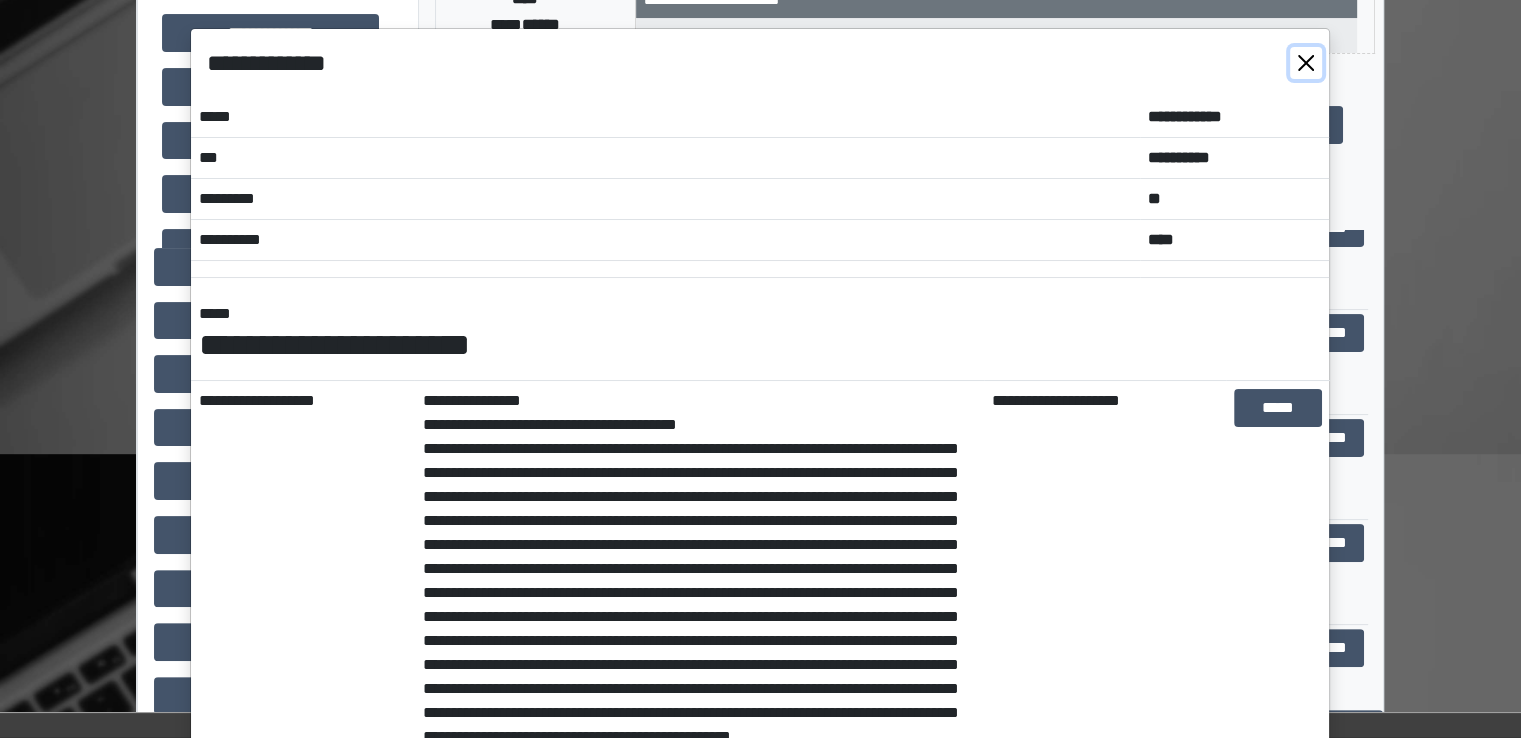 click at bounding box center (1306, 63) 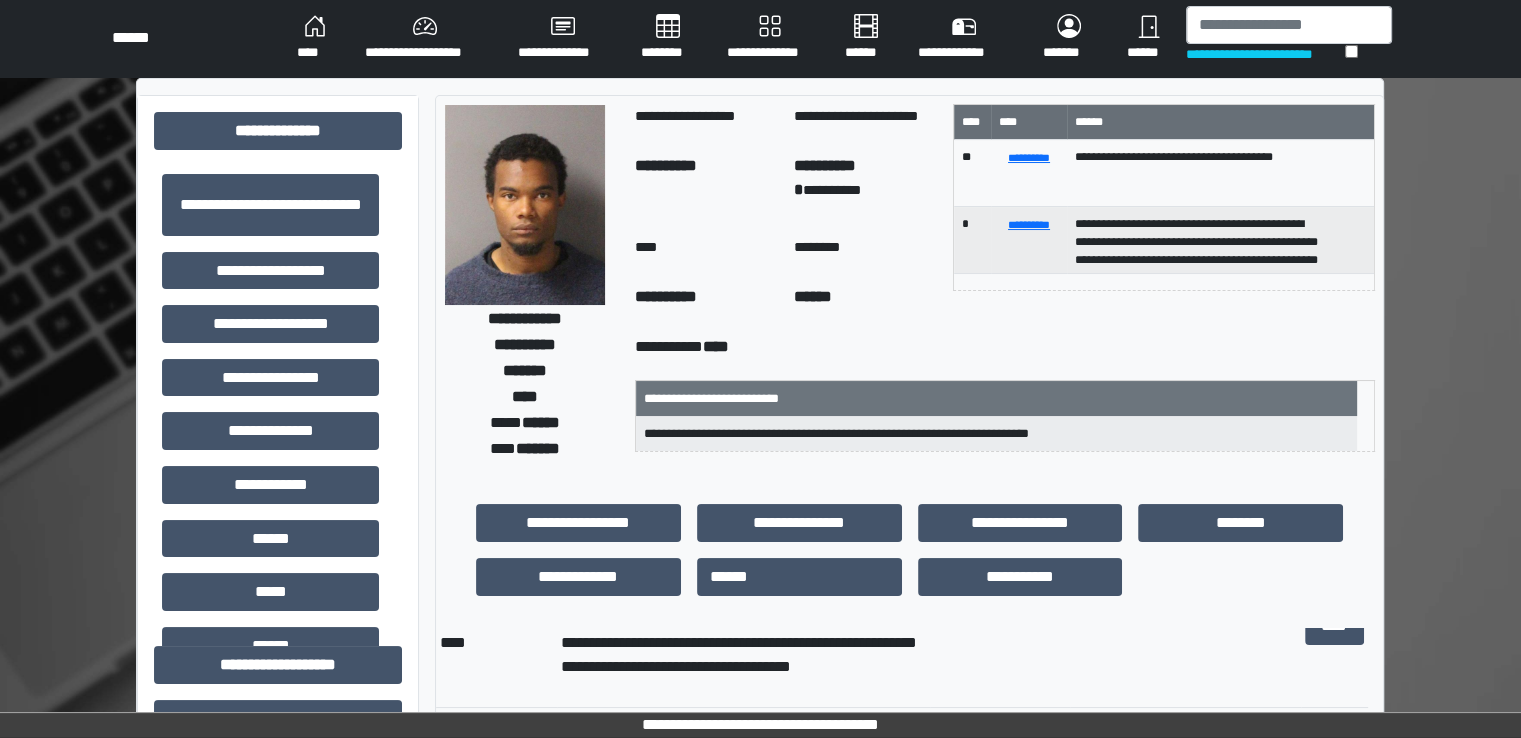 scroll, scrollTop: 0, scrollLeft: 0, axis: both 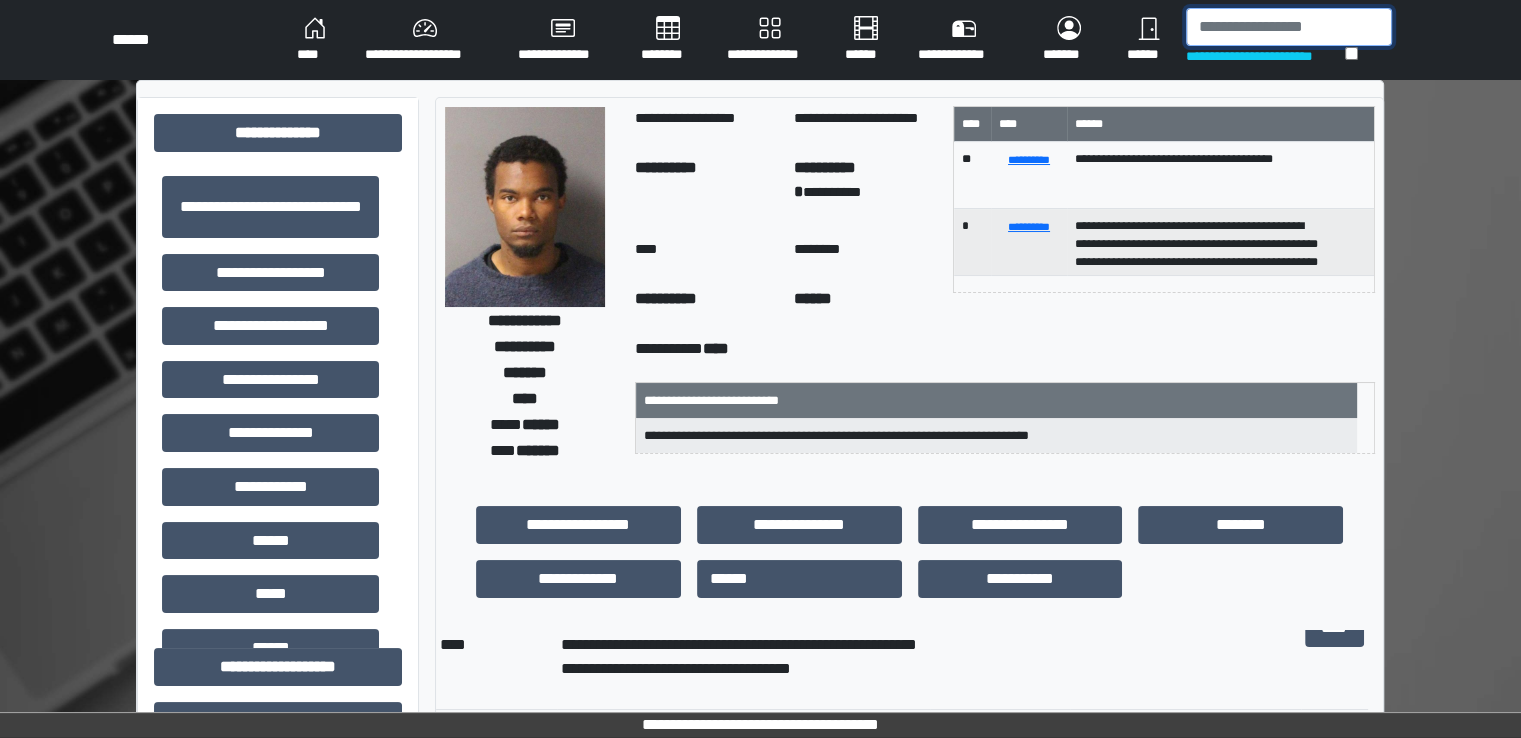 click at bounding box center (1289, 27) 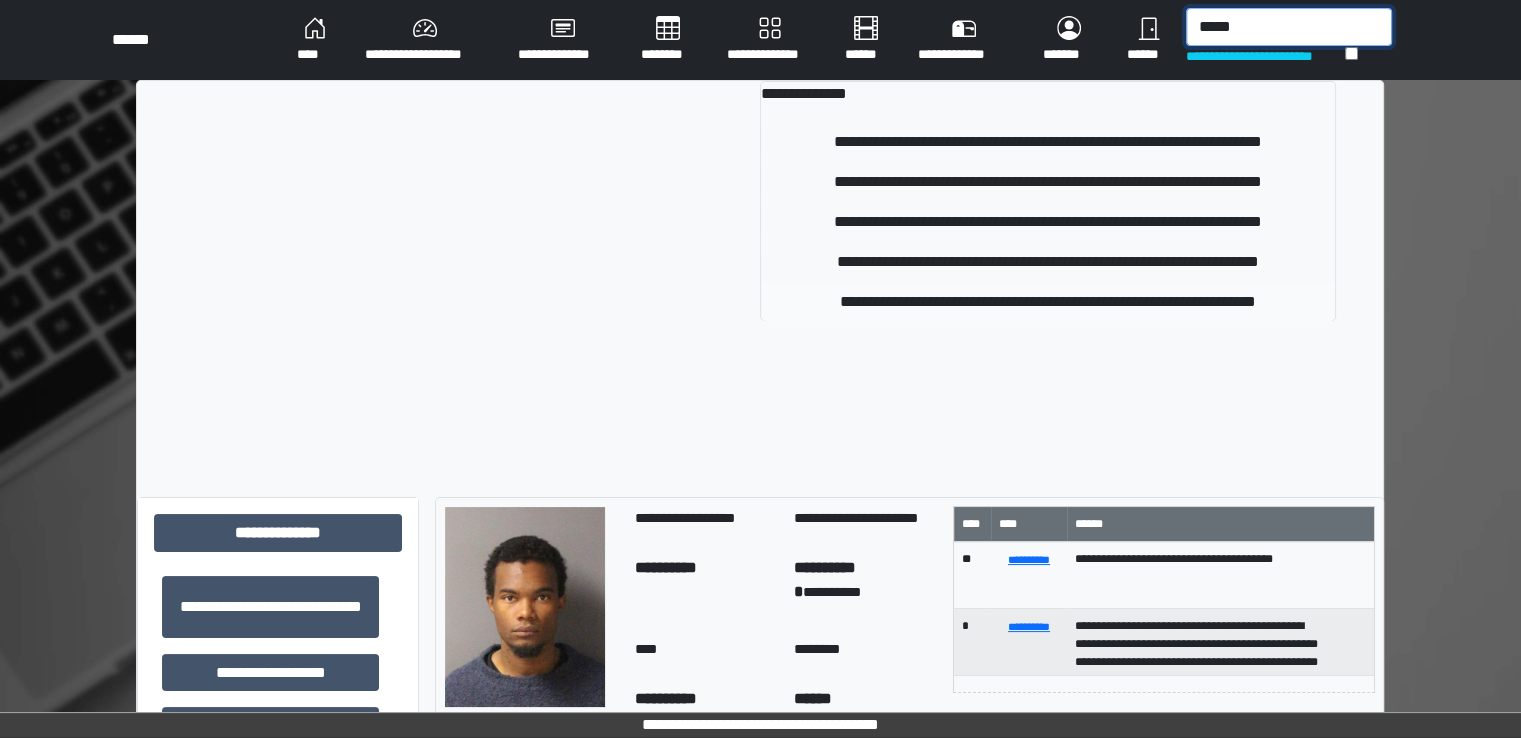 type on "*****" 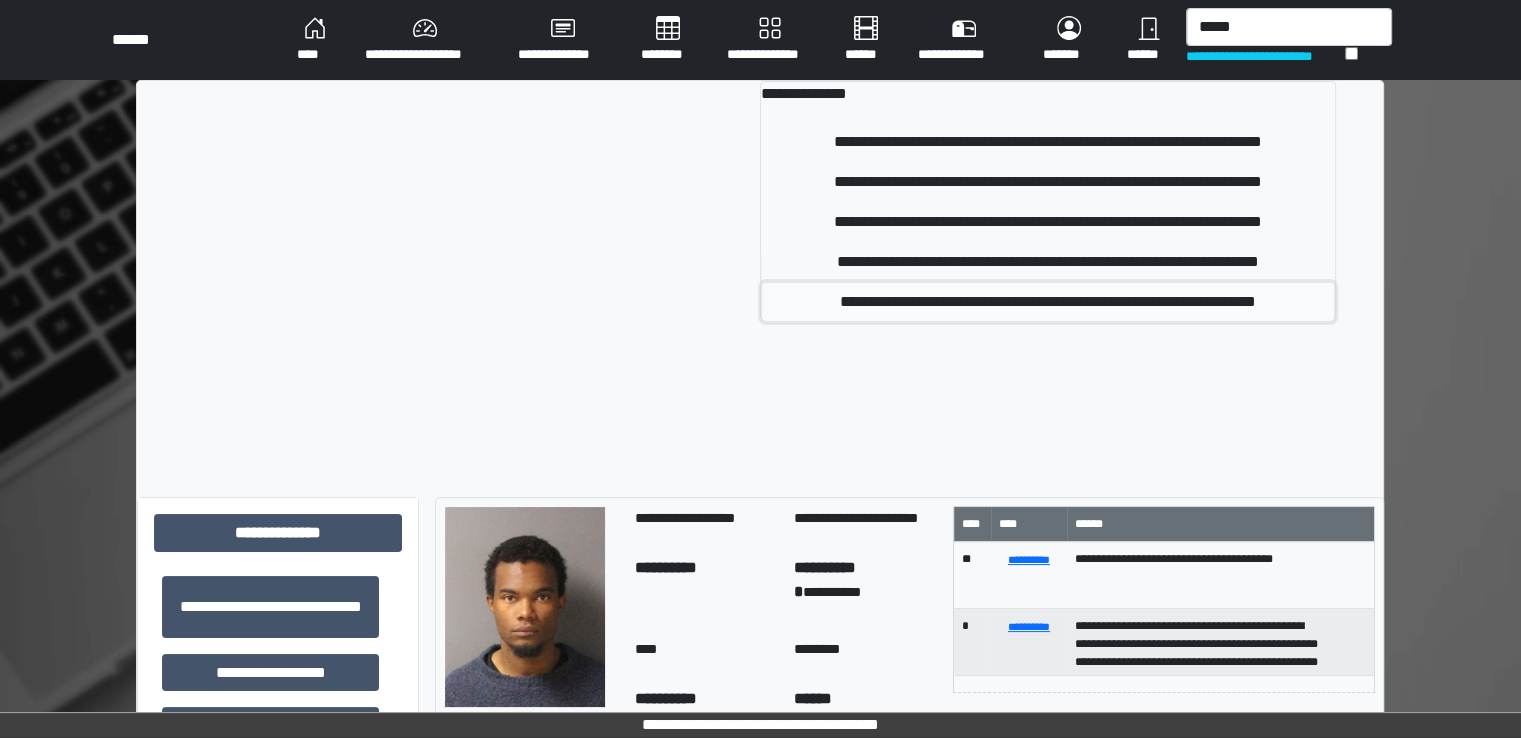 click on "**********" at bounding box center [1048, 302] 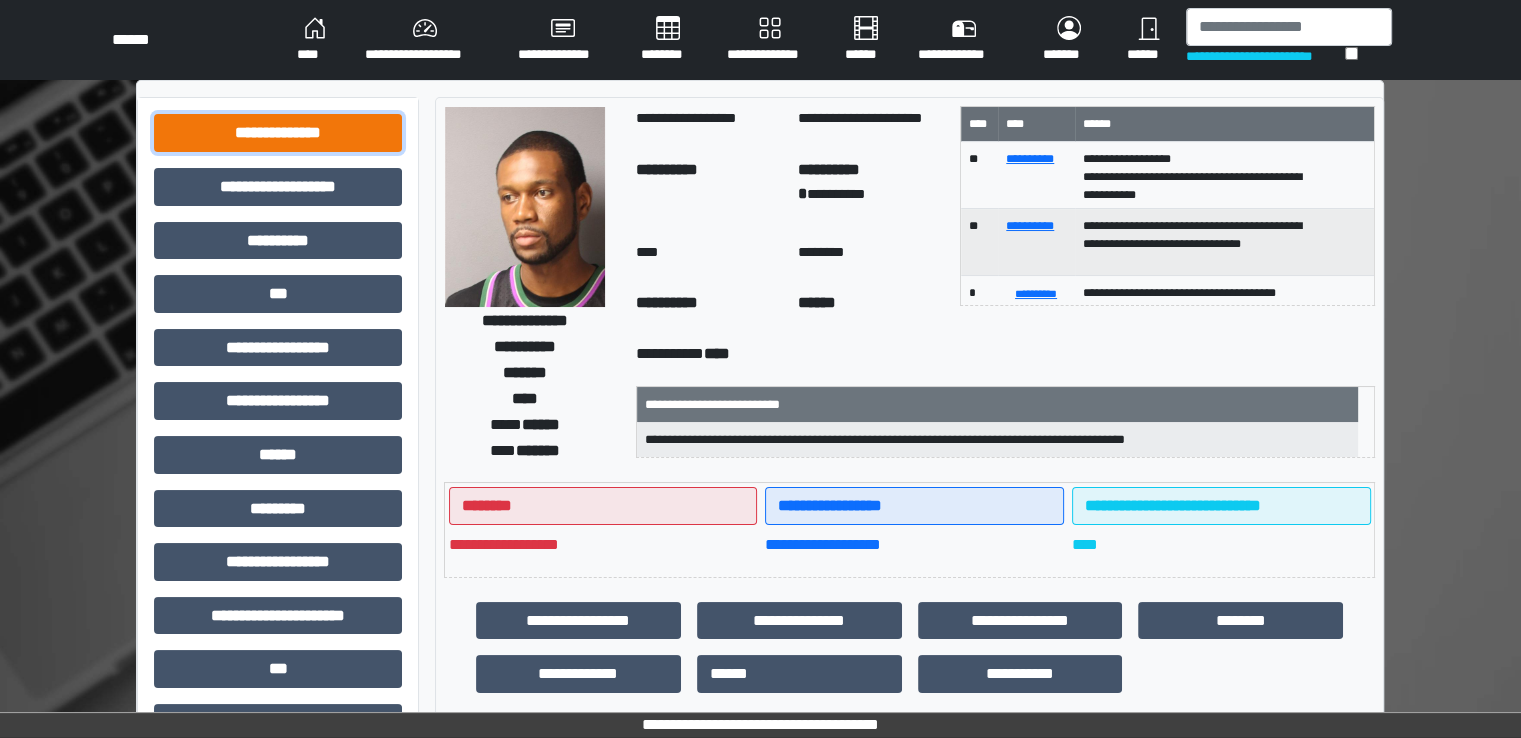 click on "**********" at bounding box center (278, 133) 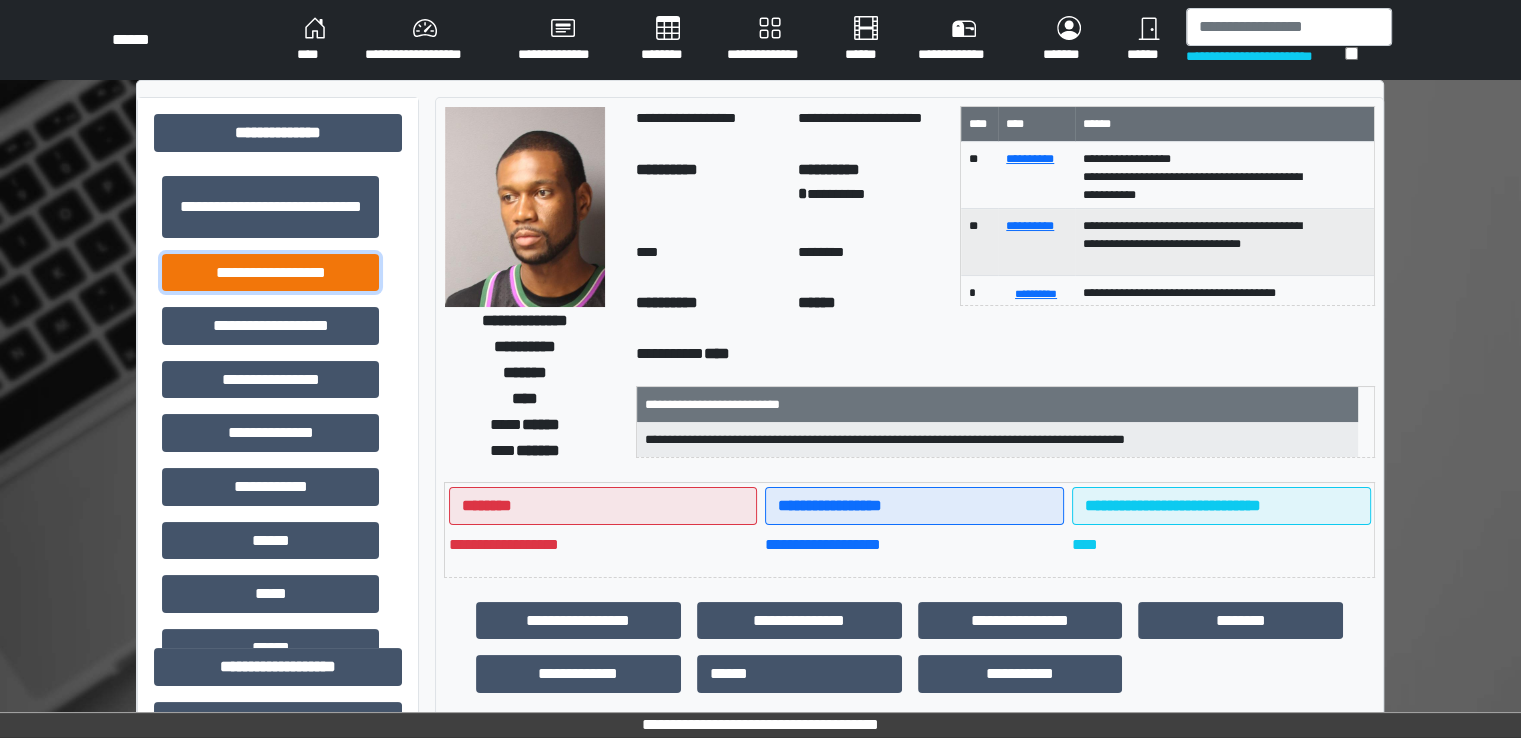 click on "**********" at bounding box center [270, 273] 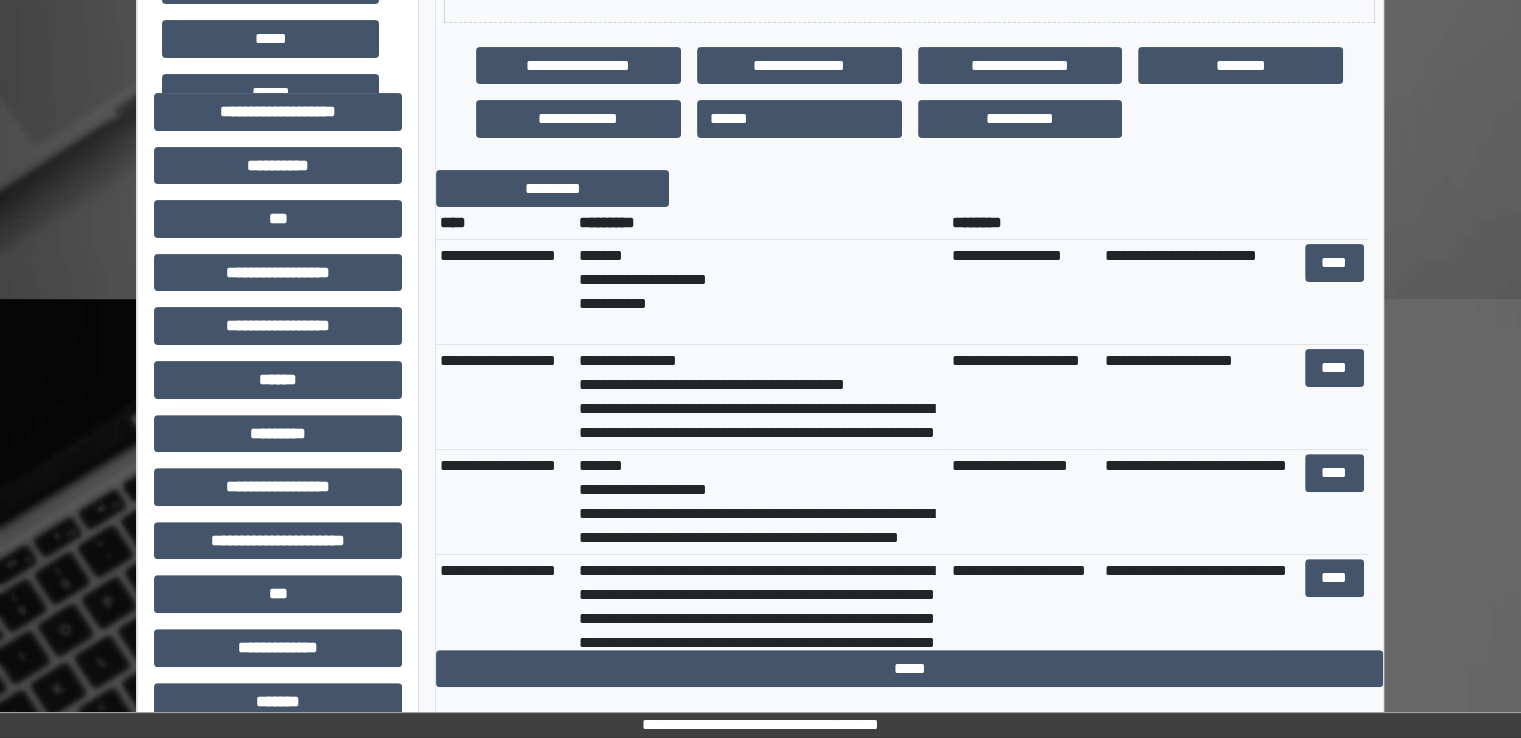 scroll, scrollTop: 600, scrollLeft: 0, axis: vertical 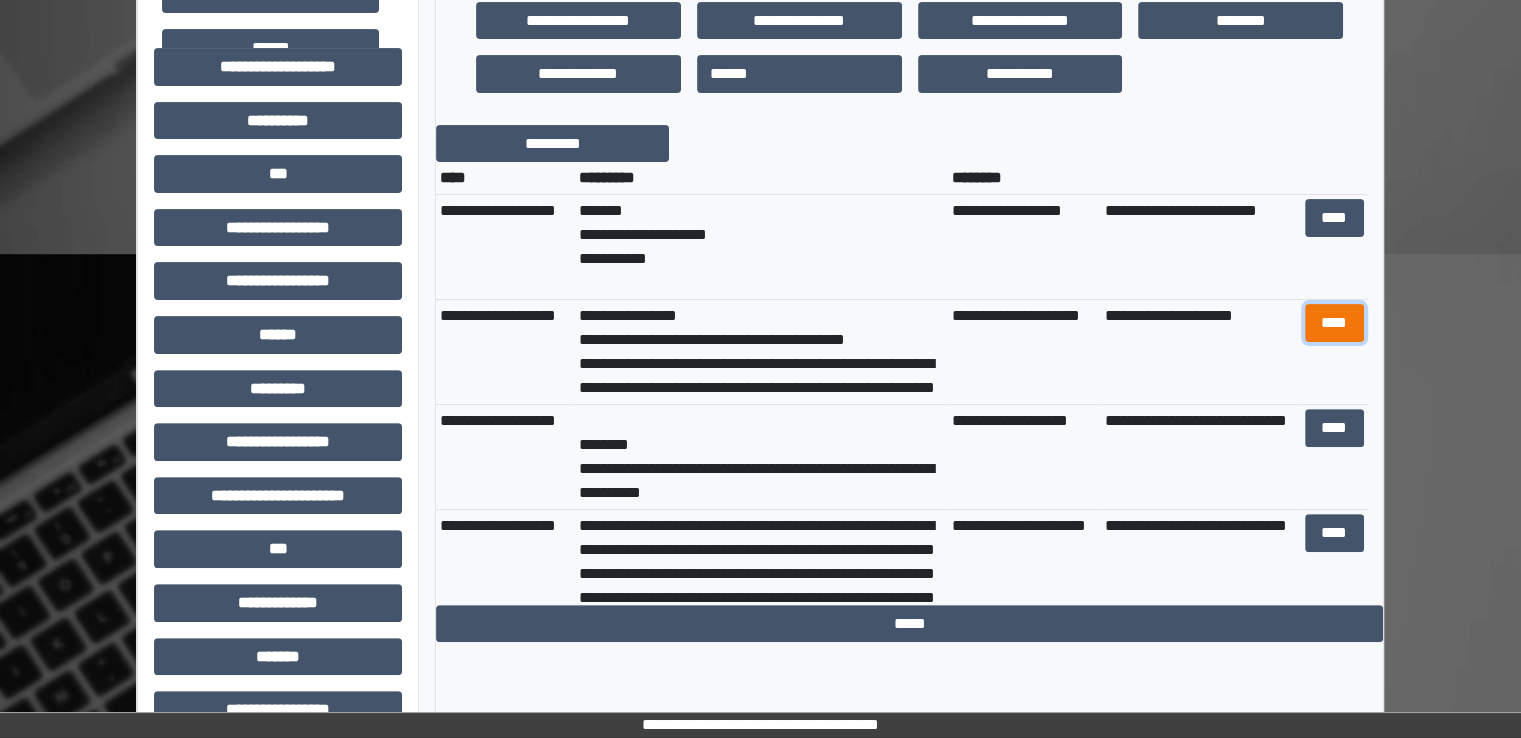 click on "****" at bounding box center [1334, 323] 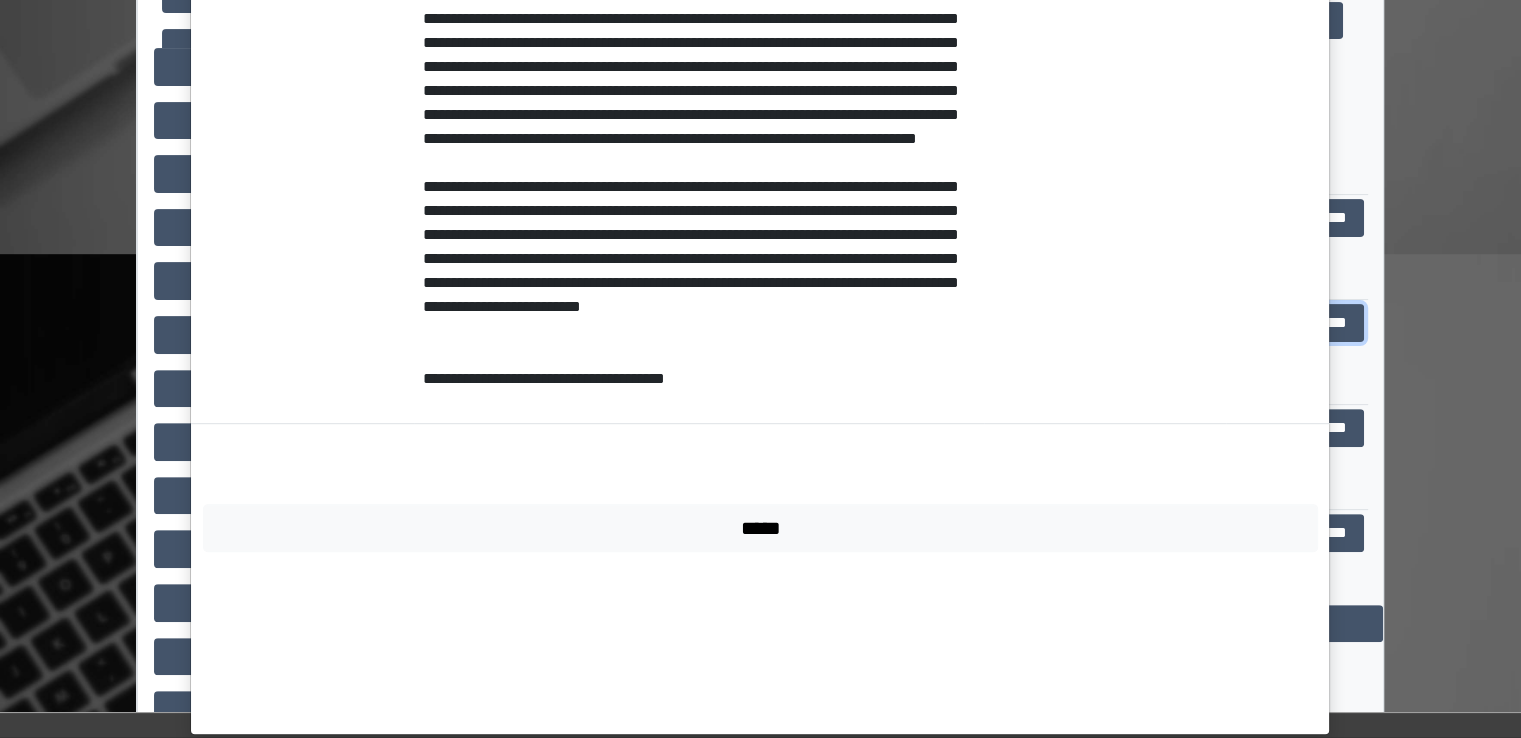 scroll, scrollTop: 1056, scrollLeft: 0, axis: vertical 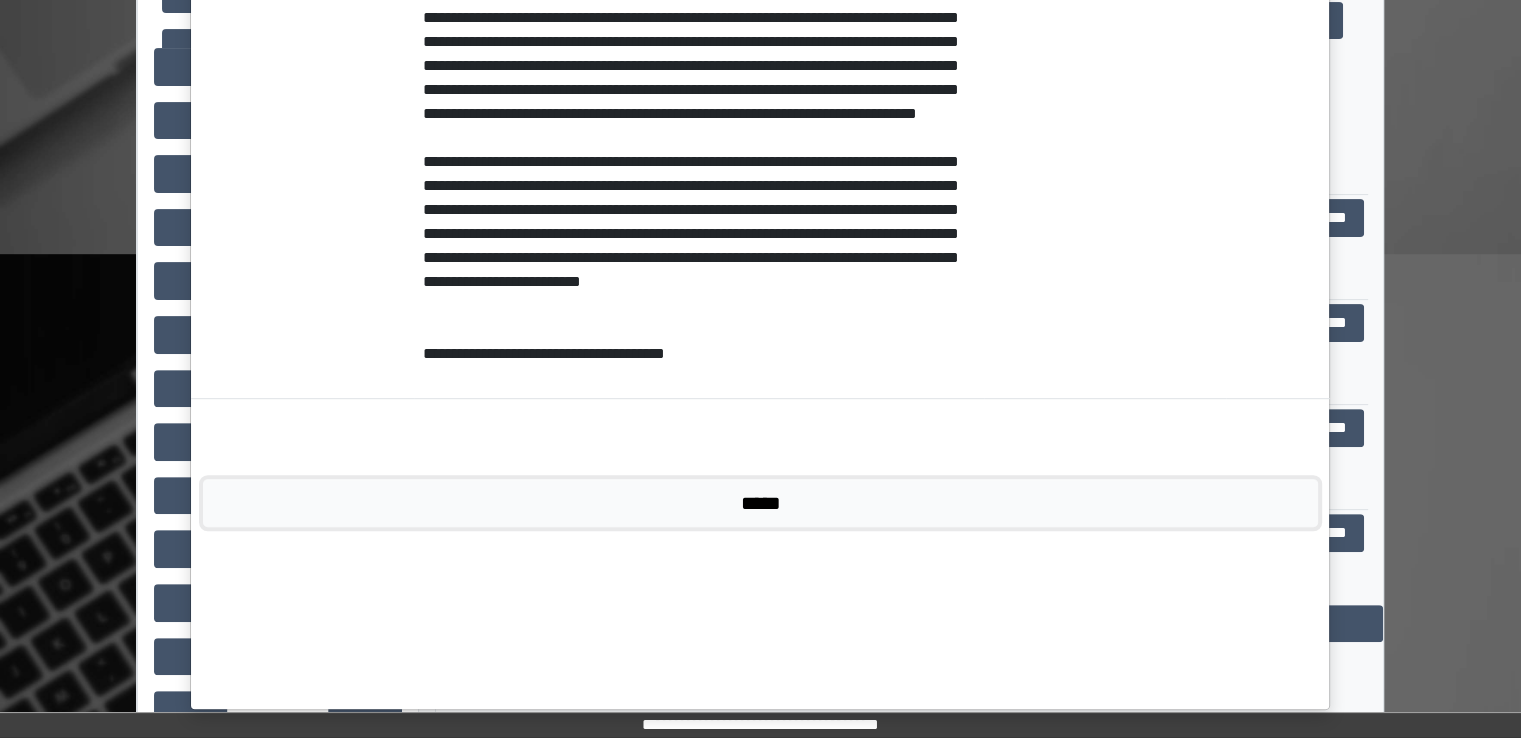 click on "*****" at bounding box center [760, 503] 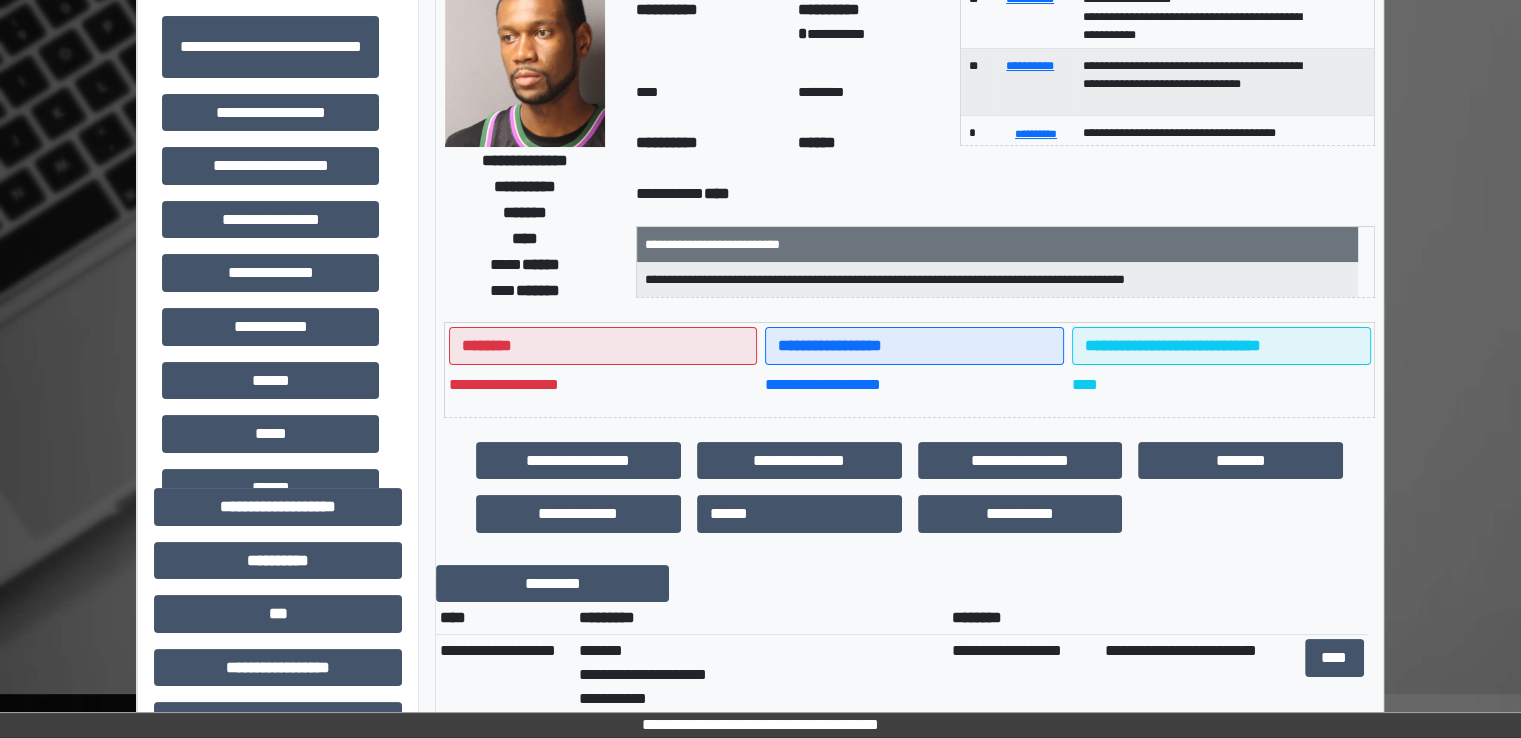 scroll, scrollTop: 0, scrollLeft: 0, axis: both 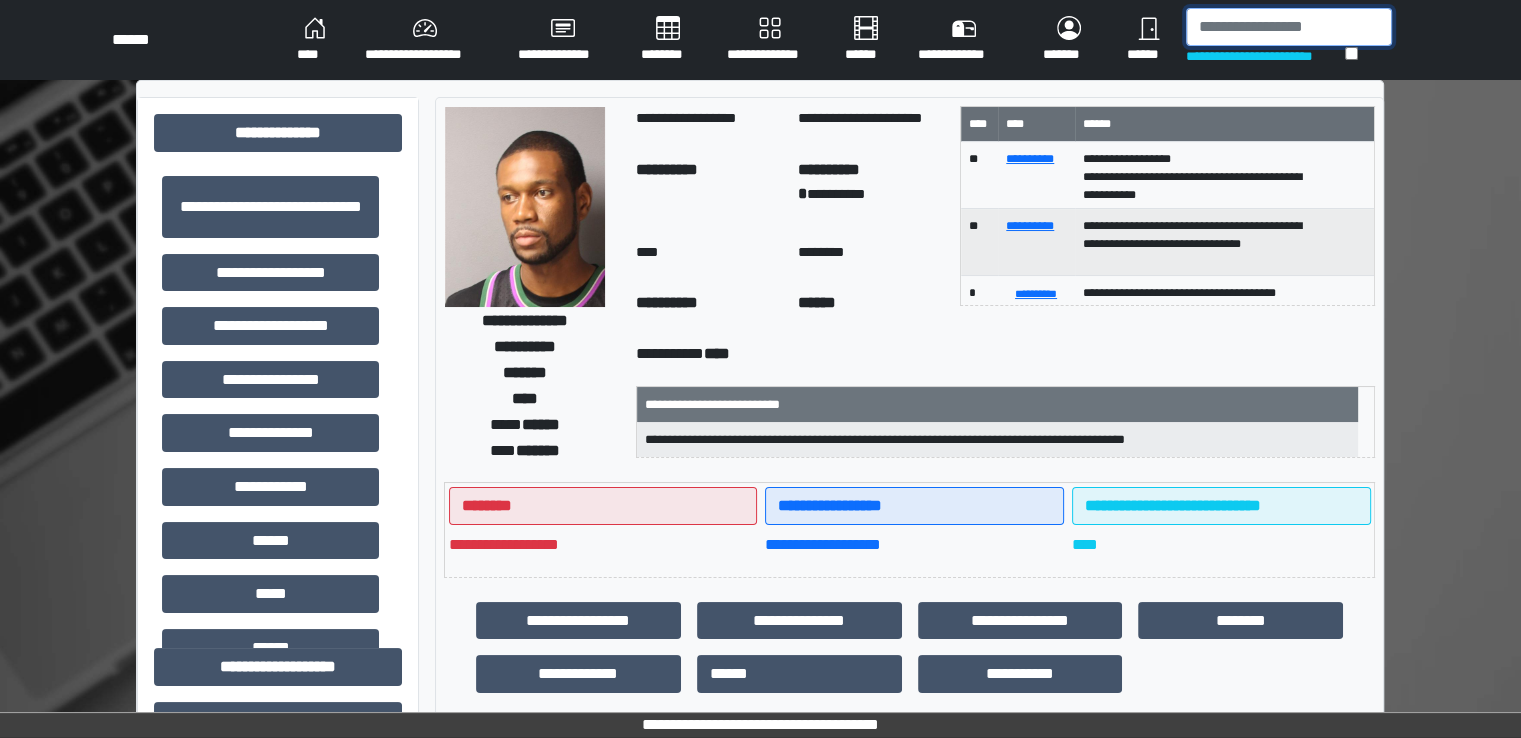 click at bounding box center (1289, 27) 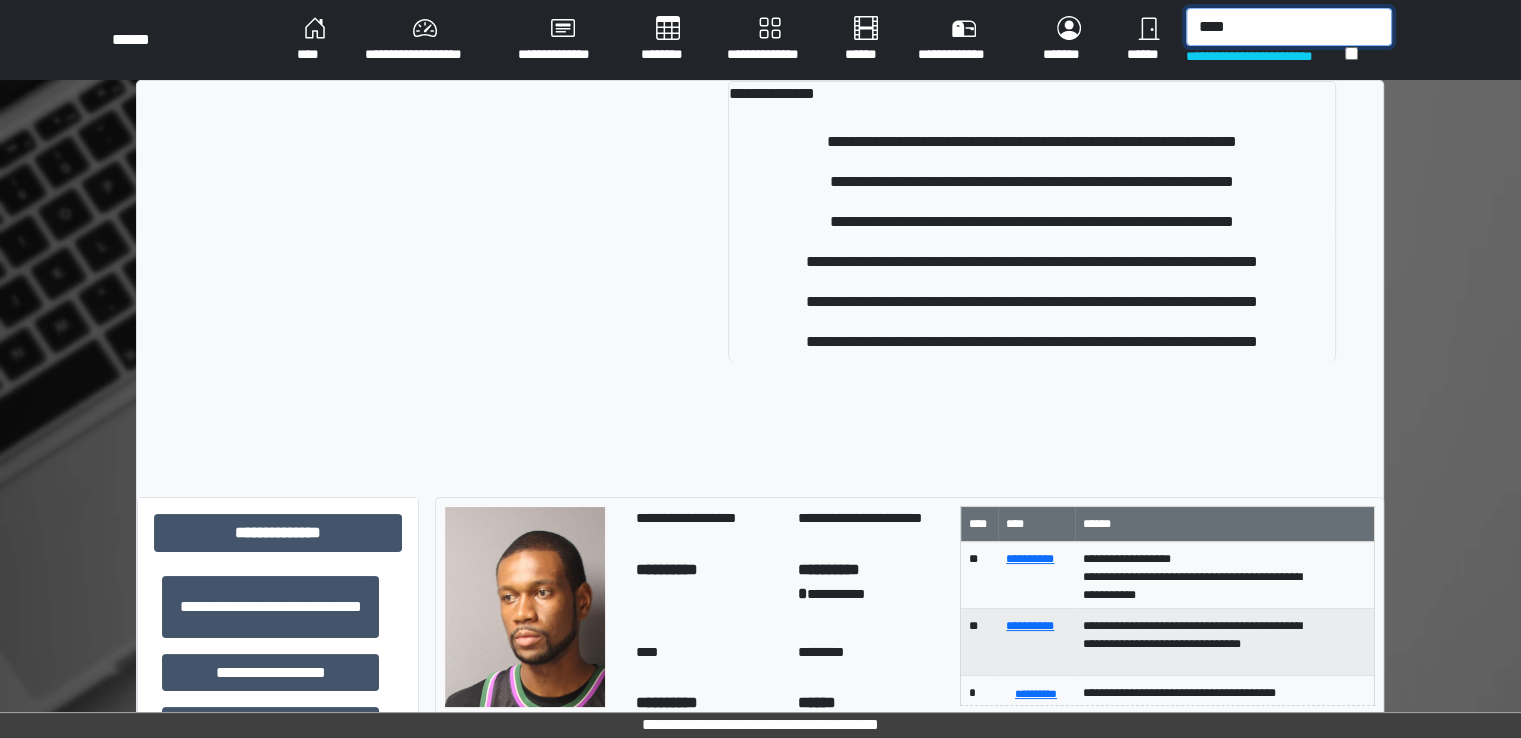 type on "****" 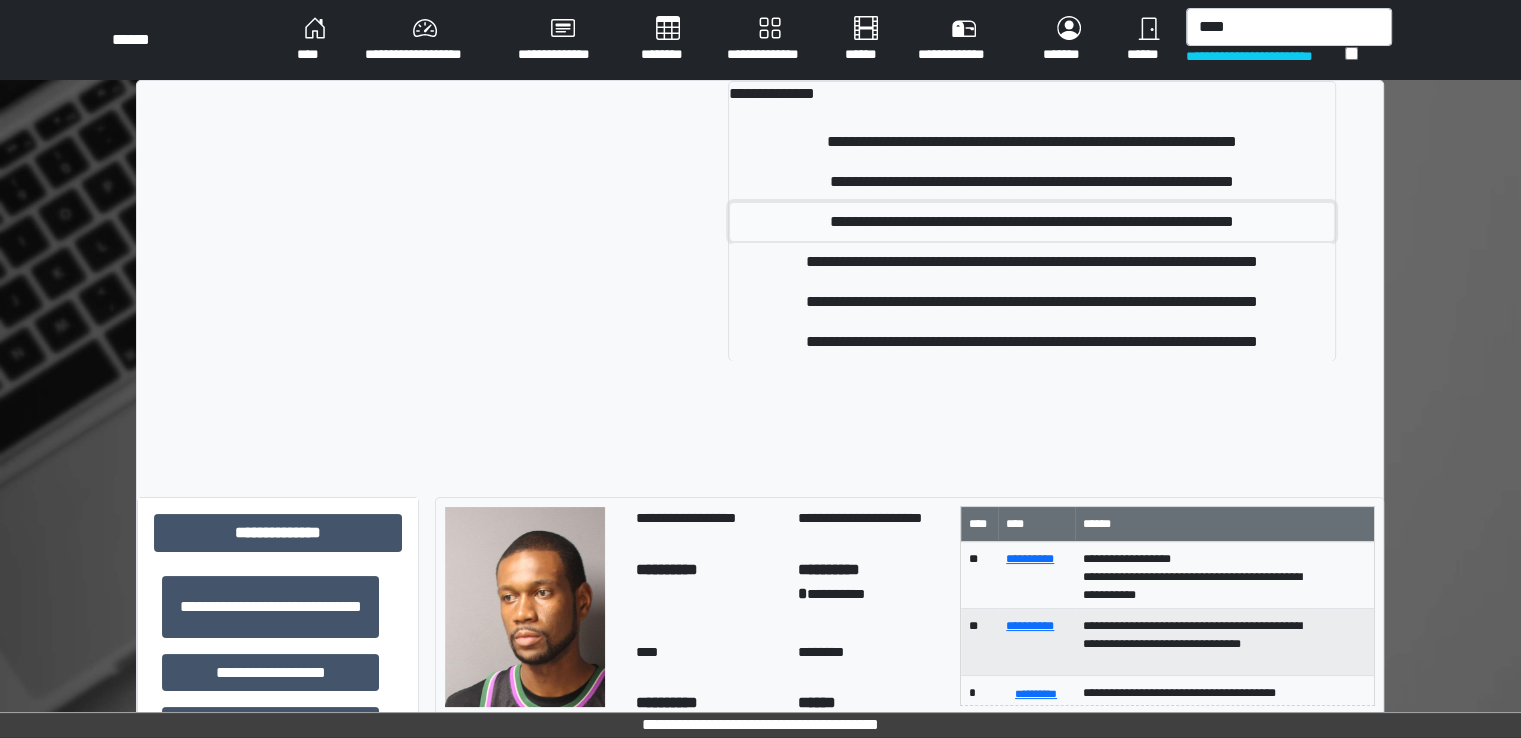 click on "**********" at bounding box center [1032, 222] 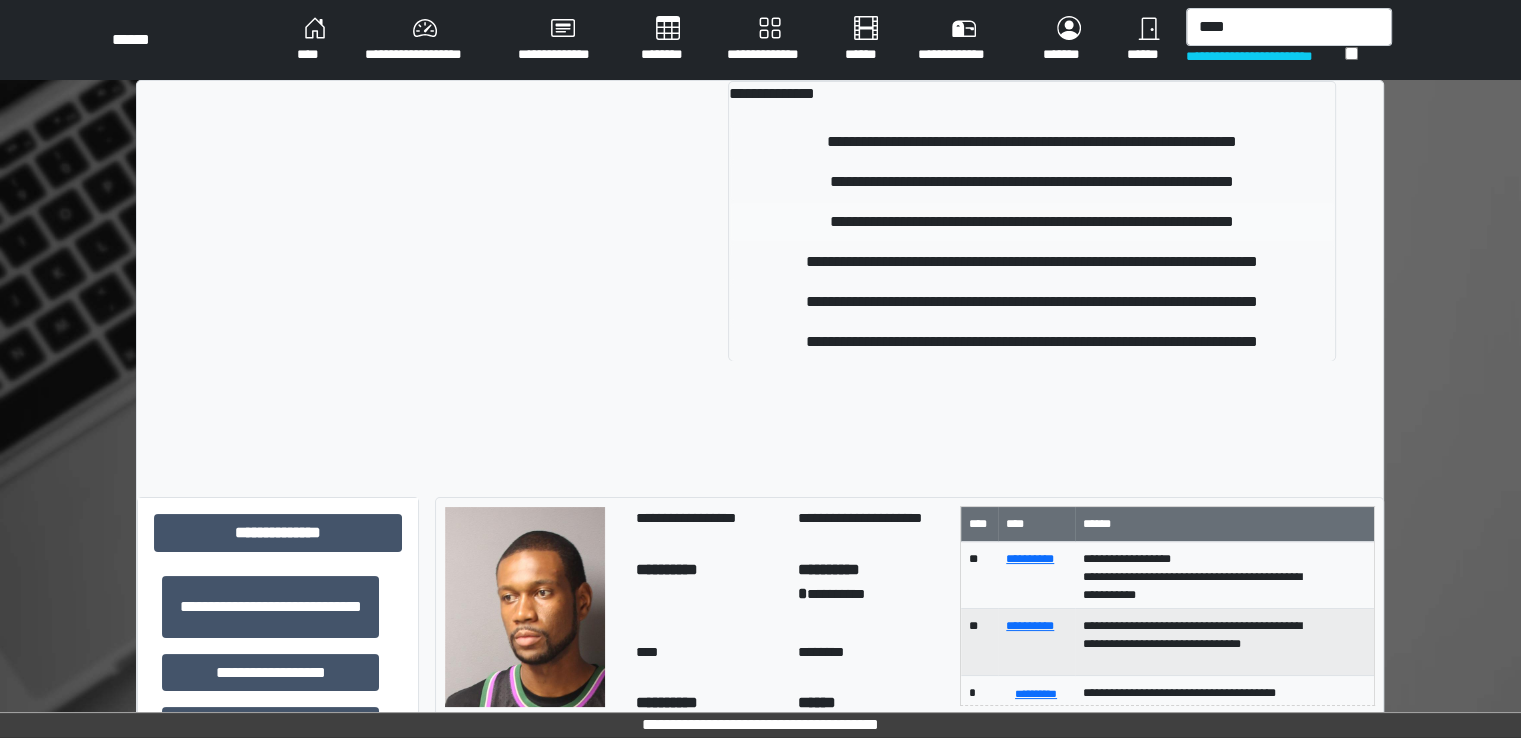 type 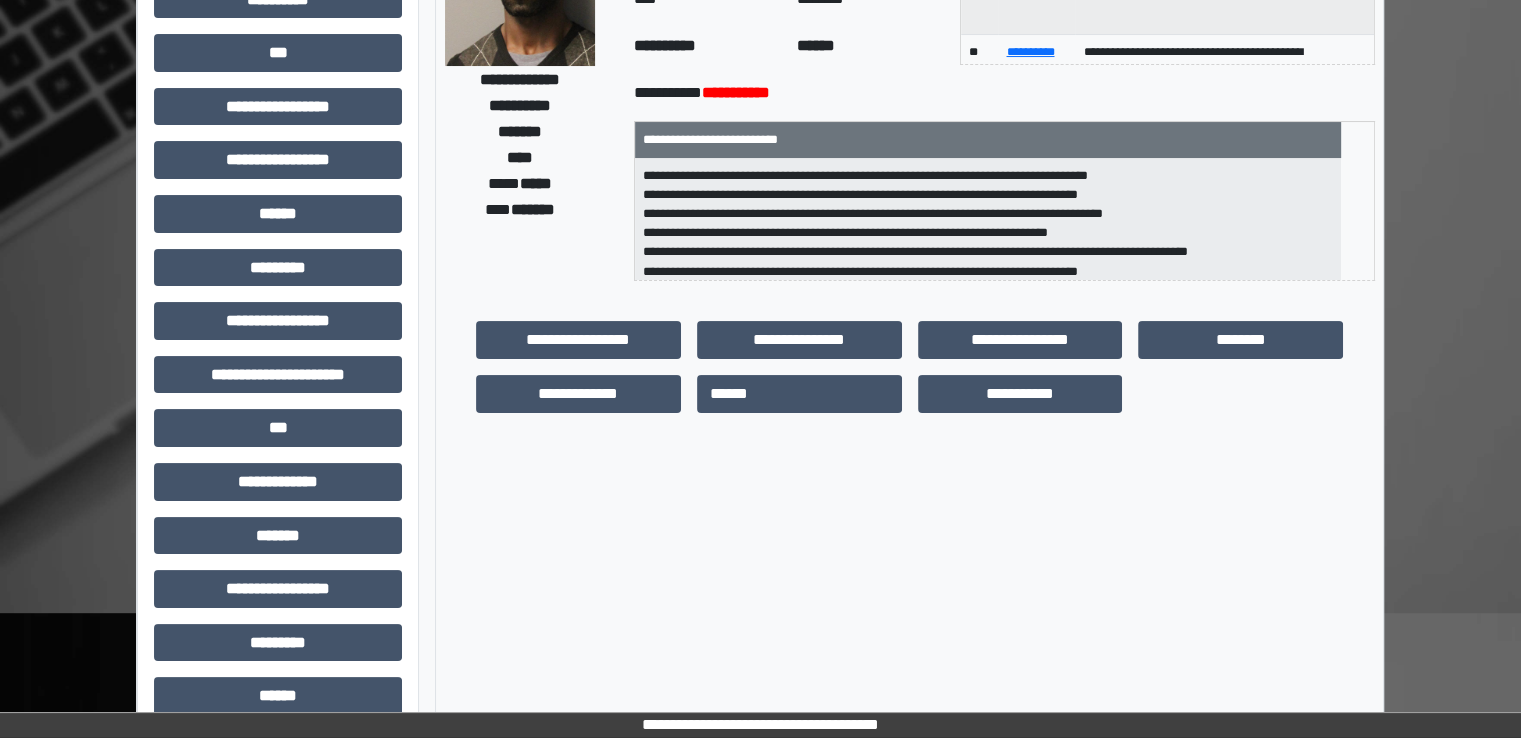 scroll, scrollTop: 400, scrollLeft: 0, axis: vertical 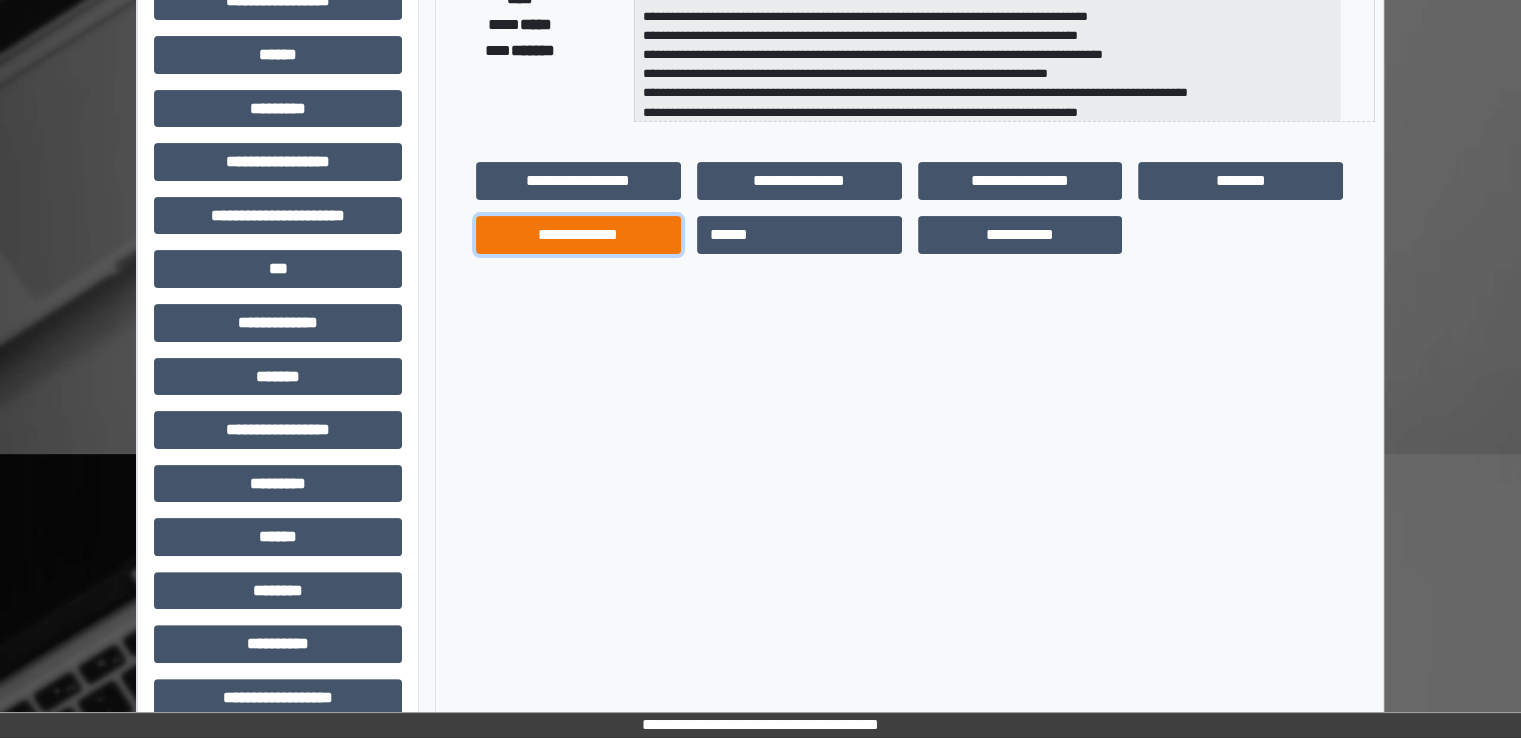 click on "**********" at bounding box center [578, 235] 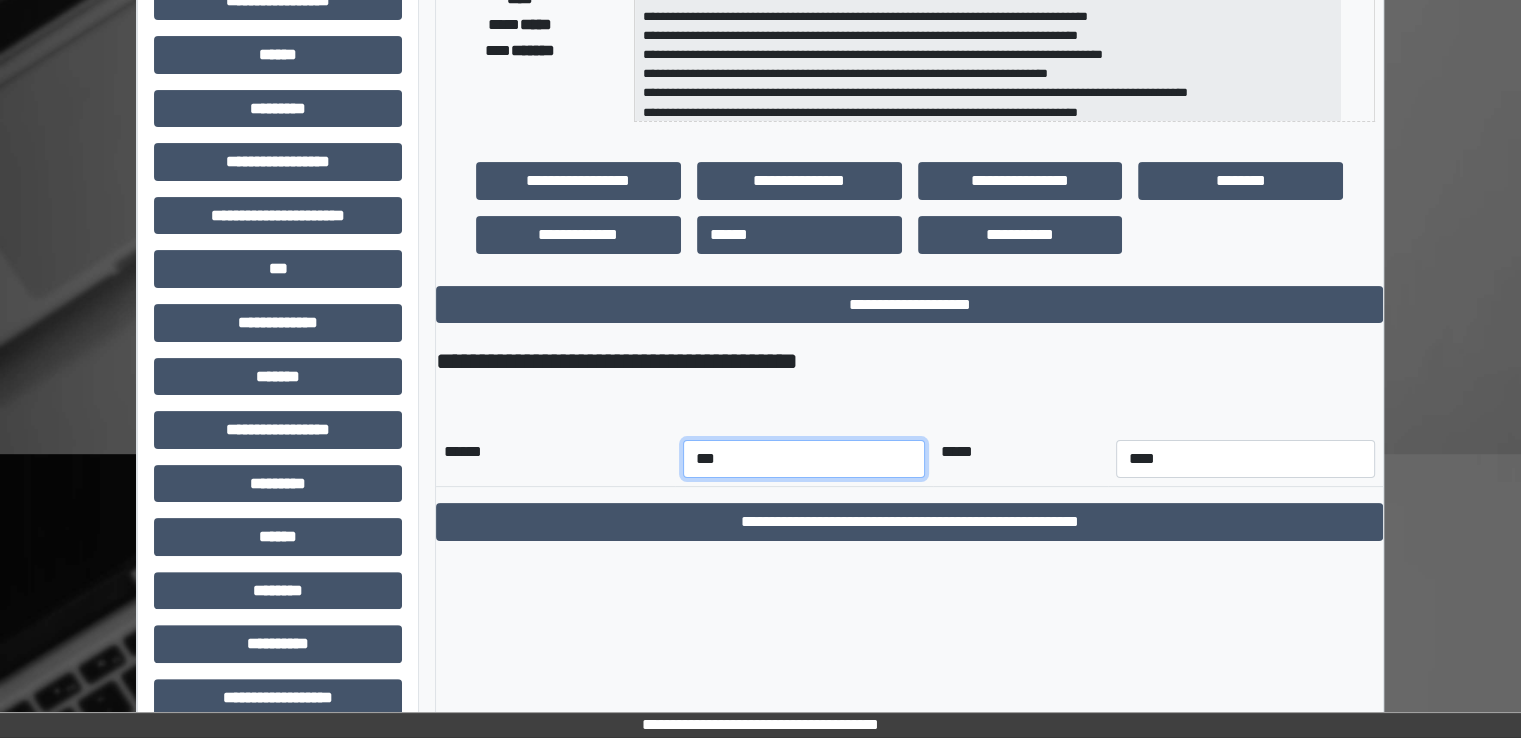 click on "***
***
***
***
***
***
***
***
***
***
***
***" at bounding box center [804, 459] 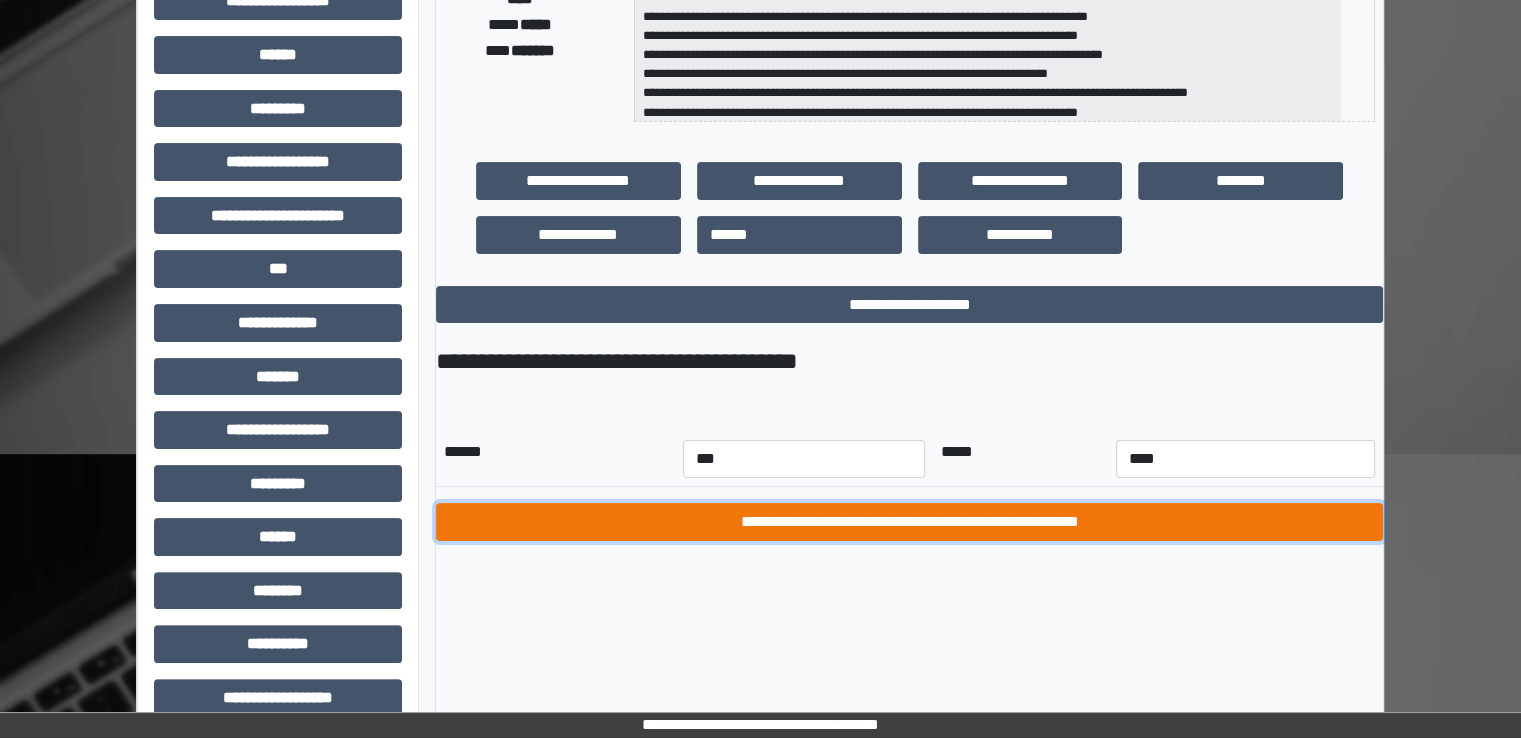 click on "**********" at bounding box center [909, 522] 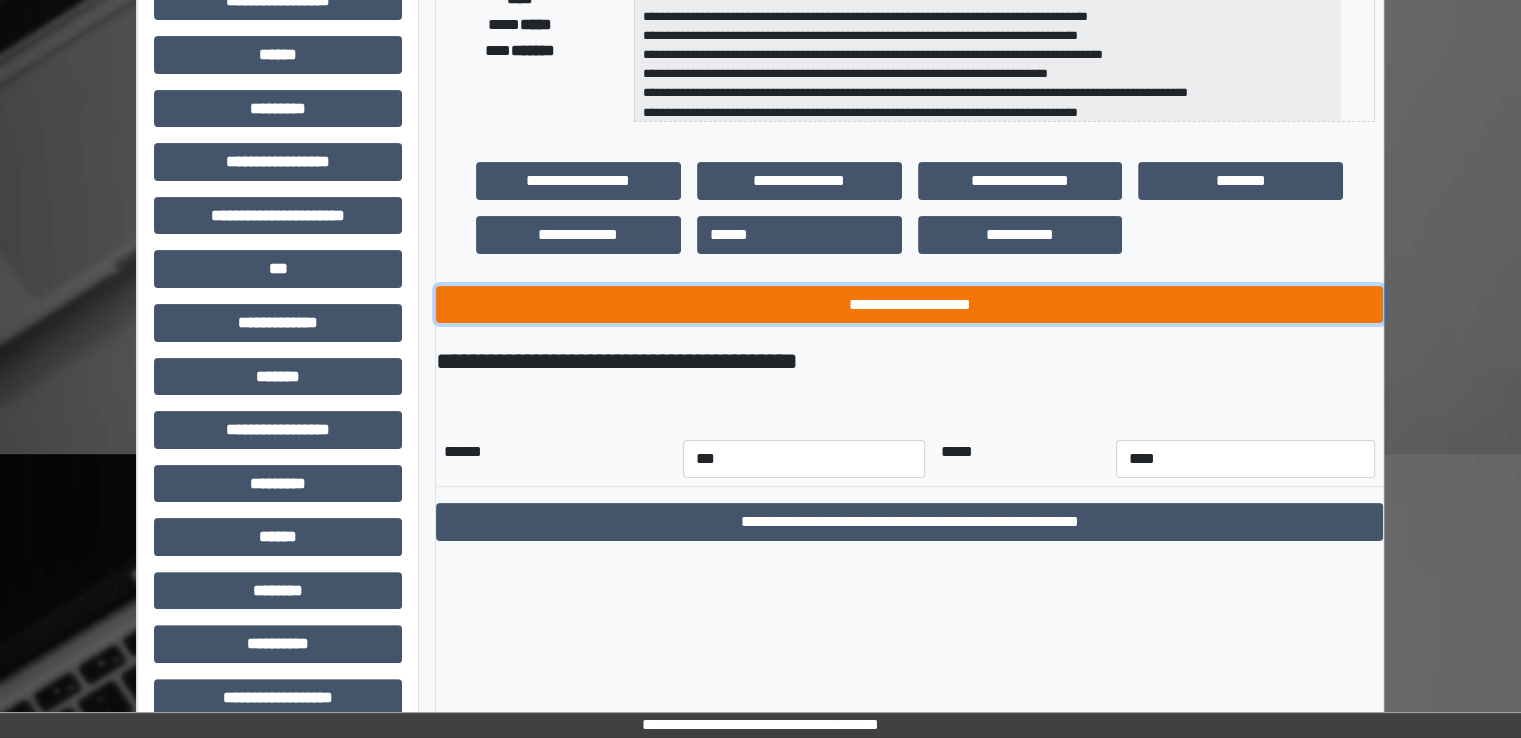 click on "**********" at bounding box center [909, 305] 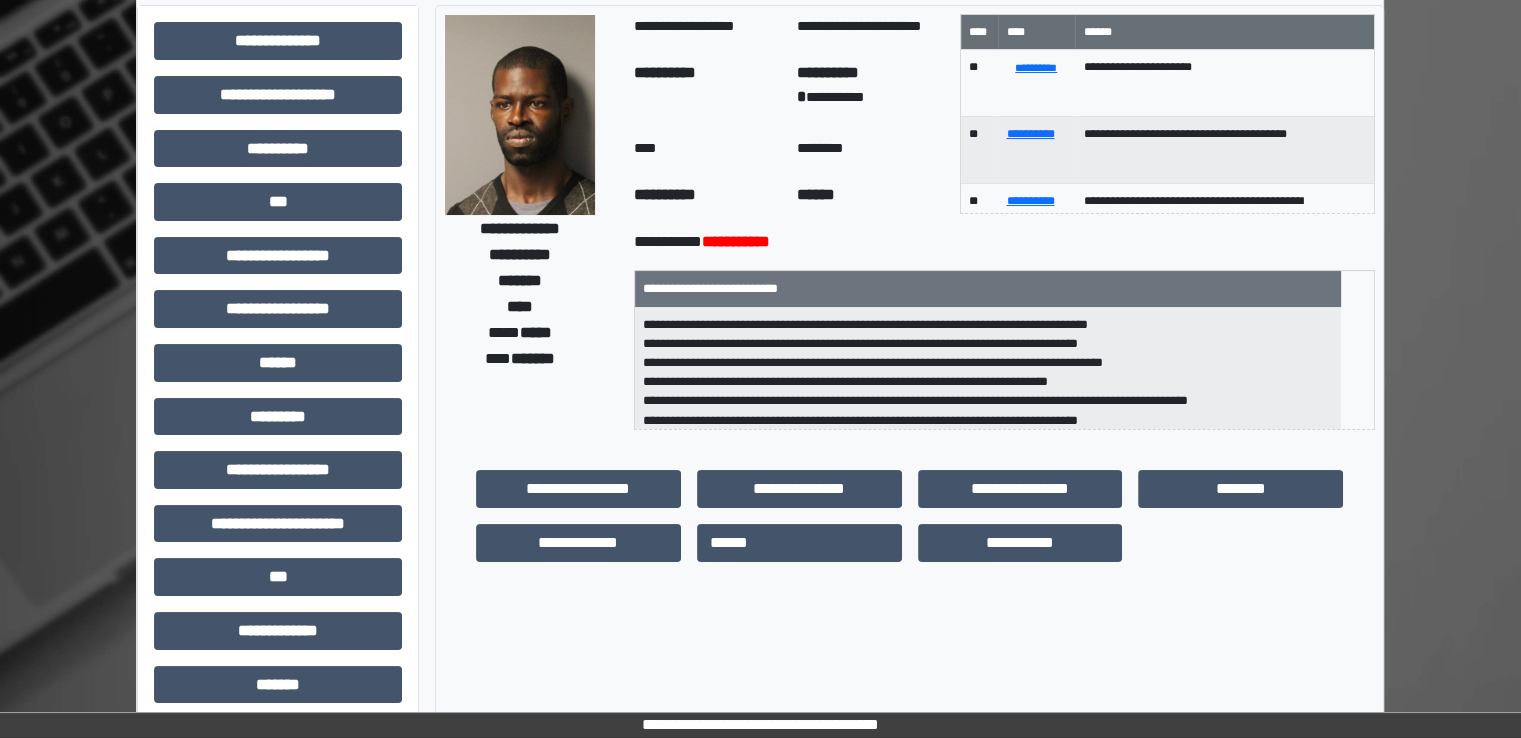 scroll, scrollTop: 0, scrollLeft: 0, axis: both 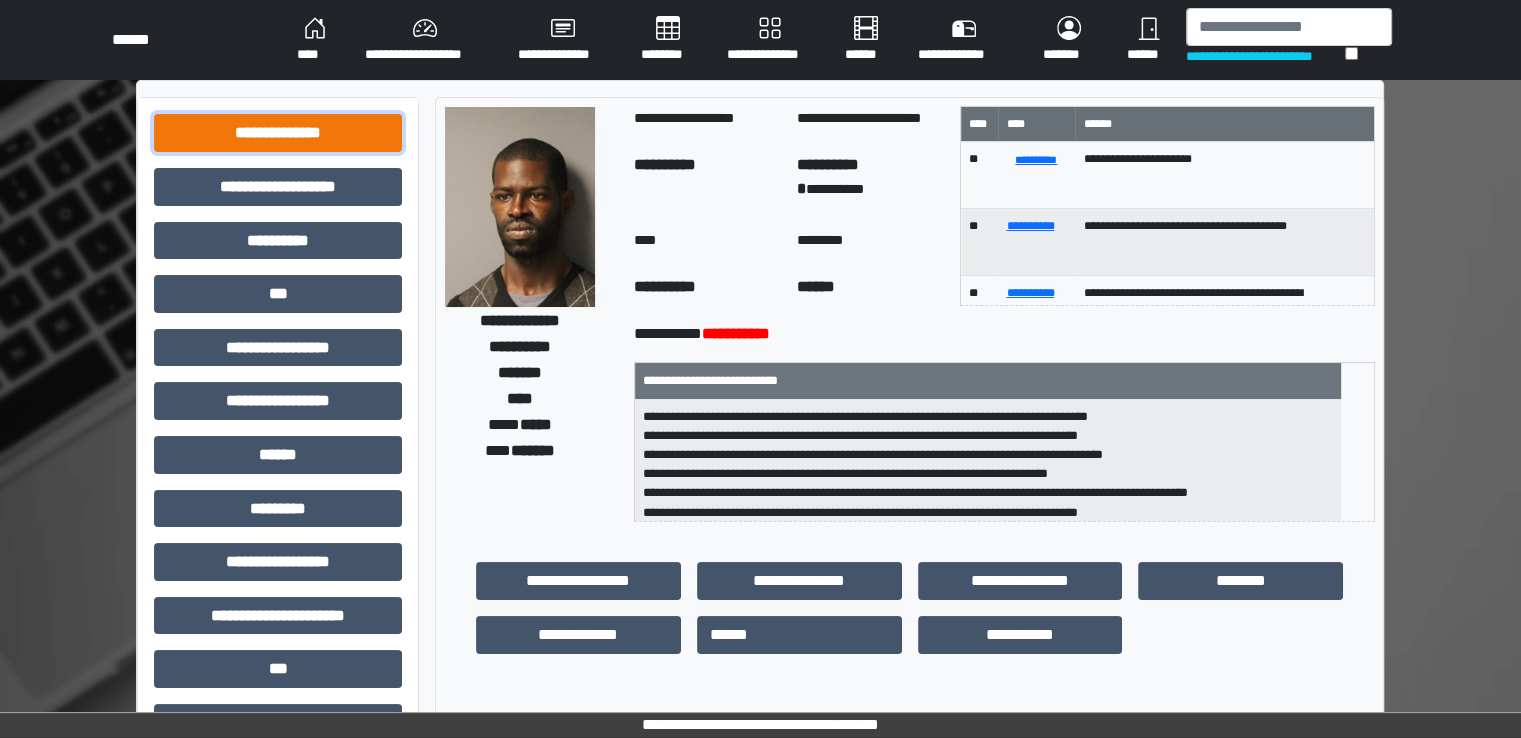 click on "**********" at bounding box center [278, 133] 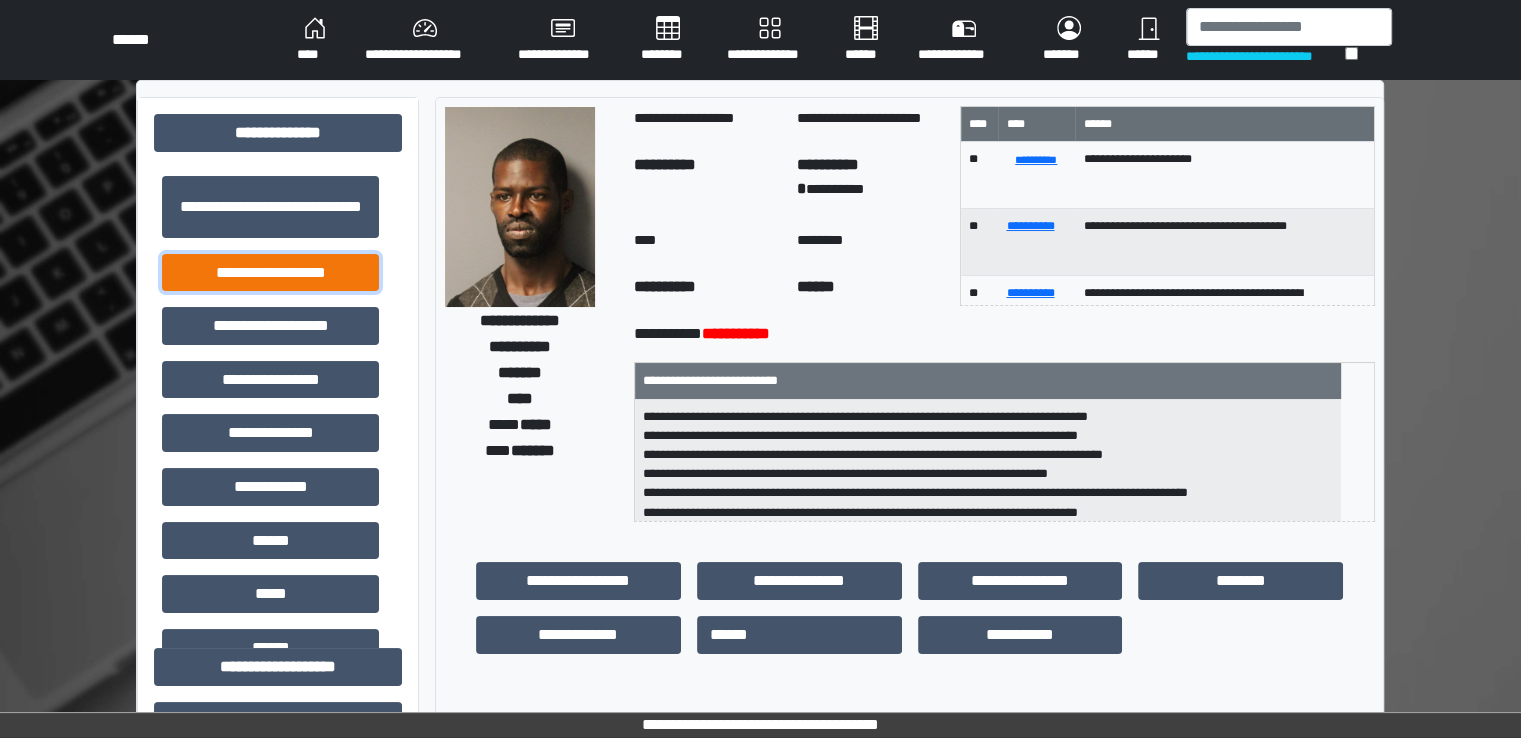 click on "**********" at bounding box center [270, 273] 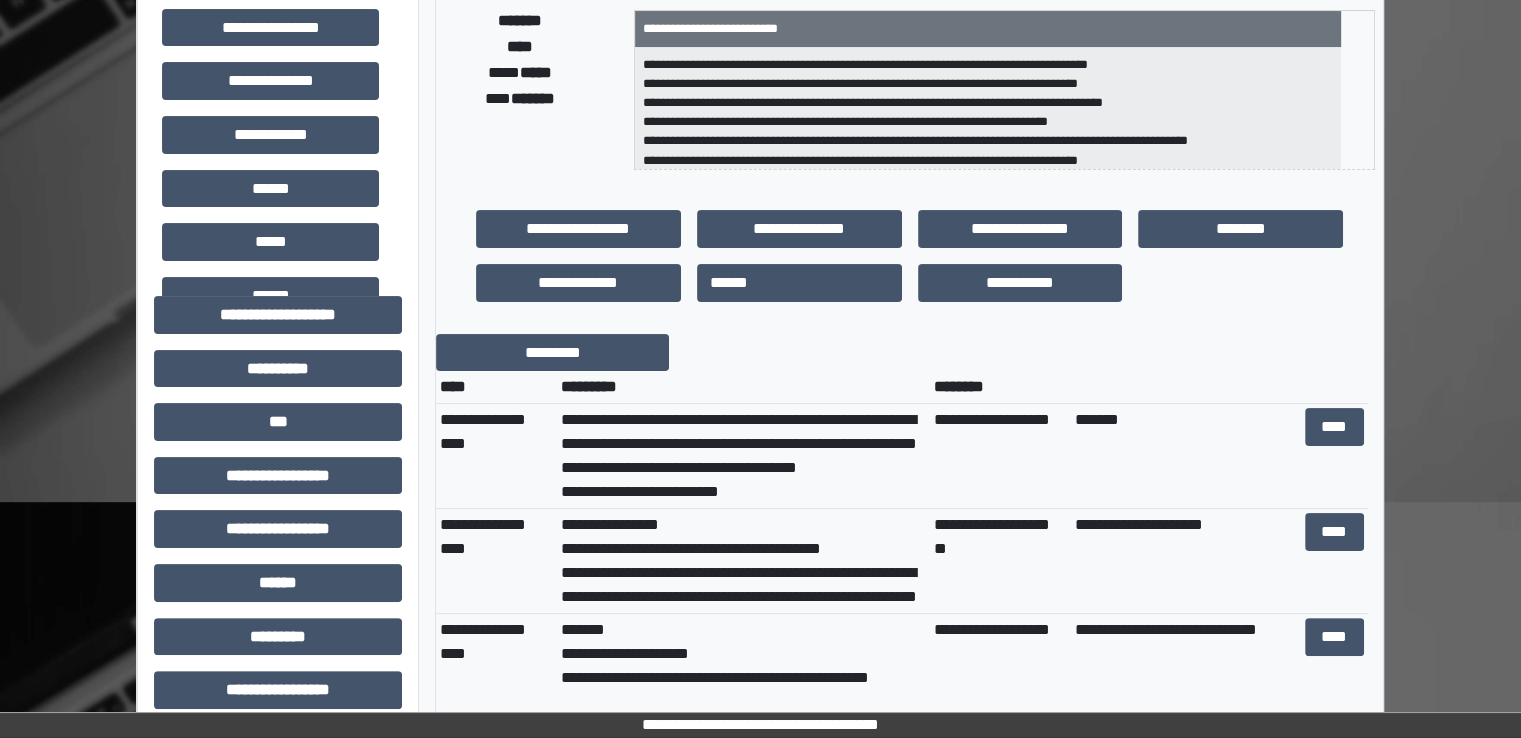 scroll, scrollTop: 400, scrollLeft: 0, axis: vertical 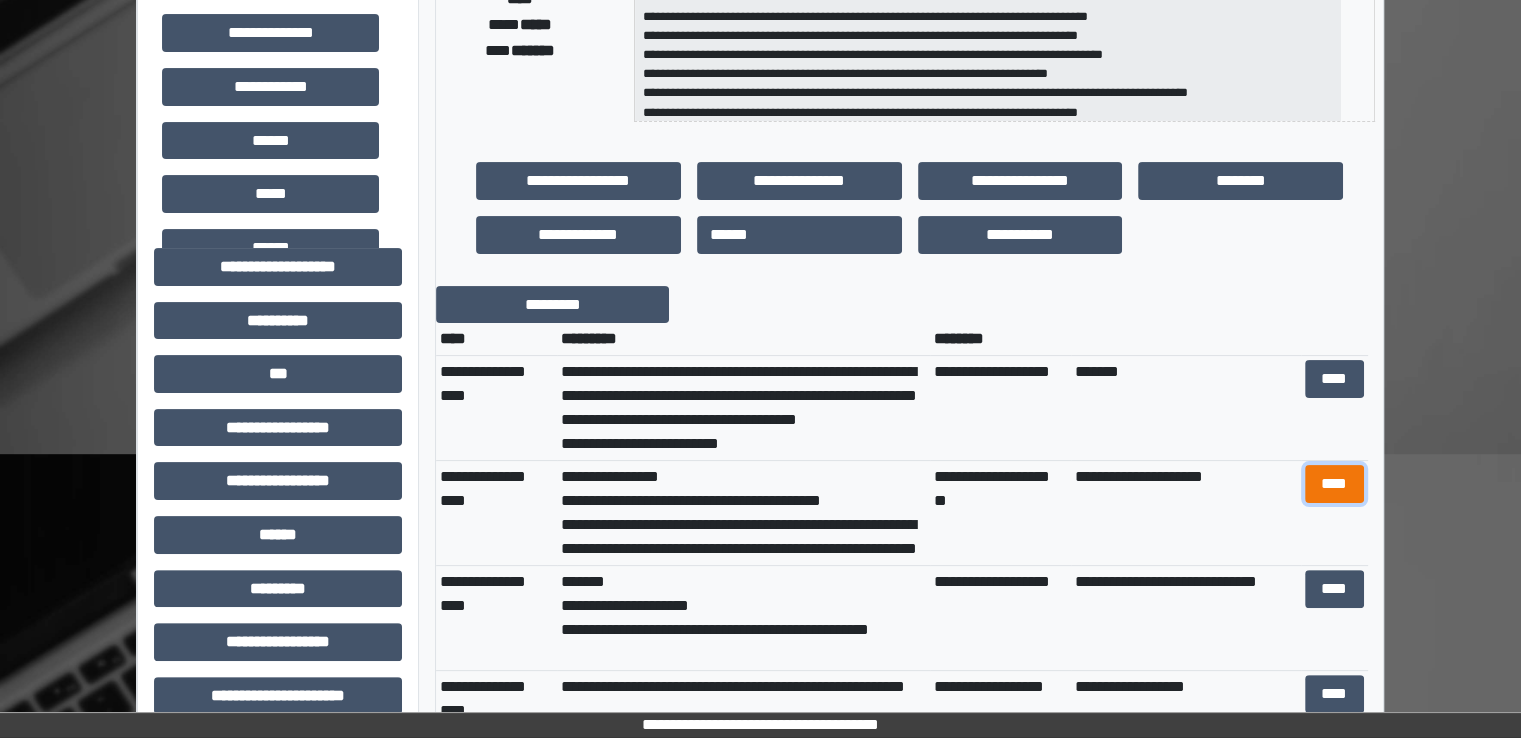 click on "****" at bounding box center [1334, 484] 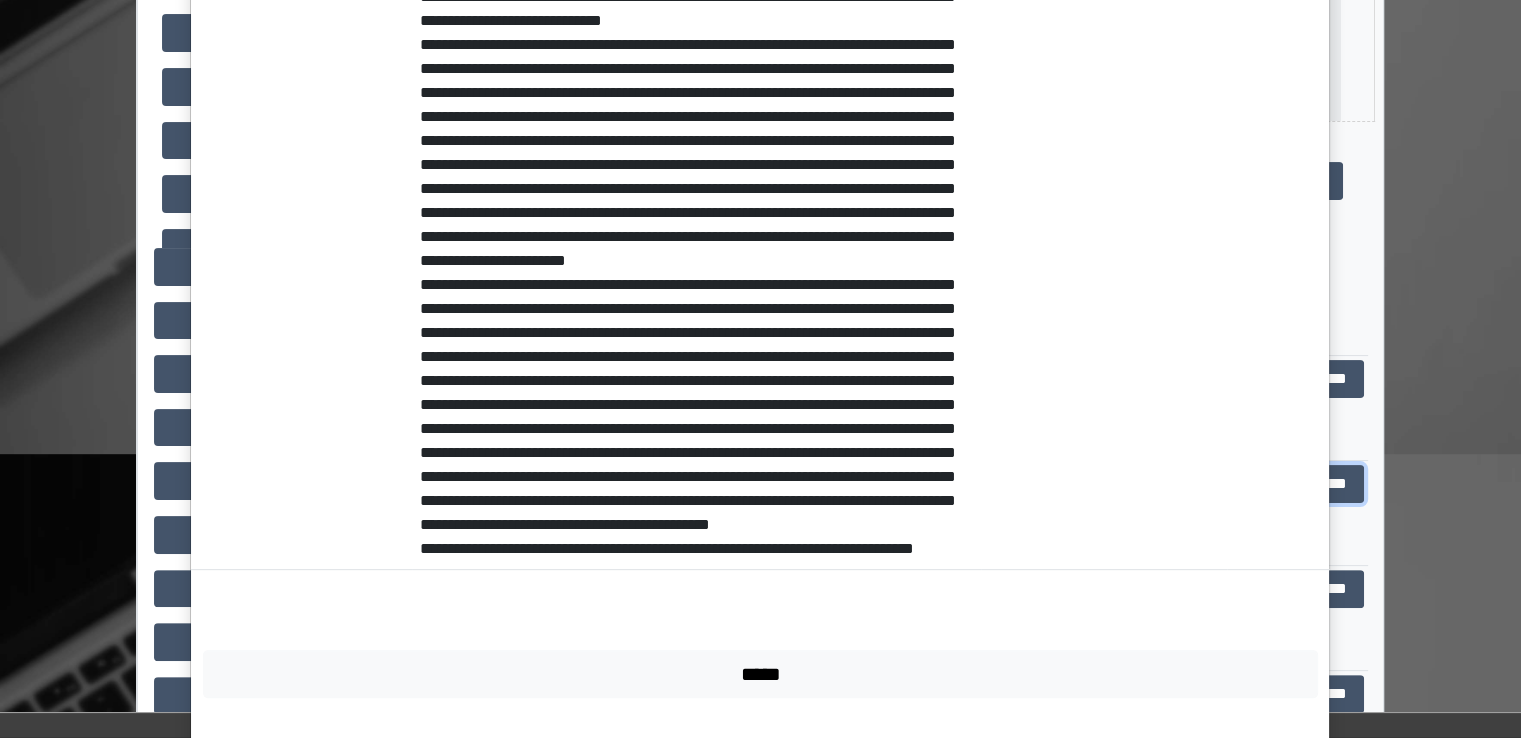 scroll, scrollTop: 696, scrollLeft: 0, axis: vertical 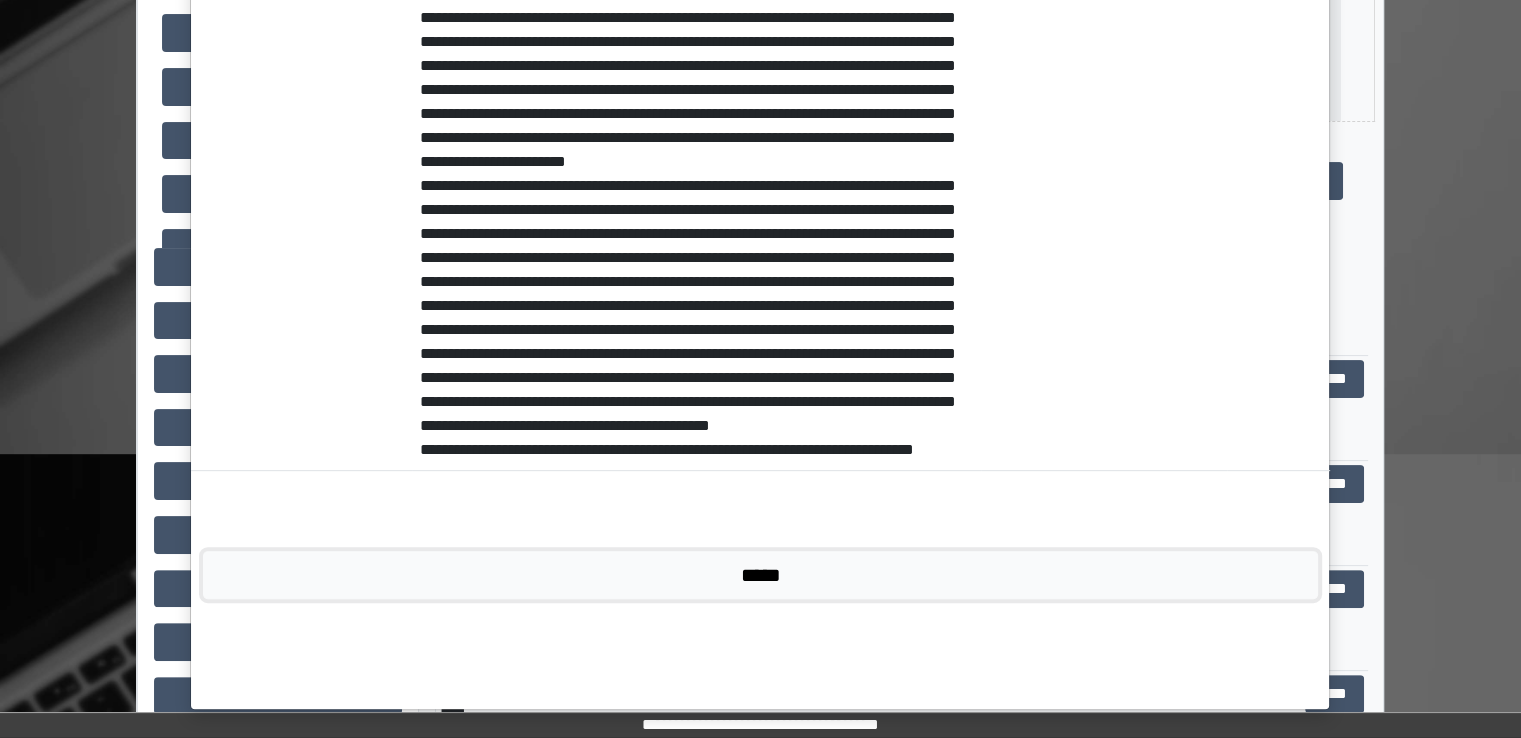 click on "*****" at bounding box center (760, 575) 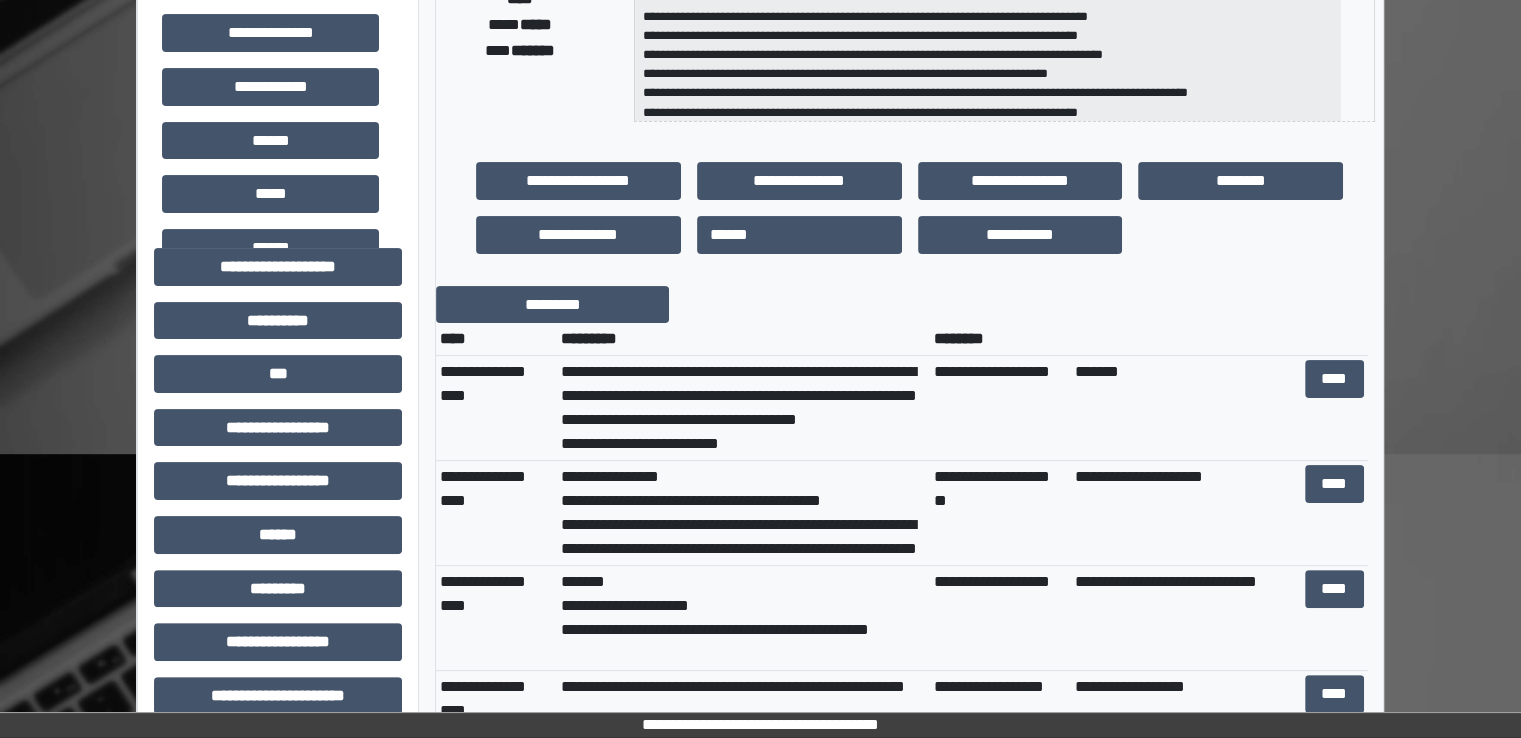 scroll, scrollTop: 0, scrollLeft: 0, axis: both 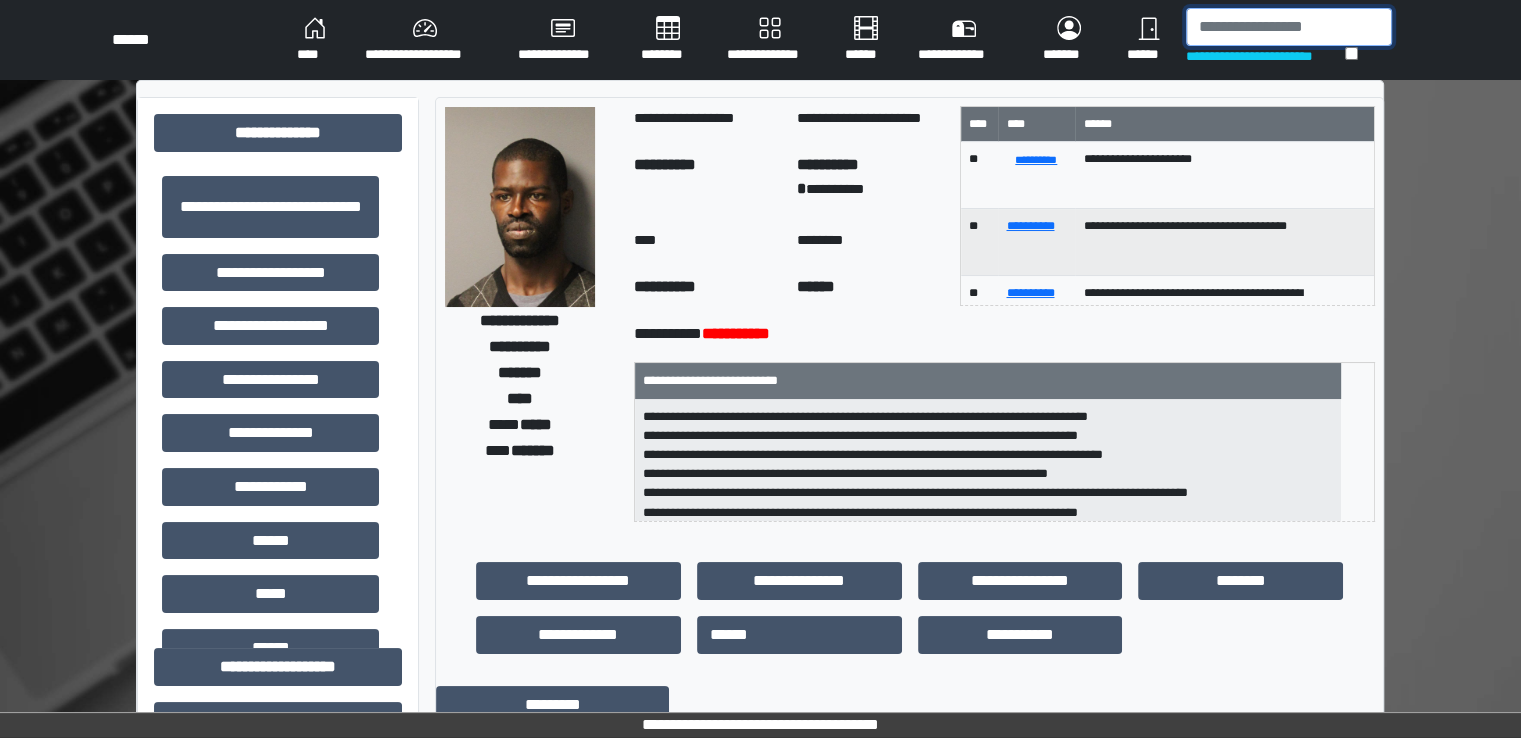 drag, startPoint x: 1291, startPoint y: 24, endPoint x: 1301, endPoint y: 23, distance: 10.049875 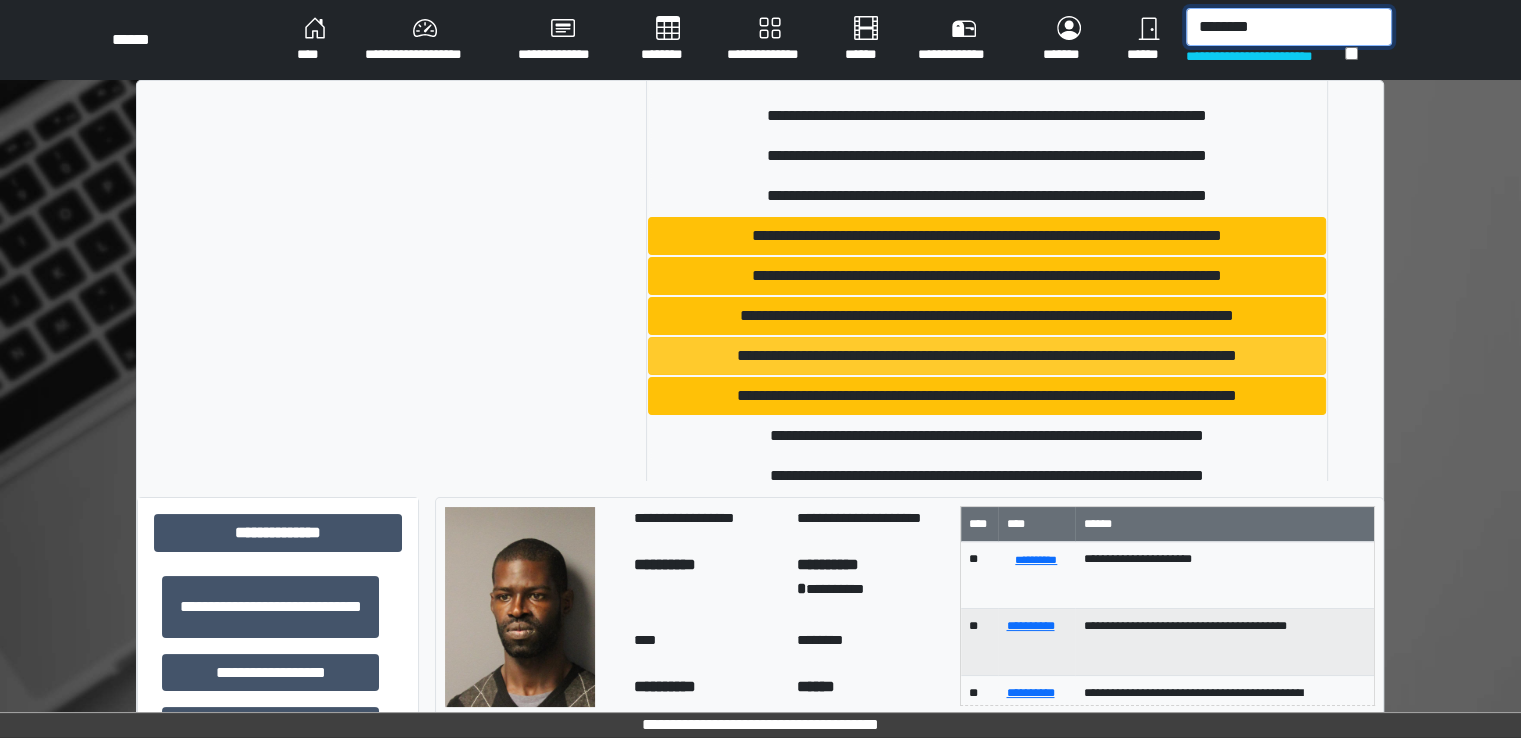 scroll, scrollTop: 300, scrollLeft: 0, axis: vertical 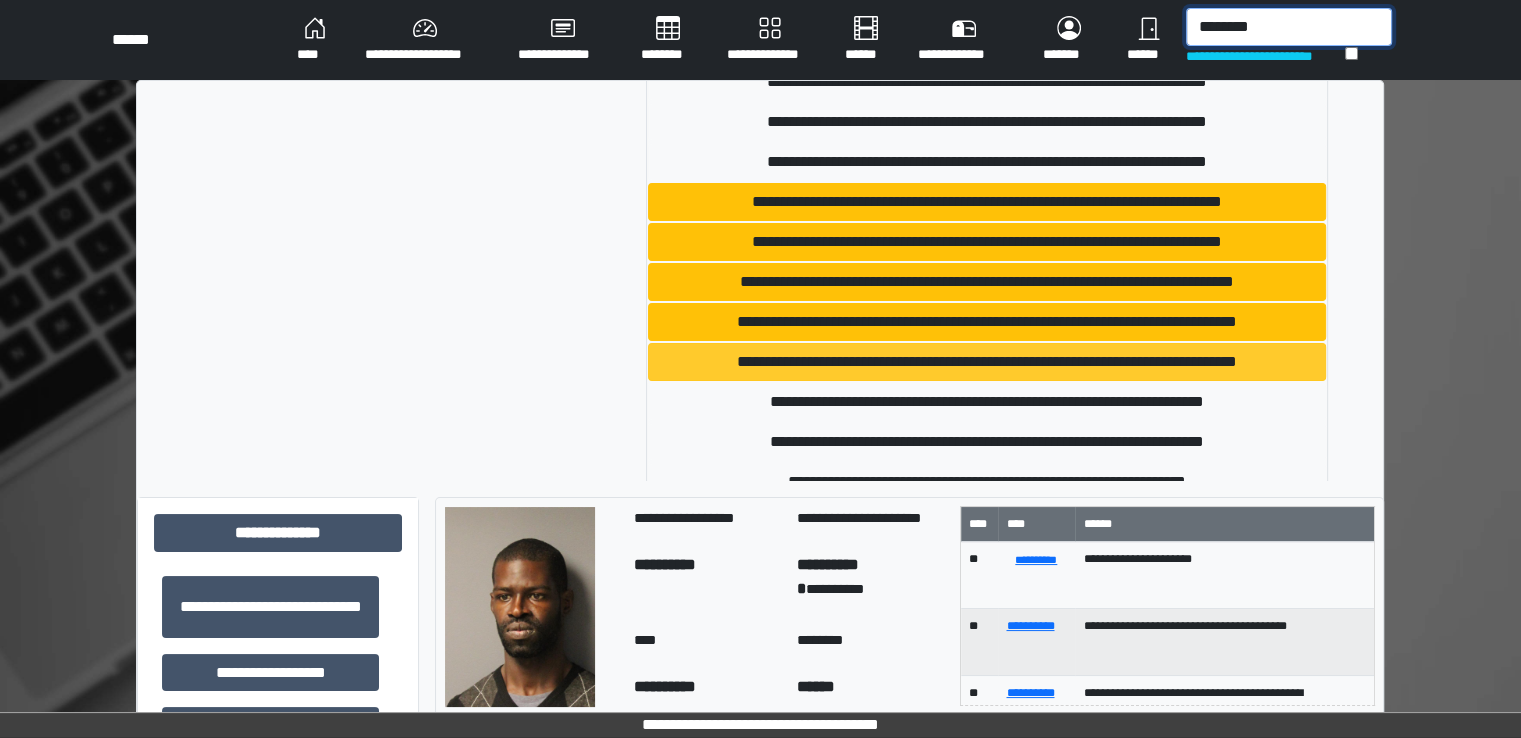 type on "********" 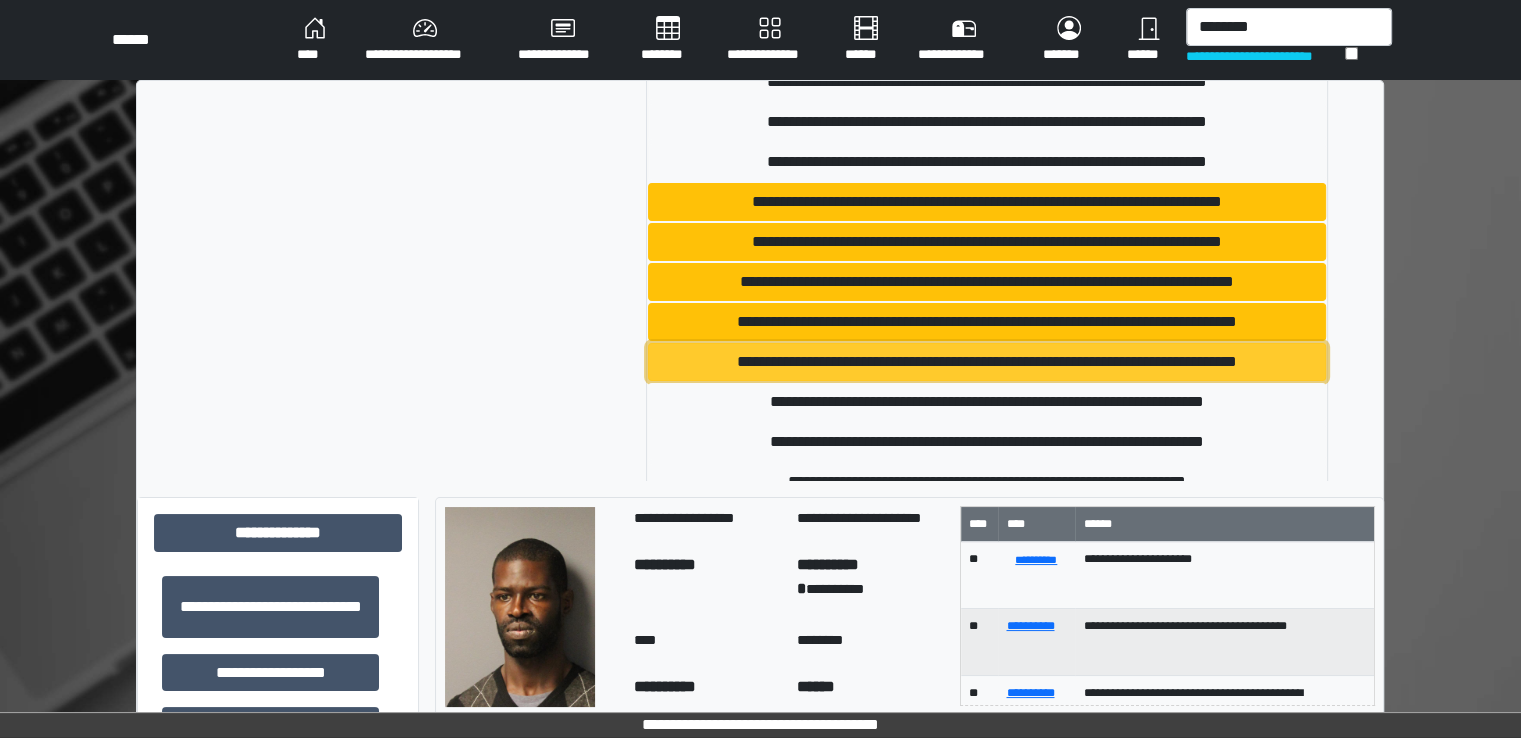 click on "**********" at bounding box center [987, 362] 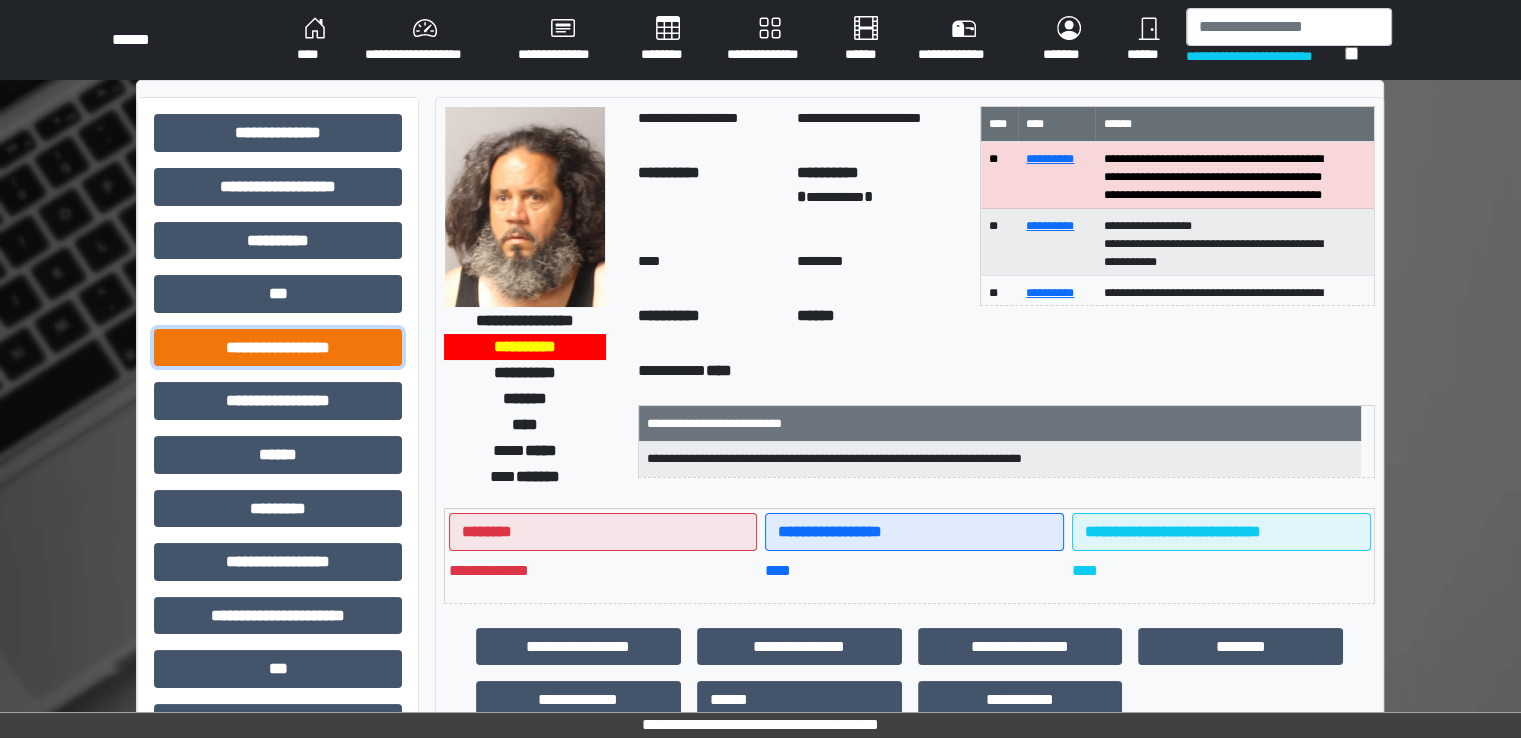 click on "**********" at bounding box center (278, 348) 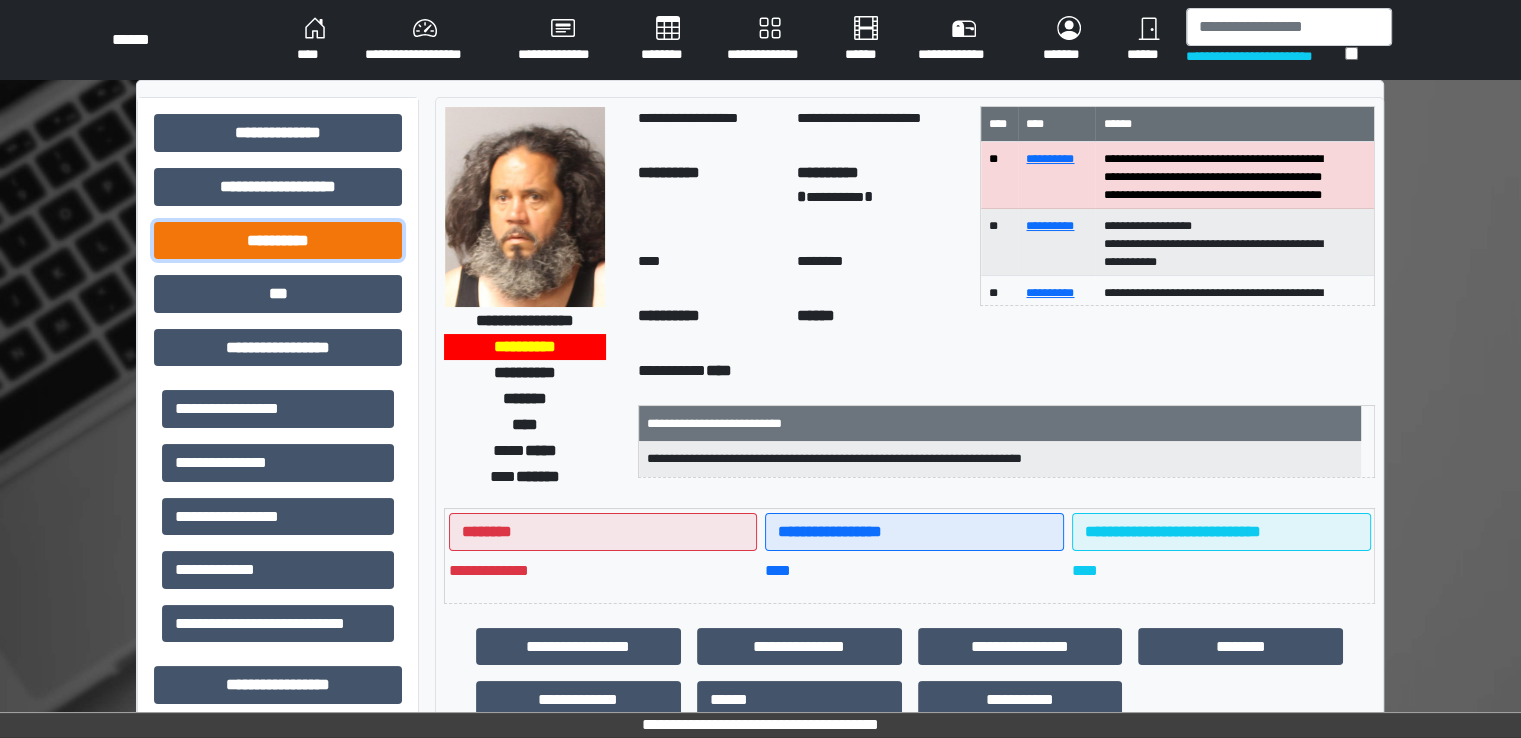 click on "**********" at bounding box center (278, 241) 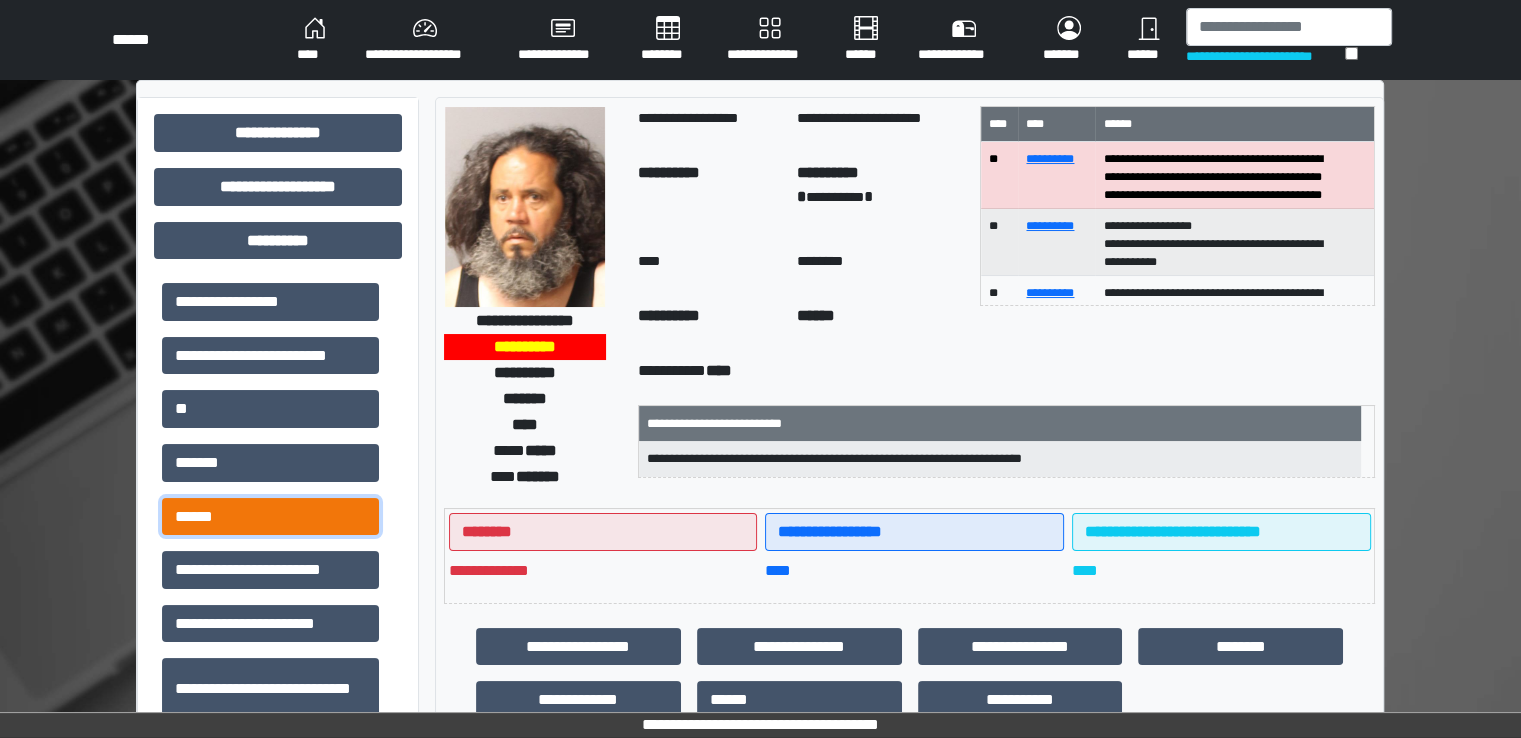 click on "******" at bounding box center (270, 517) 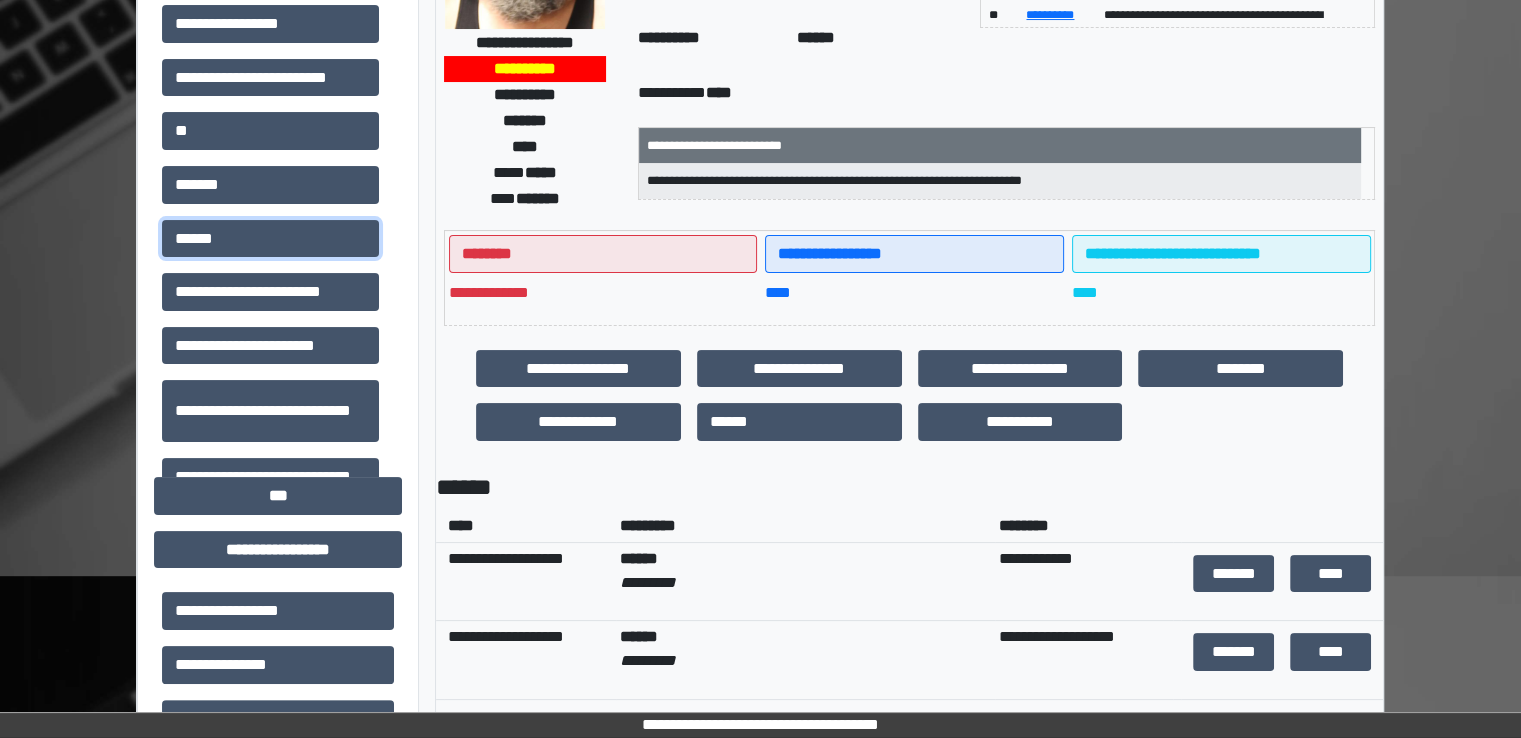 scroll, scrollTop: 400, scrollLeft: 0, axis: vertical 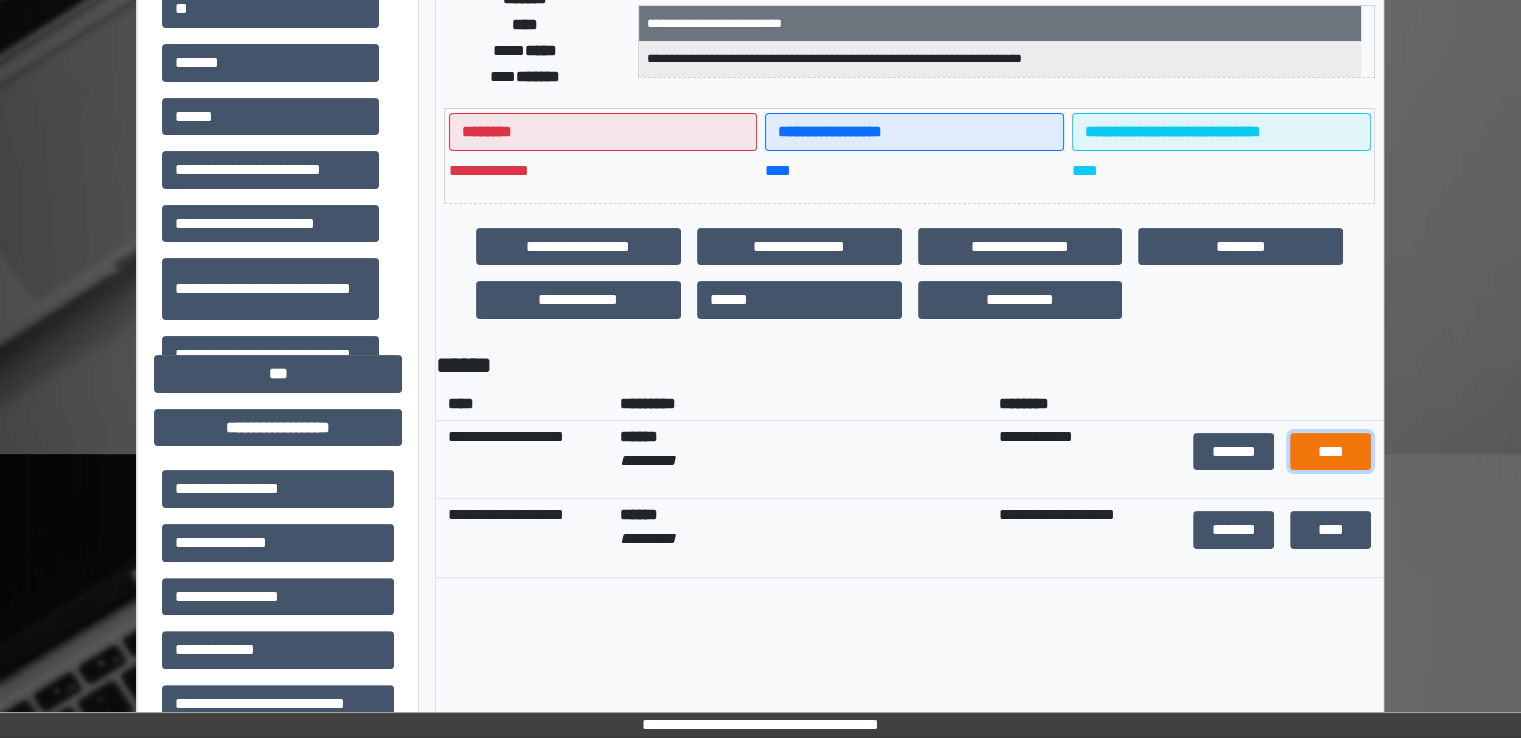 click on "****" at bounding box center (1330, 452) 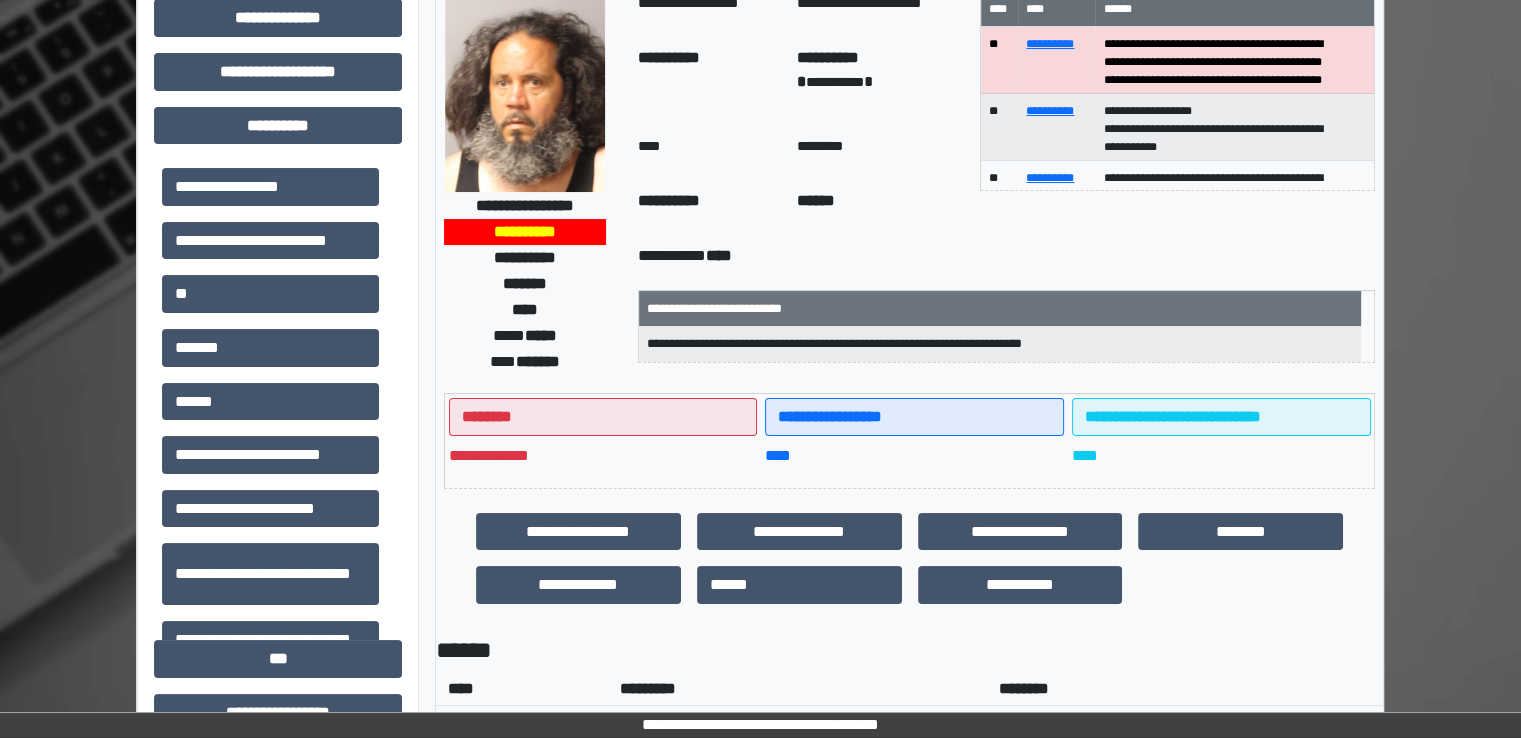 scroll, scrollTop: 100, scrollLeft: 0, axis: vertical 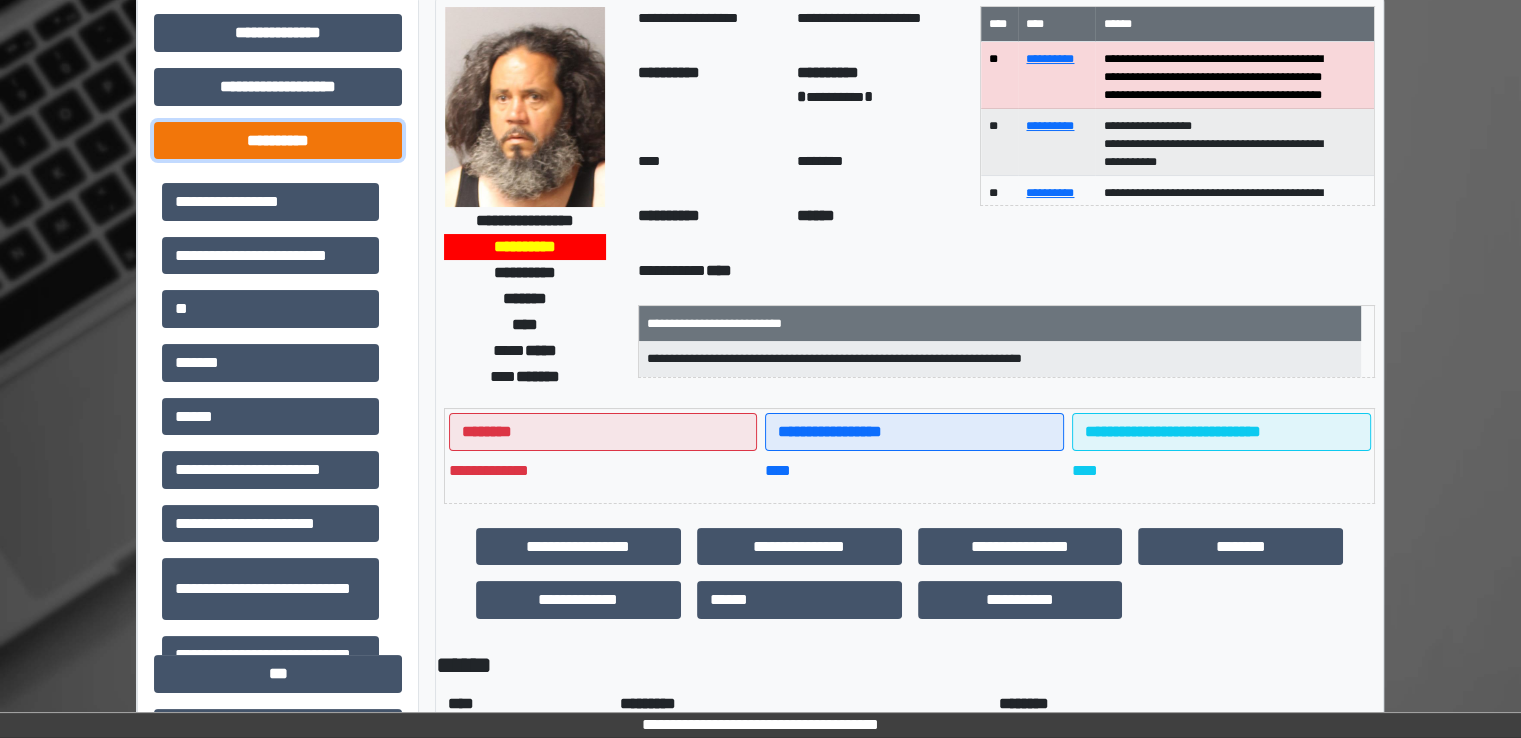 click on "**********" at bounding box center (278, 141) 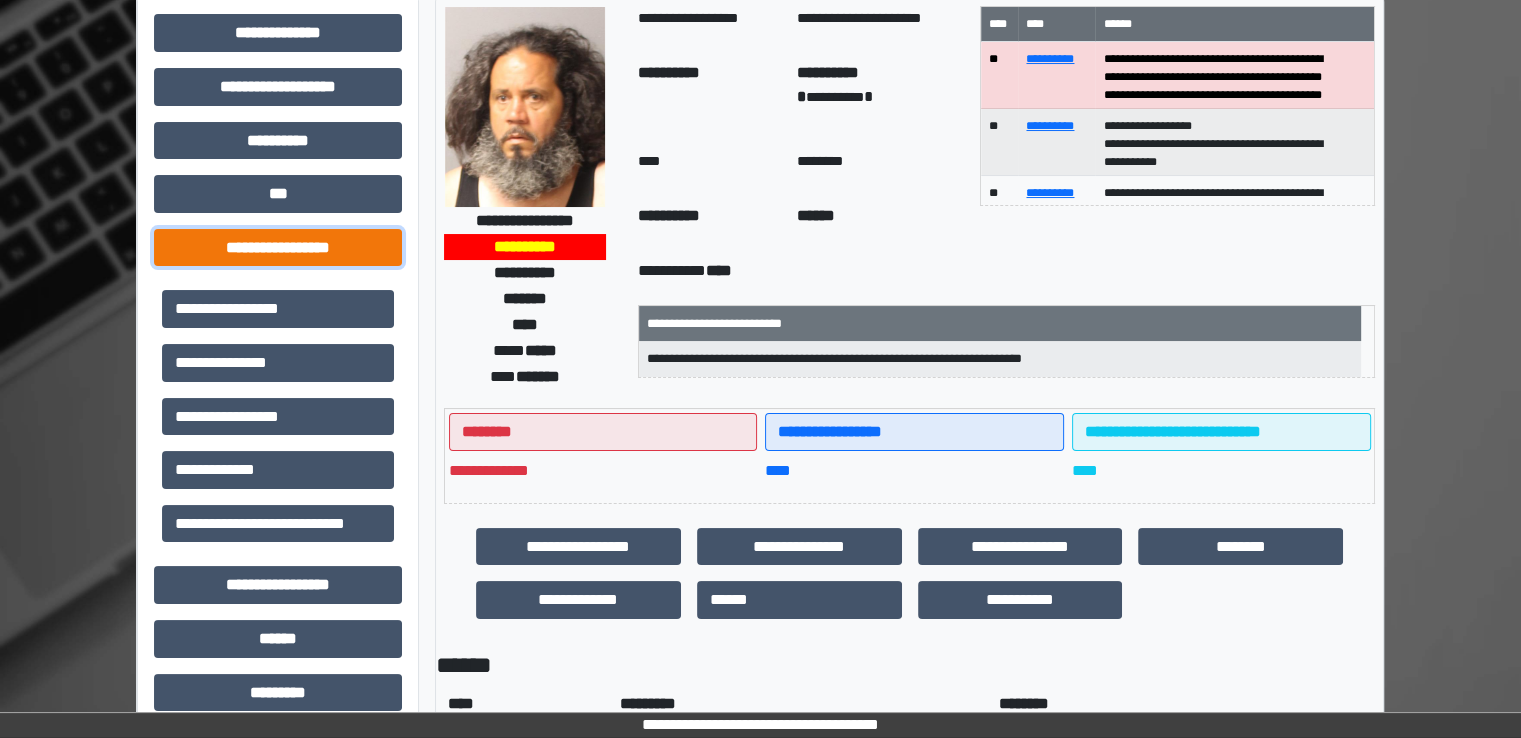 click on "**********" at bounding box center [278, 248] 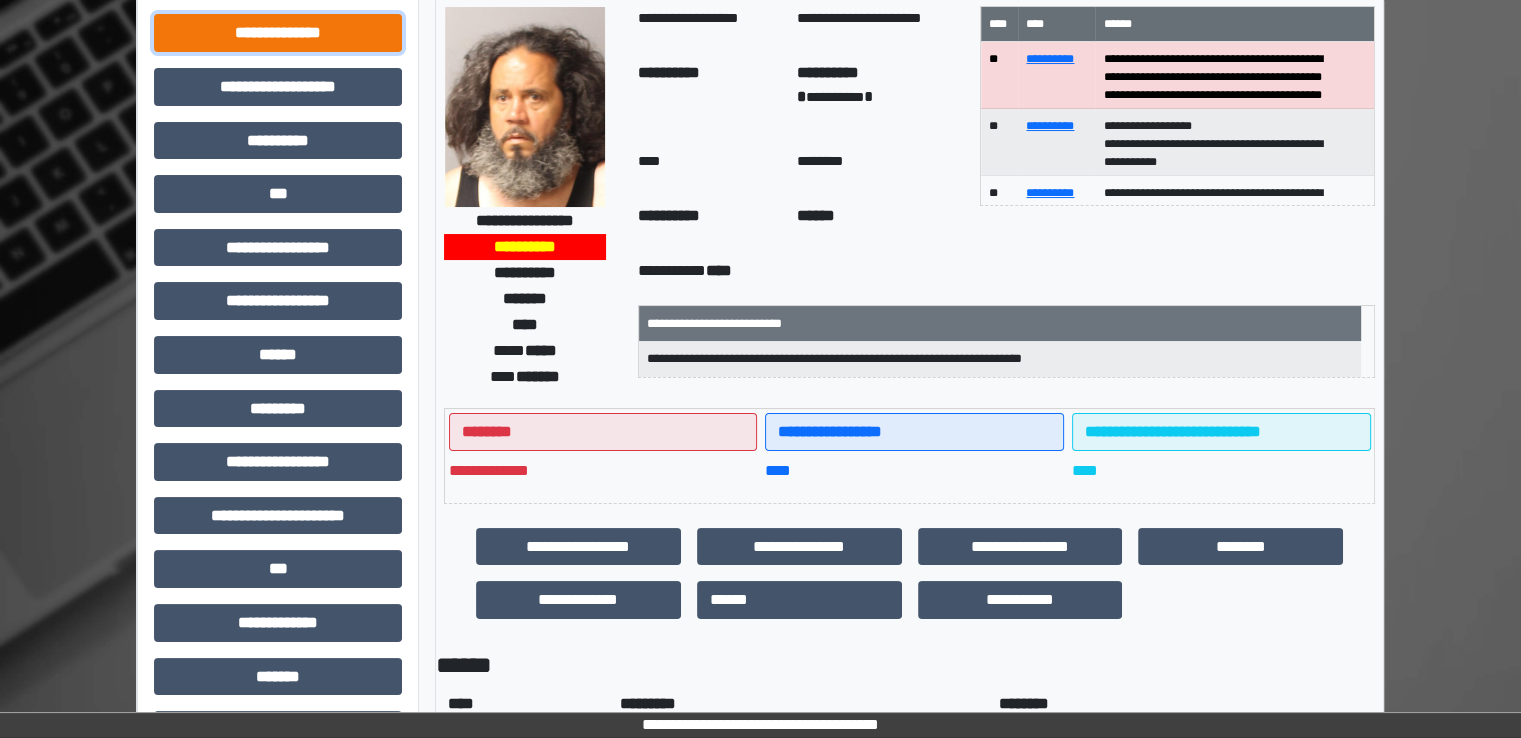 click on "**********" at bounding box center [278, 33] 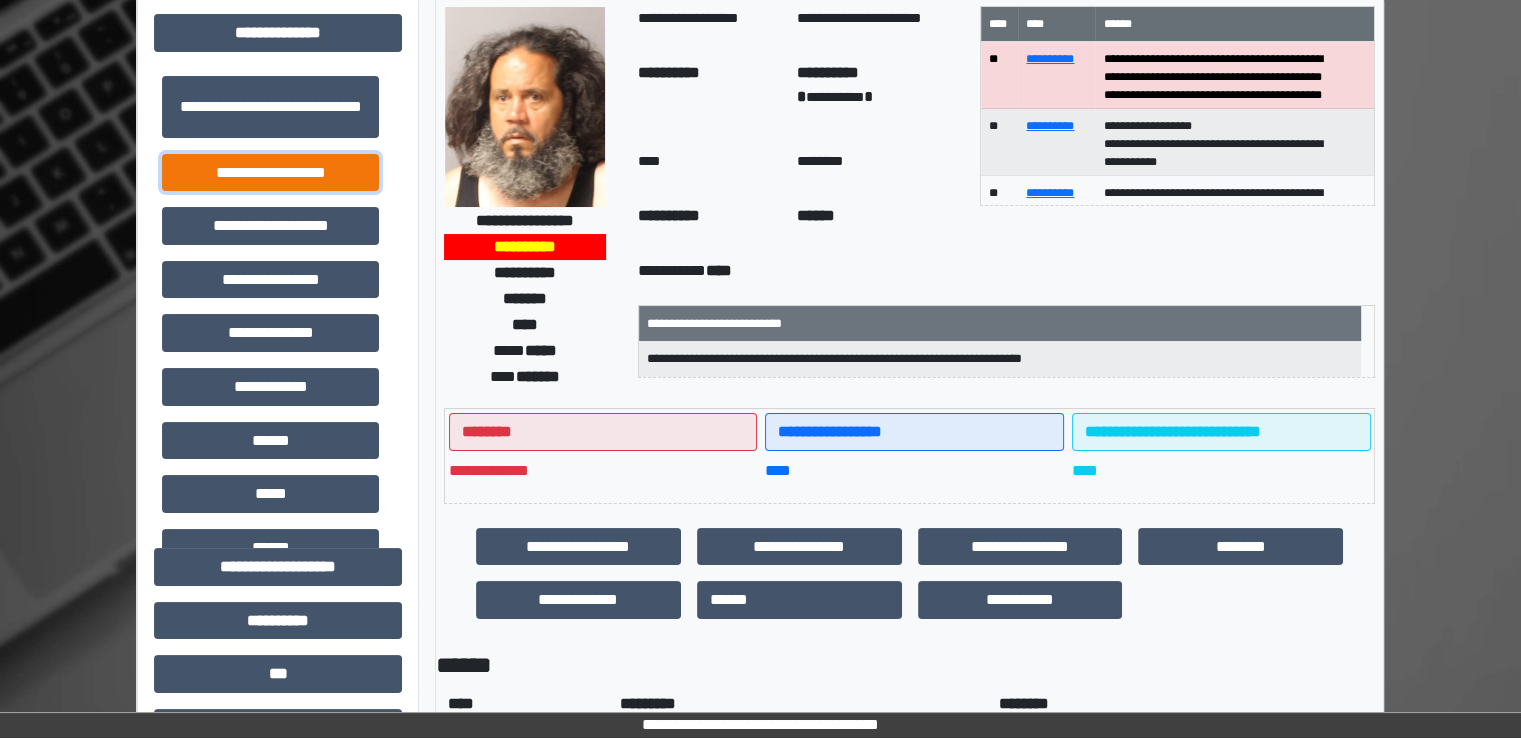 click on "**********" at bounding box center (270, 173) 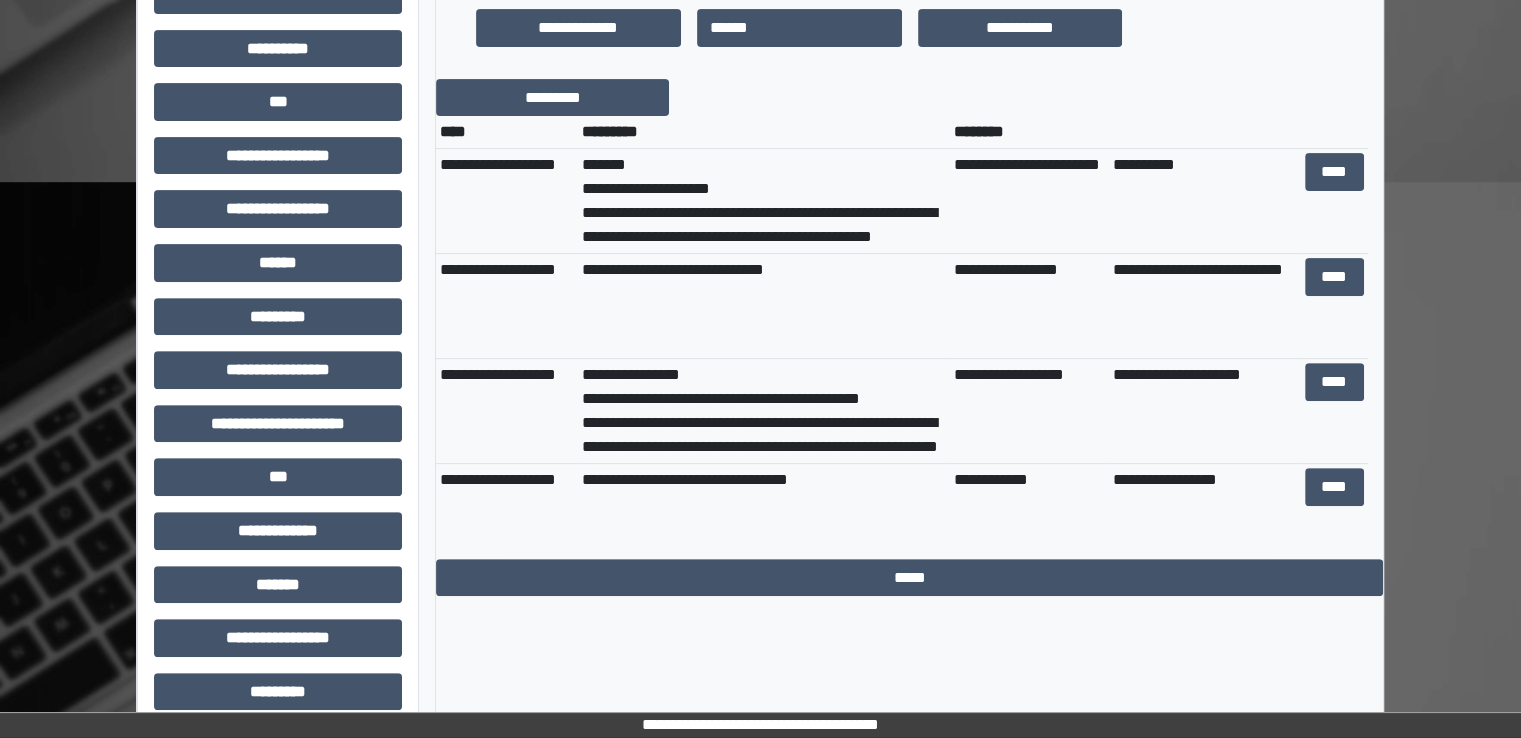 scroll, scrollTop: 700, scrollLeft: 0, axis: vertical 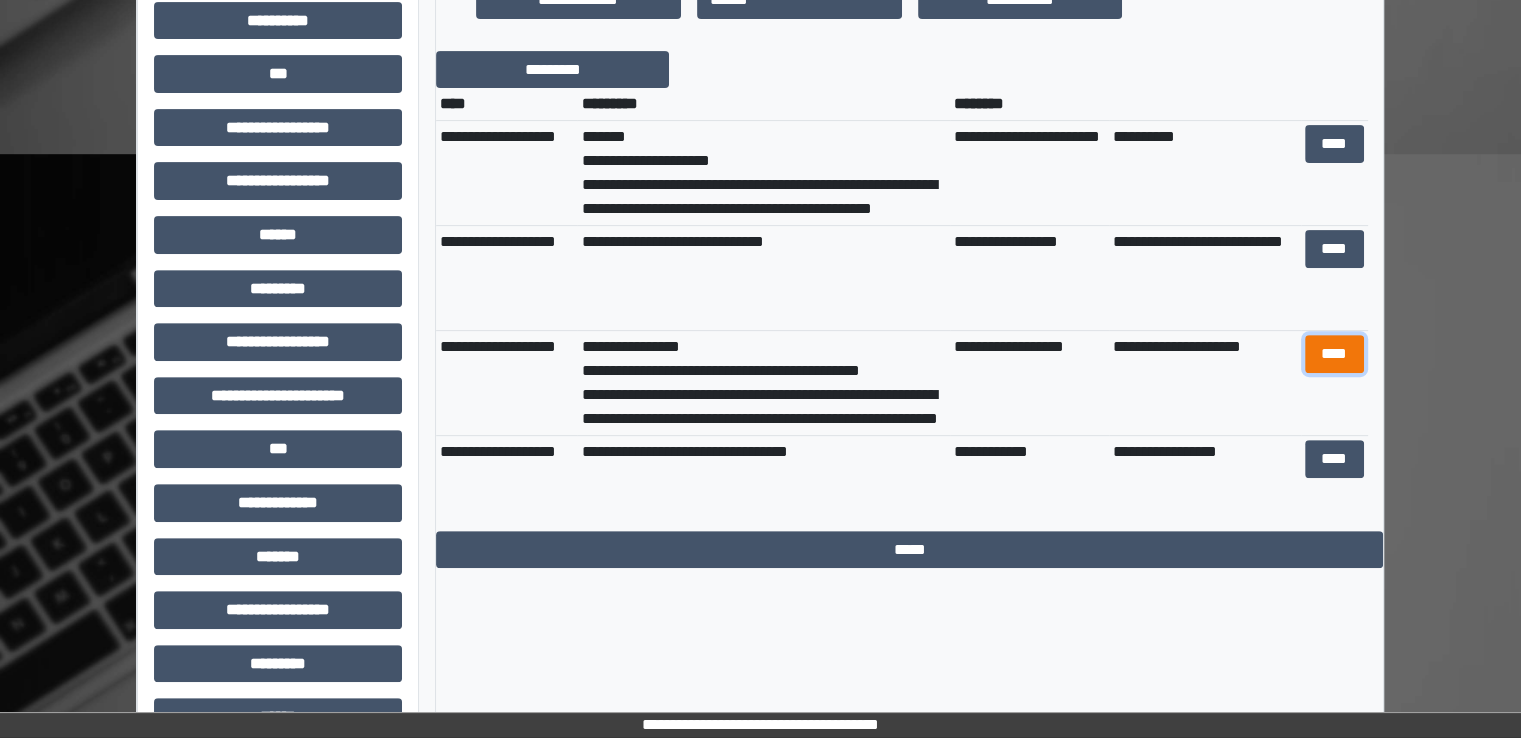 click on "****" at bounding box center (1334, 354) 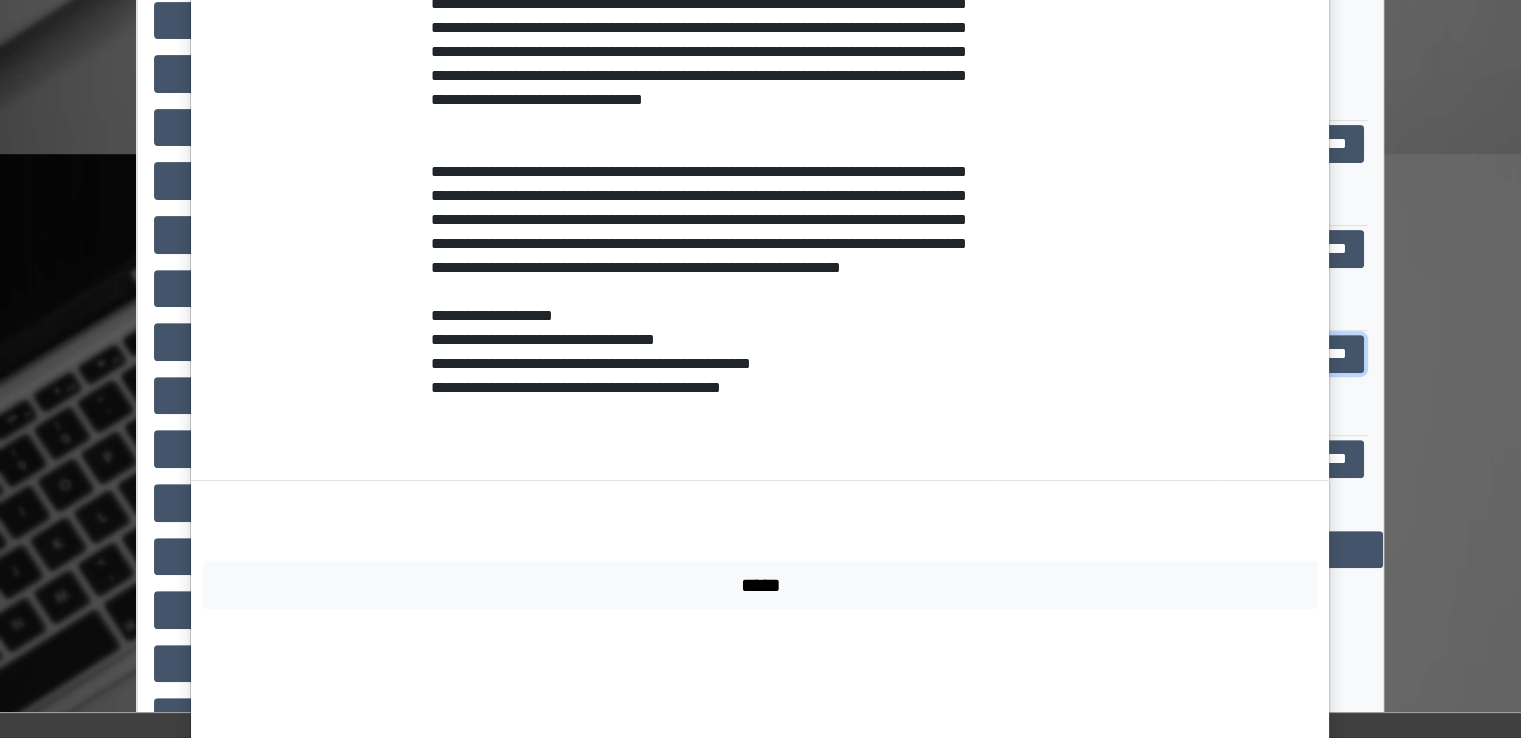 scroll, scrollTop: 696, scrollLeft: 0, axis: vertical 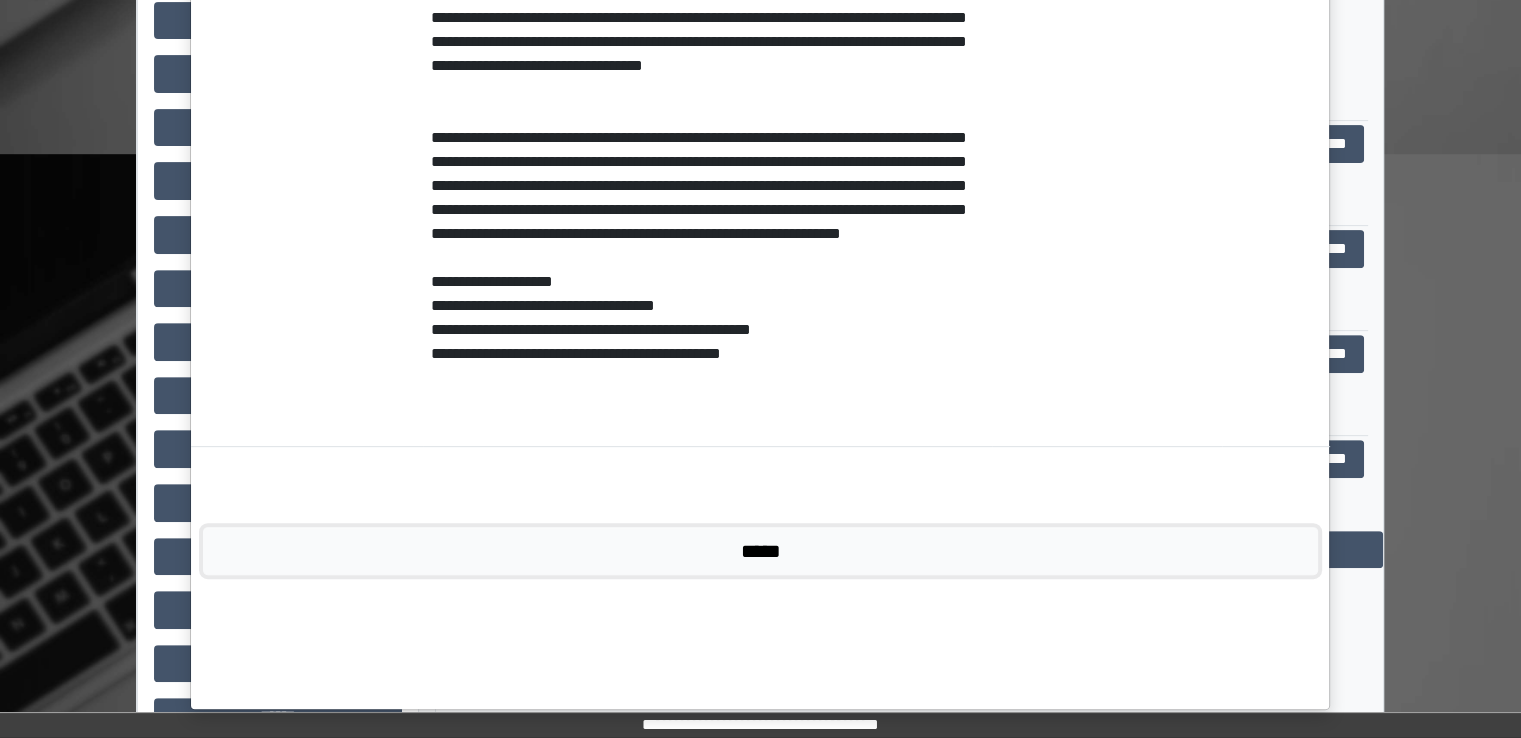 click on "*****" at bounding box center (760, 551) 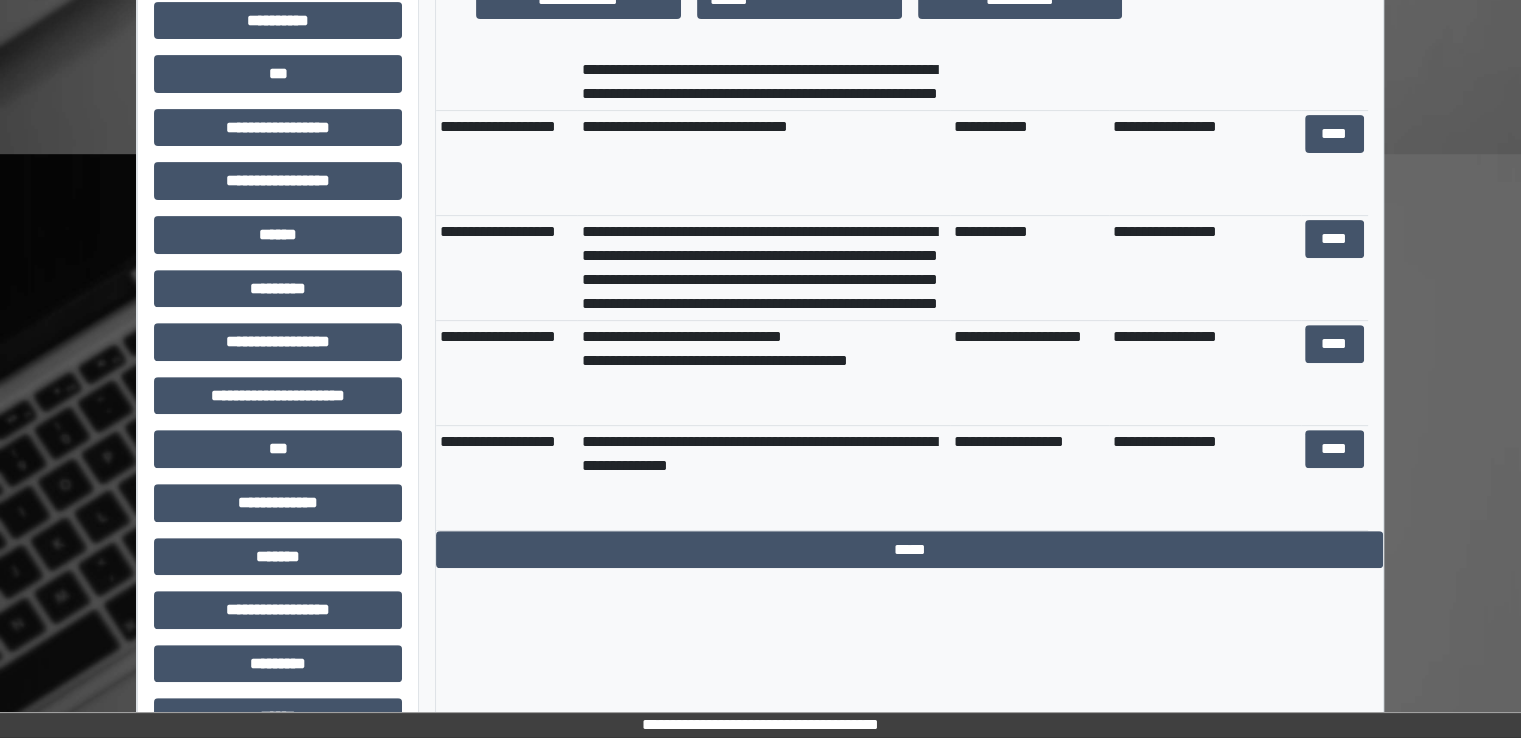 scroll, scrollTop: 340, scrollLeft: 0, axis: vertical 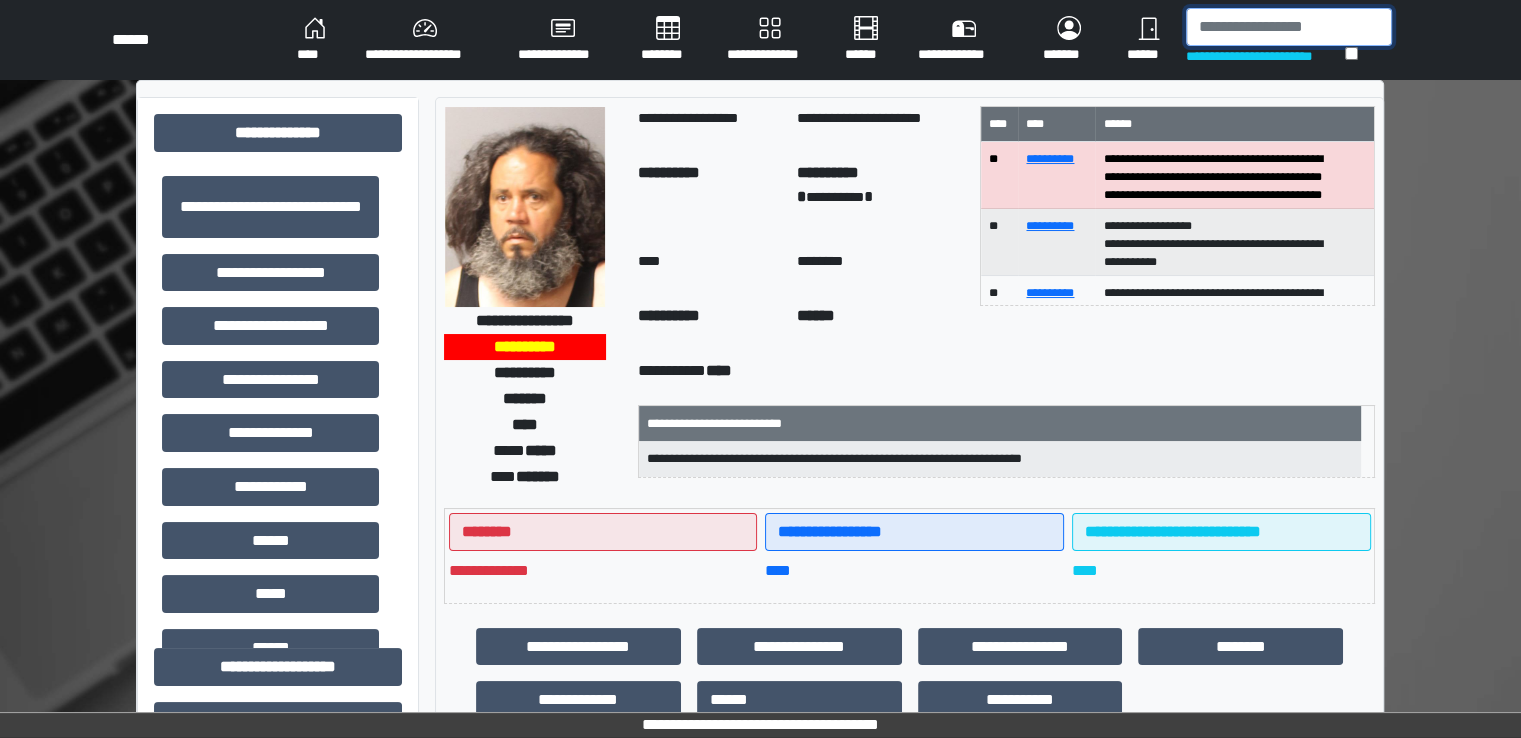 click at bounding box center (1289, 27) 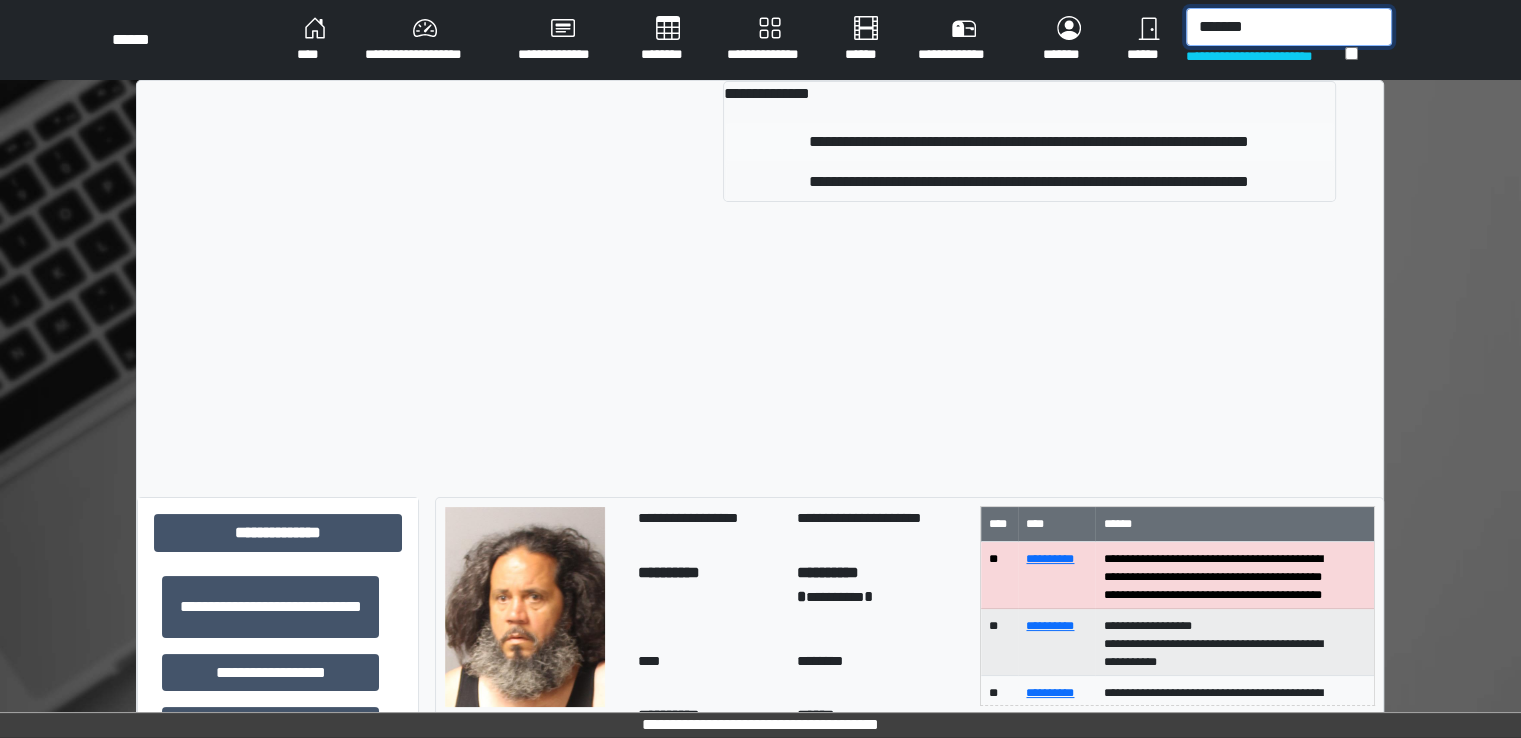 type on "*******" 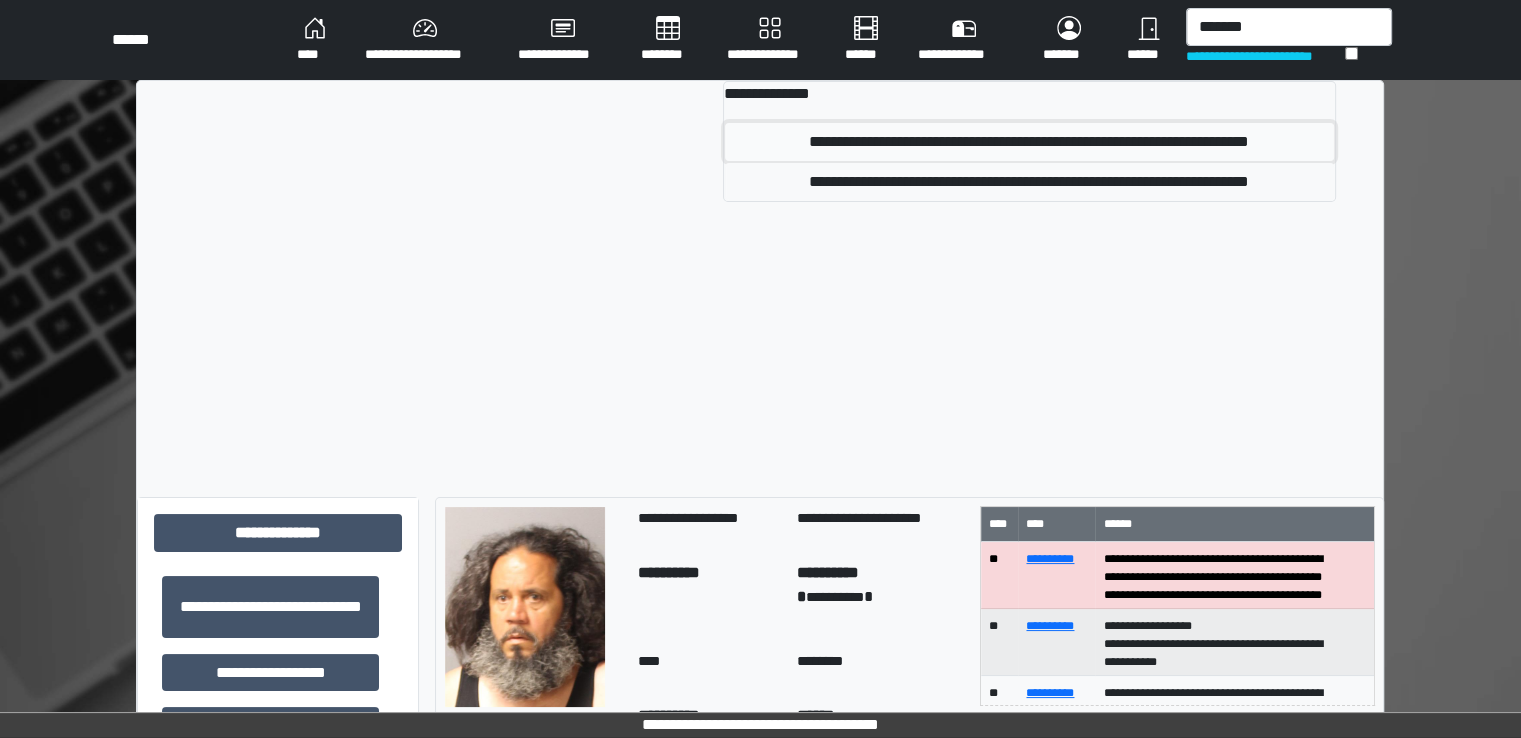 click on "**********" at bounding box center [1029, 142] 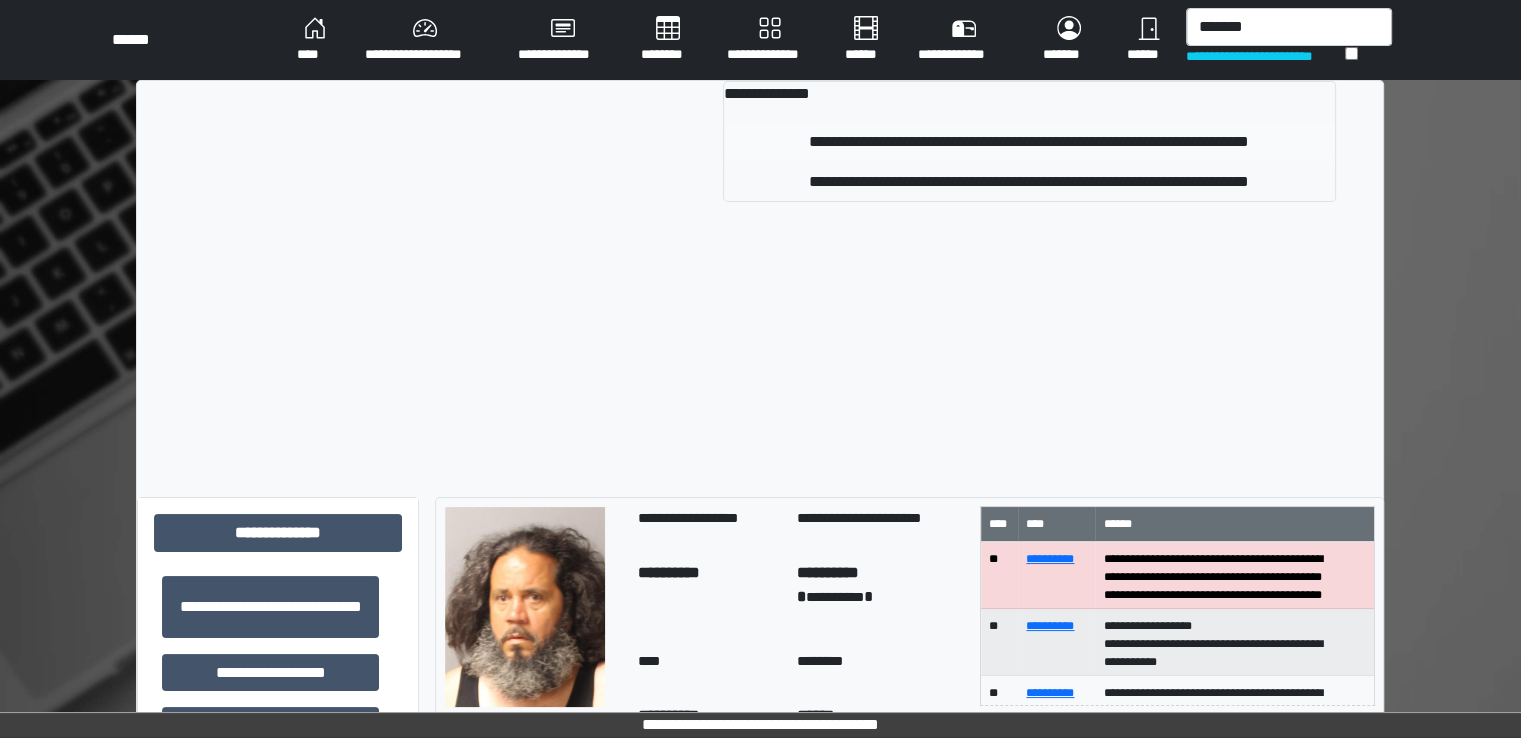 type 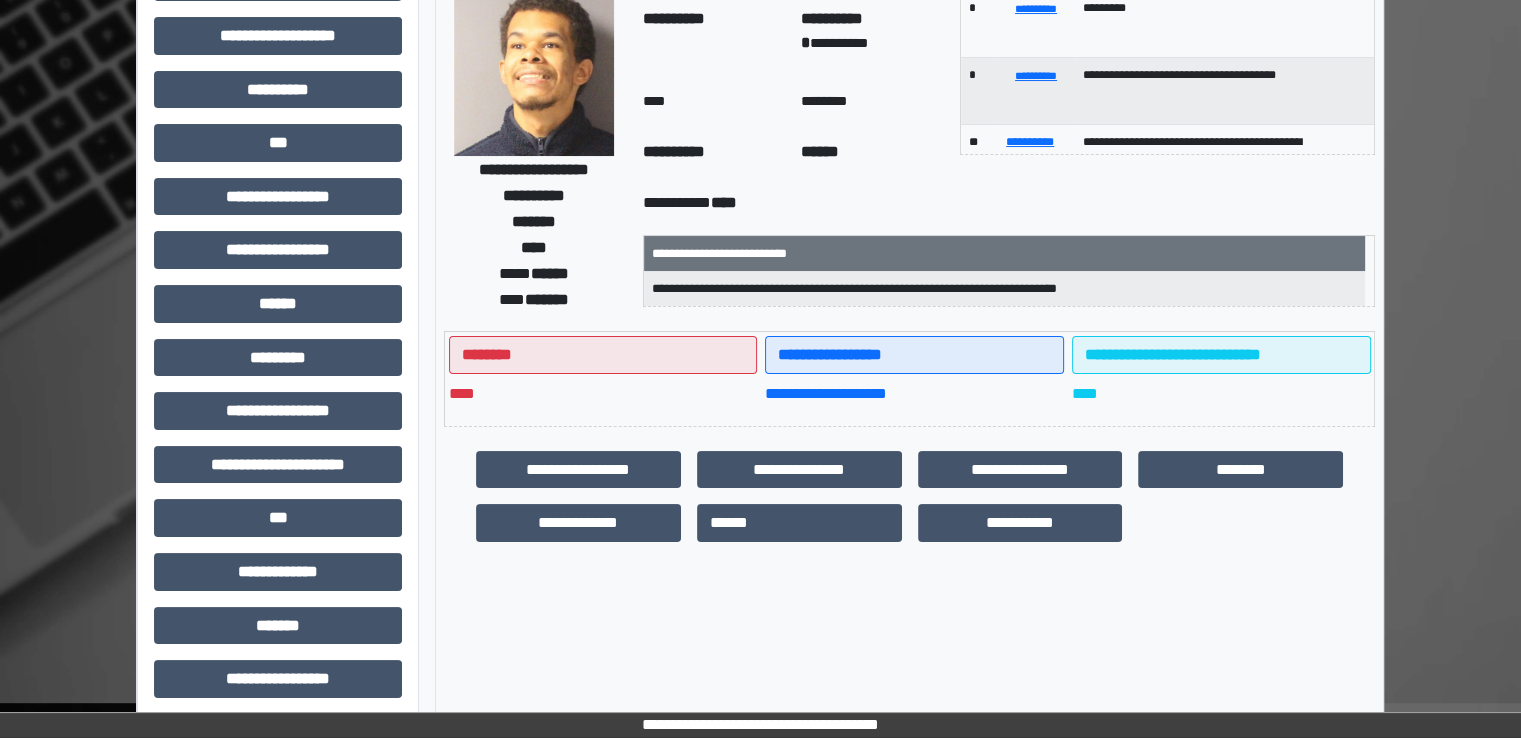 scroll, scrollTop: 400, scrollLeft: 0, axis: vertical 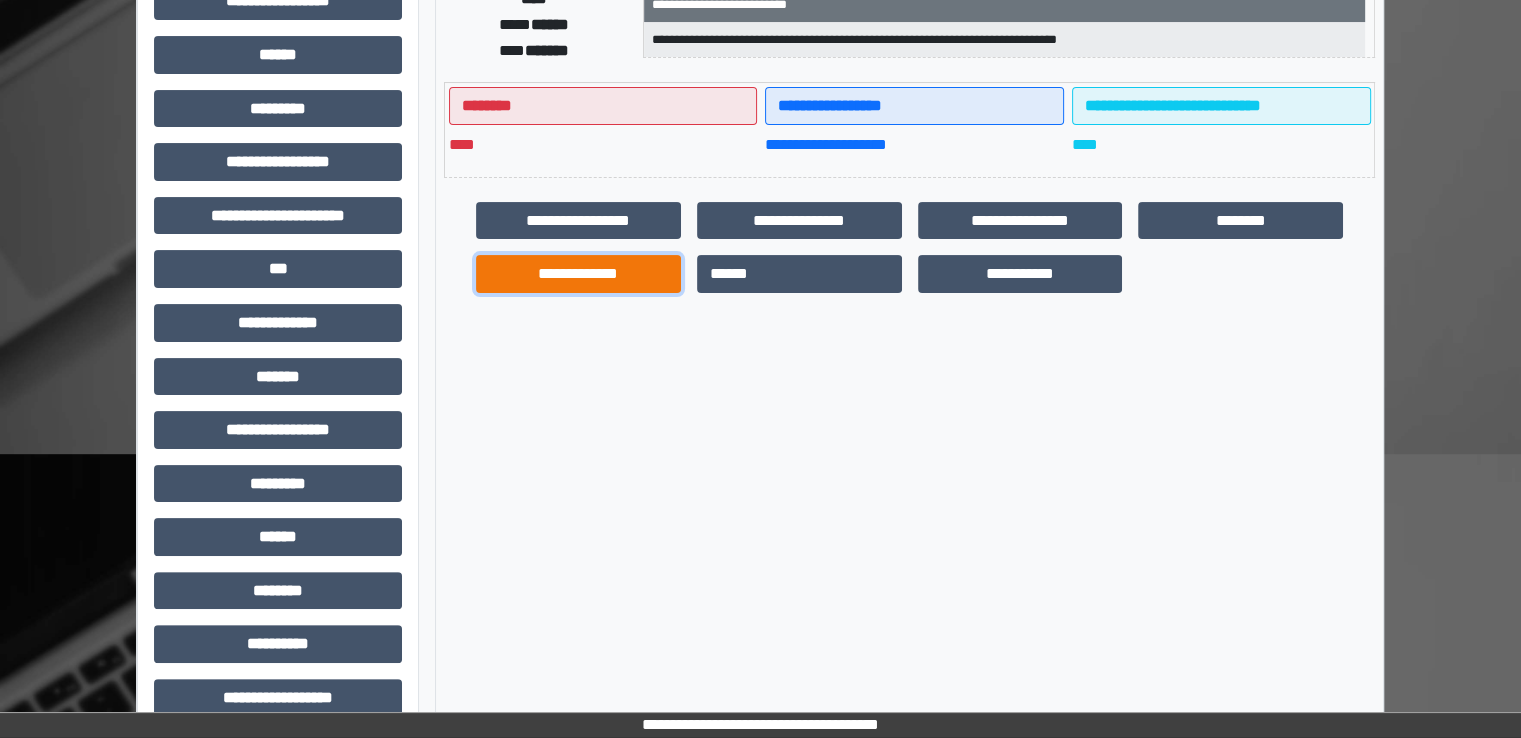 click on "**********" at bounding box center (578, 274) 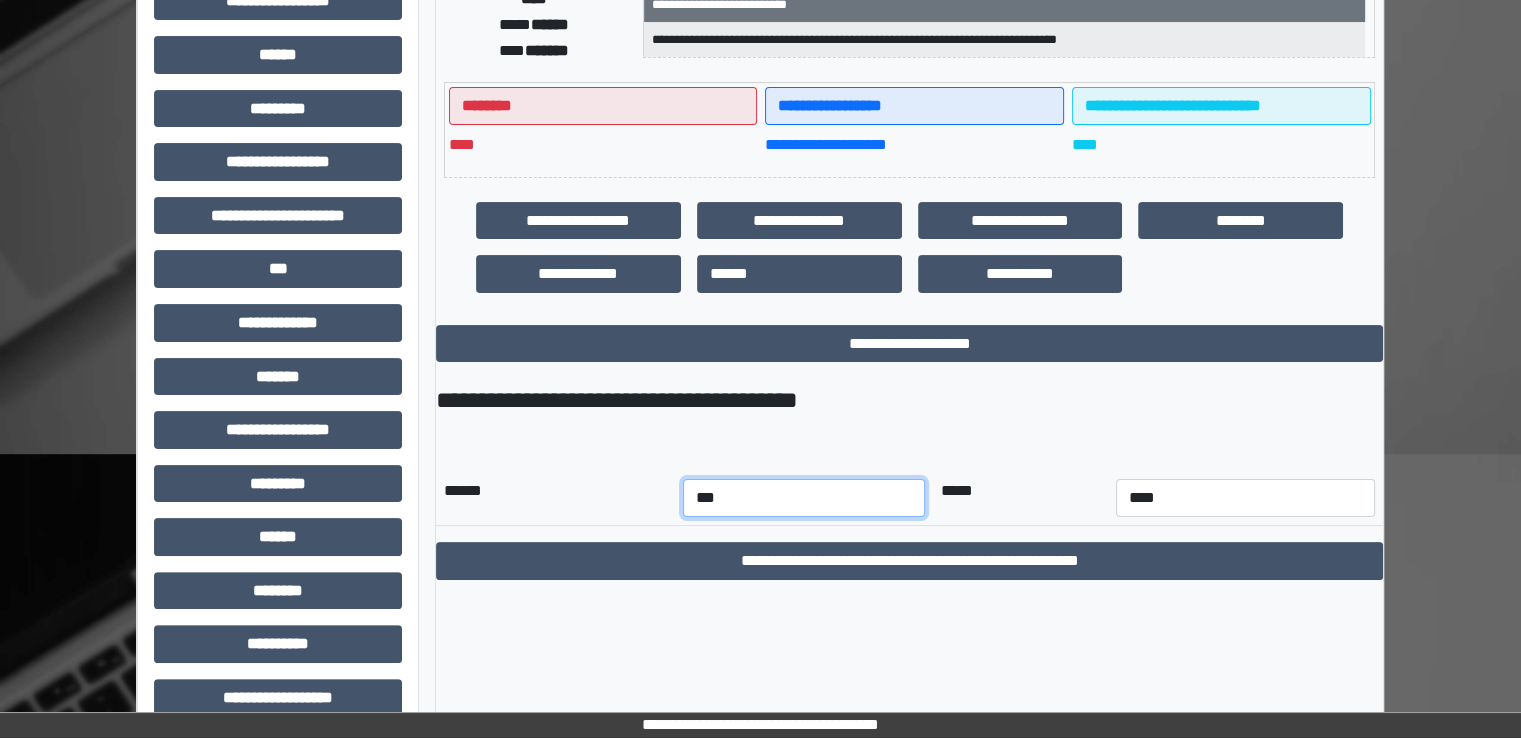 click on "***
***
***
***
***
***
***
***
***
***
***
***" at bounding box center [804, 498] 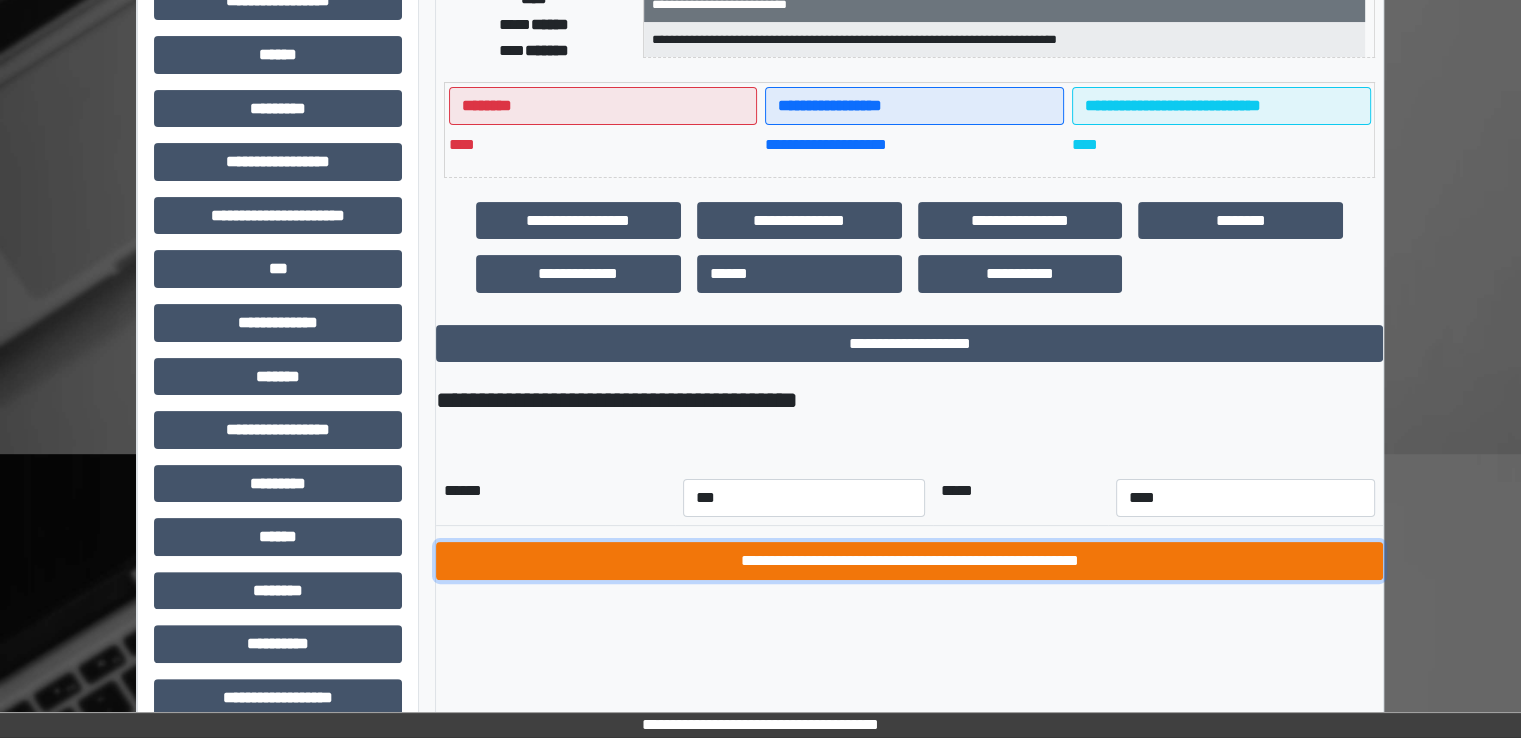 click on "**********" at bounding box center (909, 561) 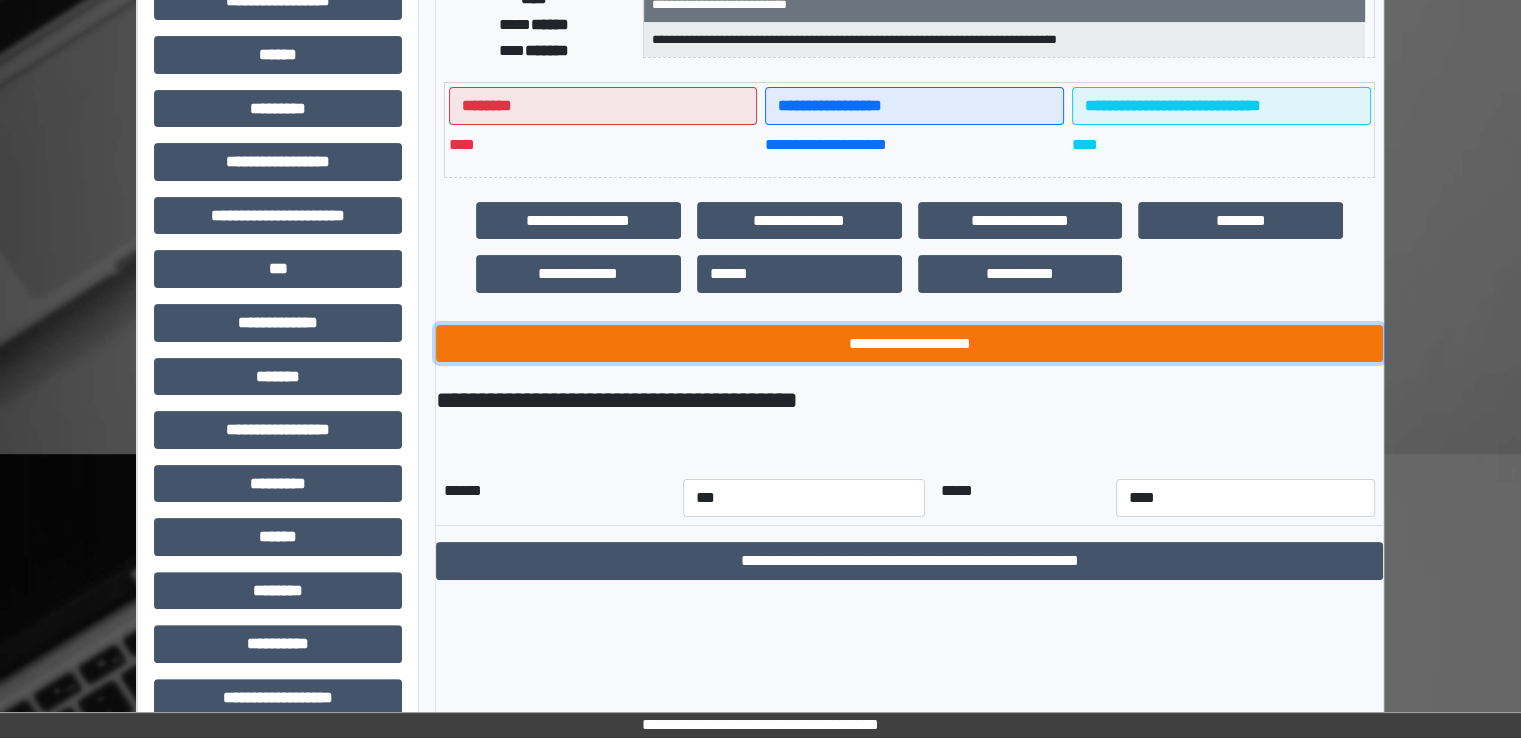 click on "**********" at bounding box center [909, 344] 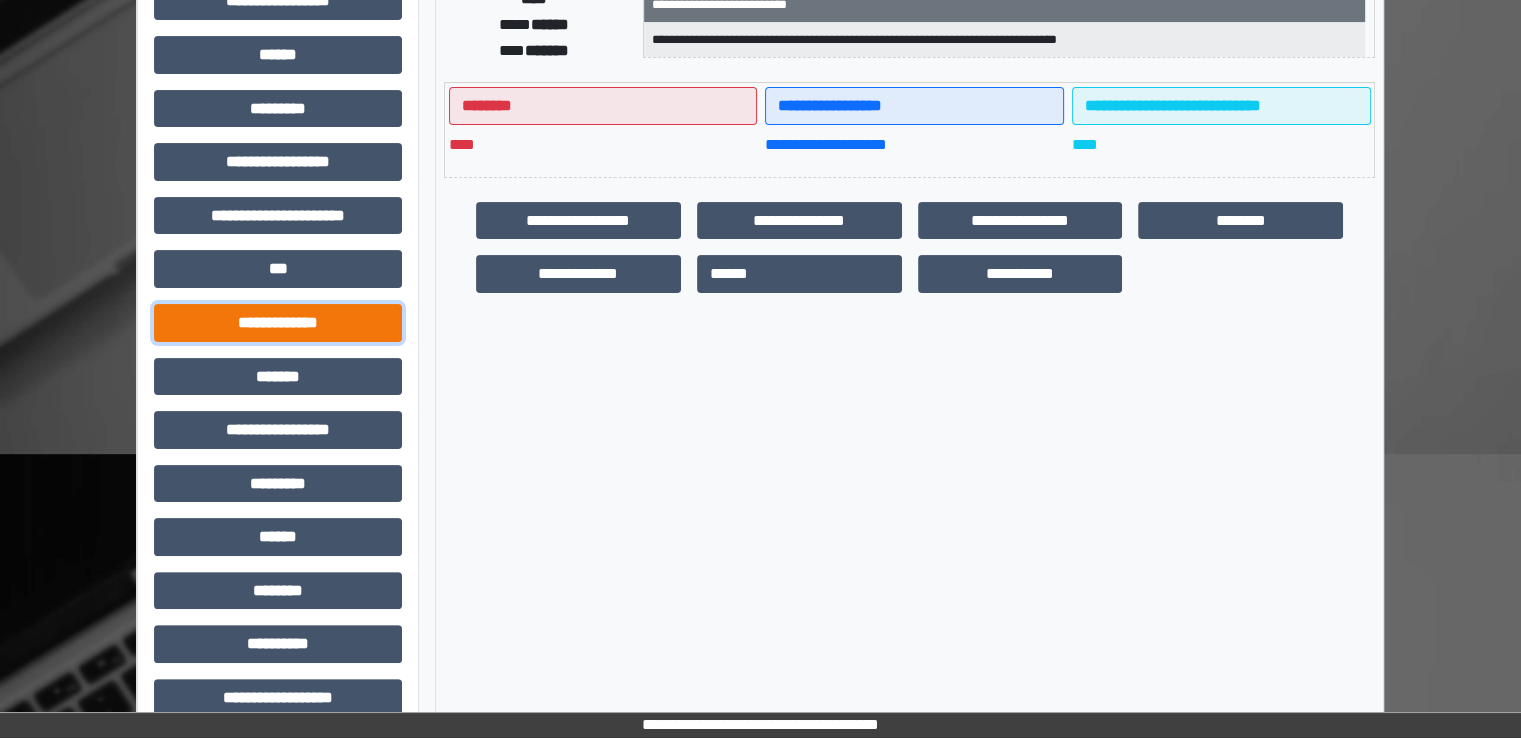 click on "**********" at bounding box center (278, 323) 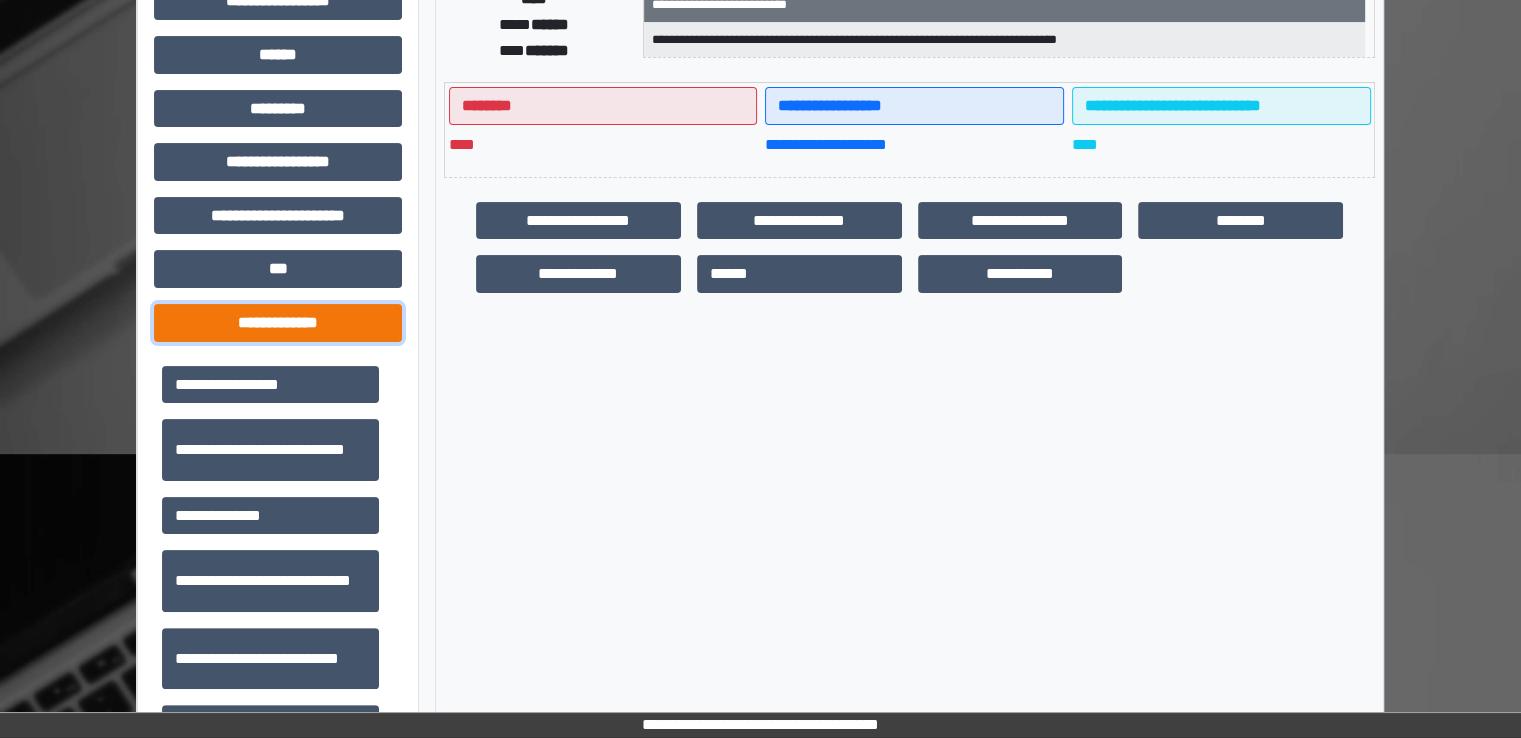 click on "**********" at bounding box center [278, 323] 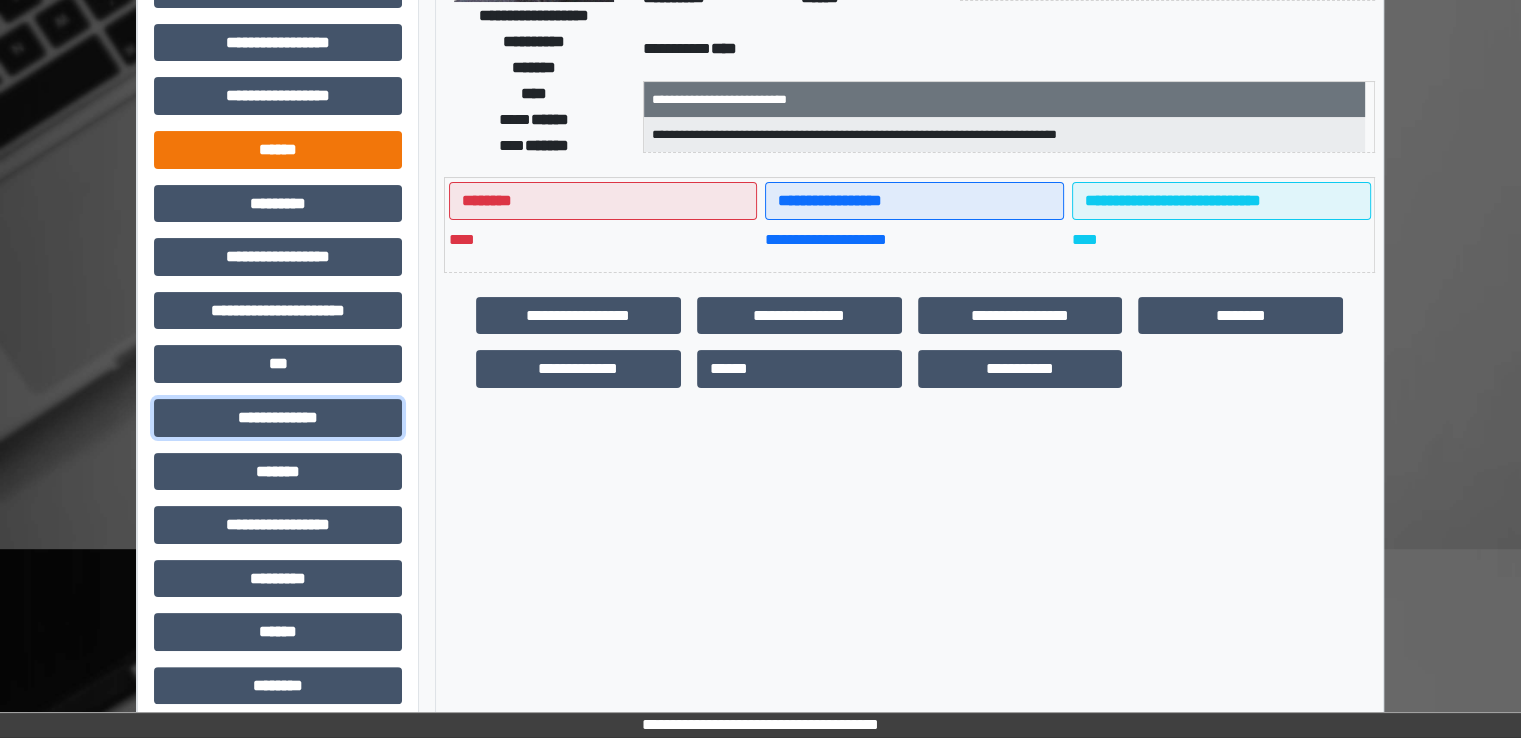 scroll, scrollTop: 200, scrollLeft: 0, axis: vertical 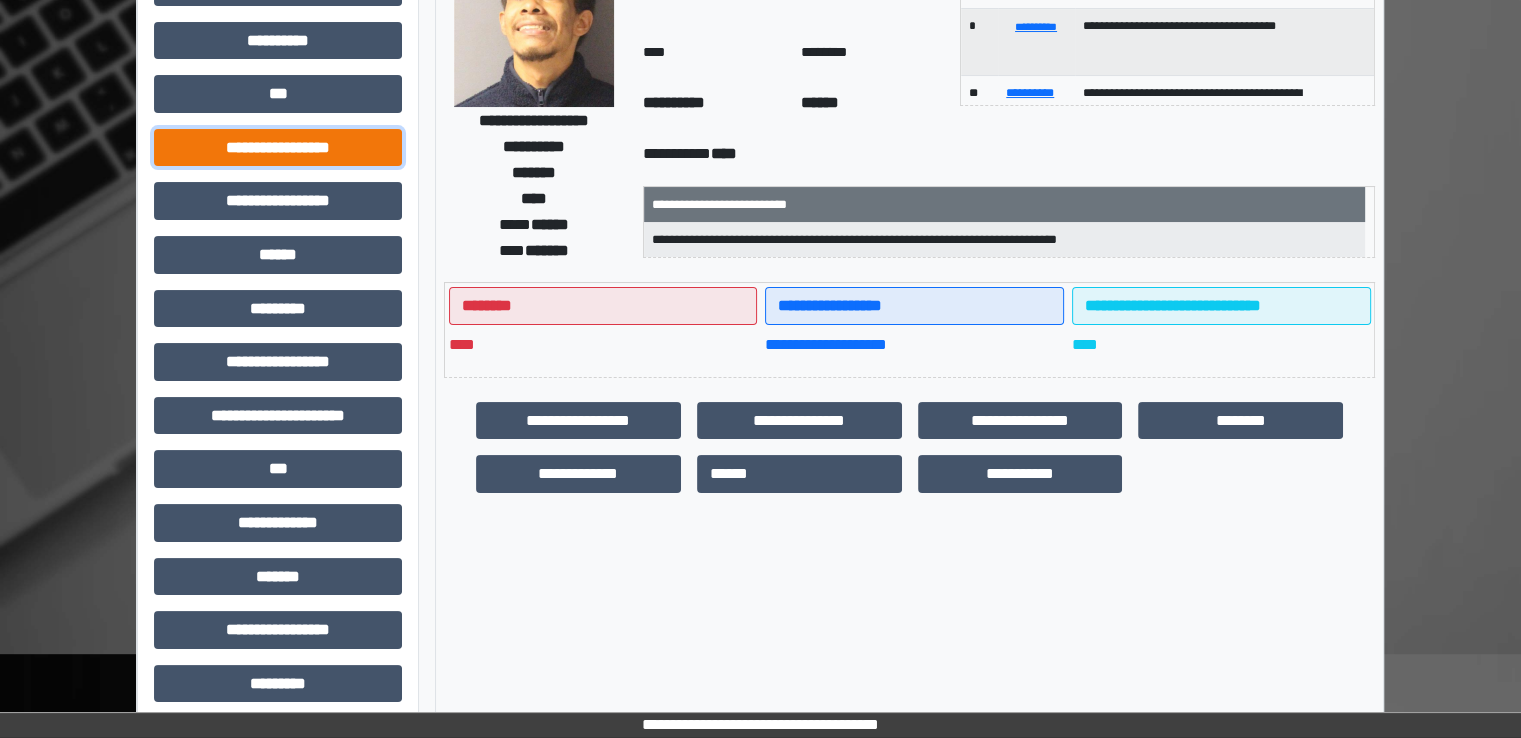 click on "**********" at bounding box center (278, 148) 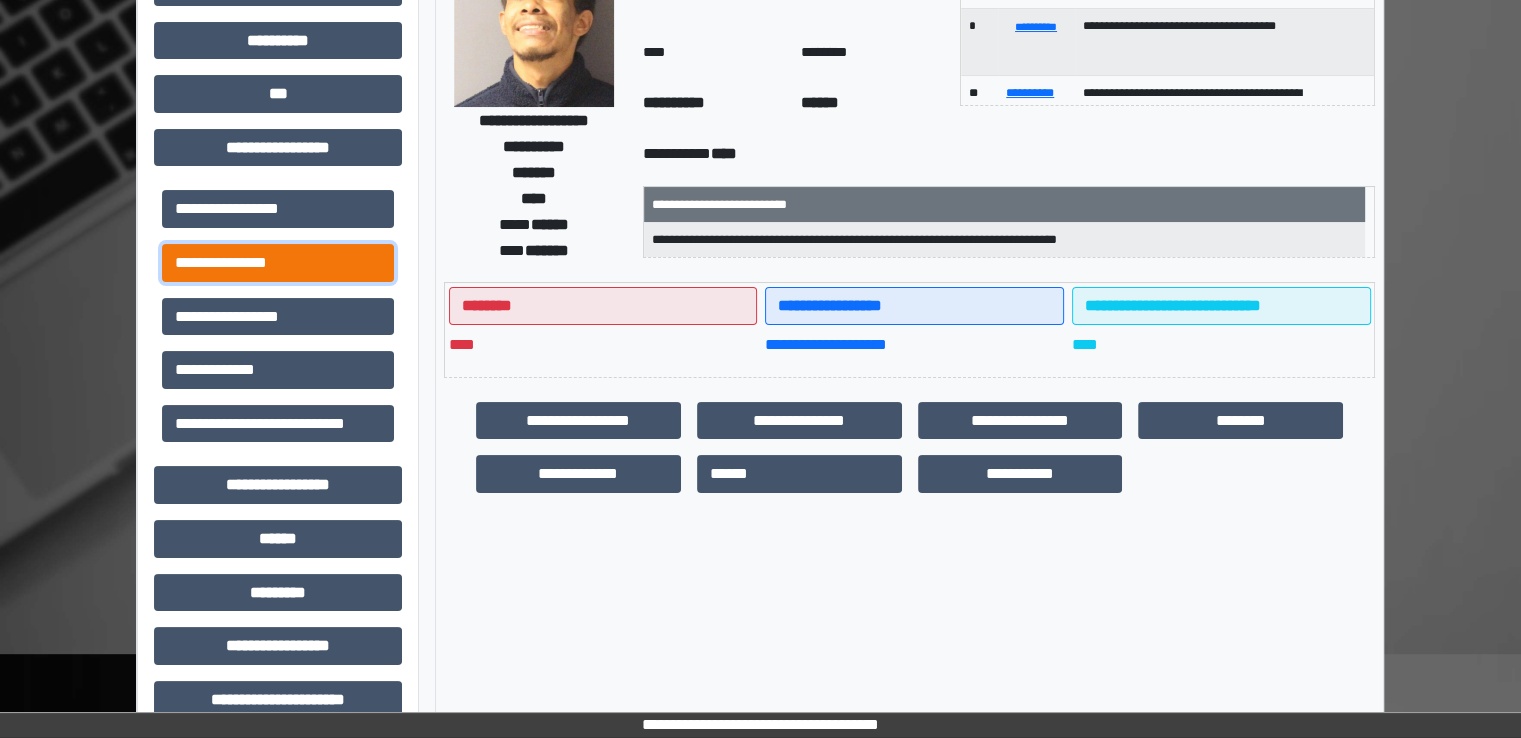 click on "**********" at bounding box center (278, 263) 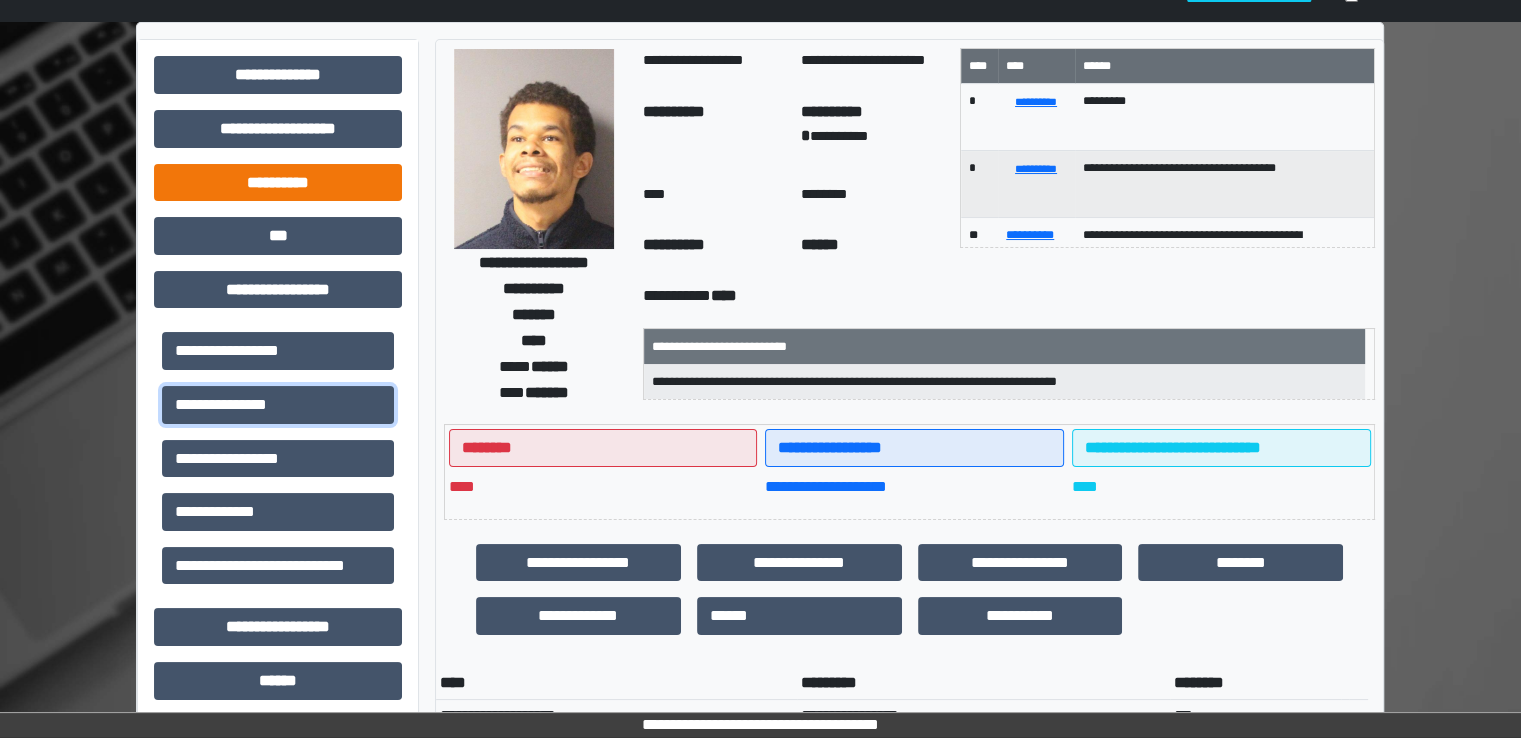 scroll, scrollTop: 0, scrollLeft: 0, axis: both 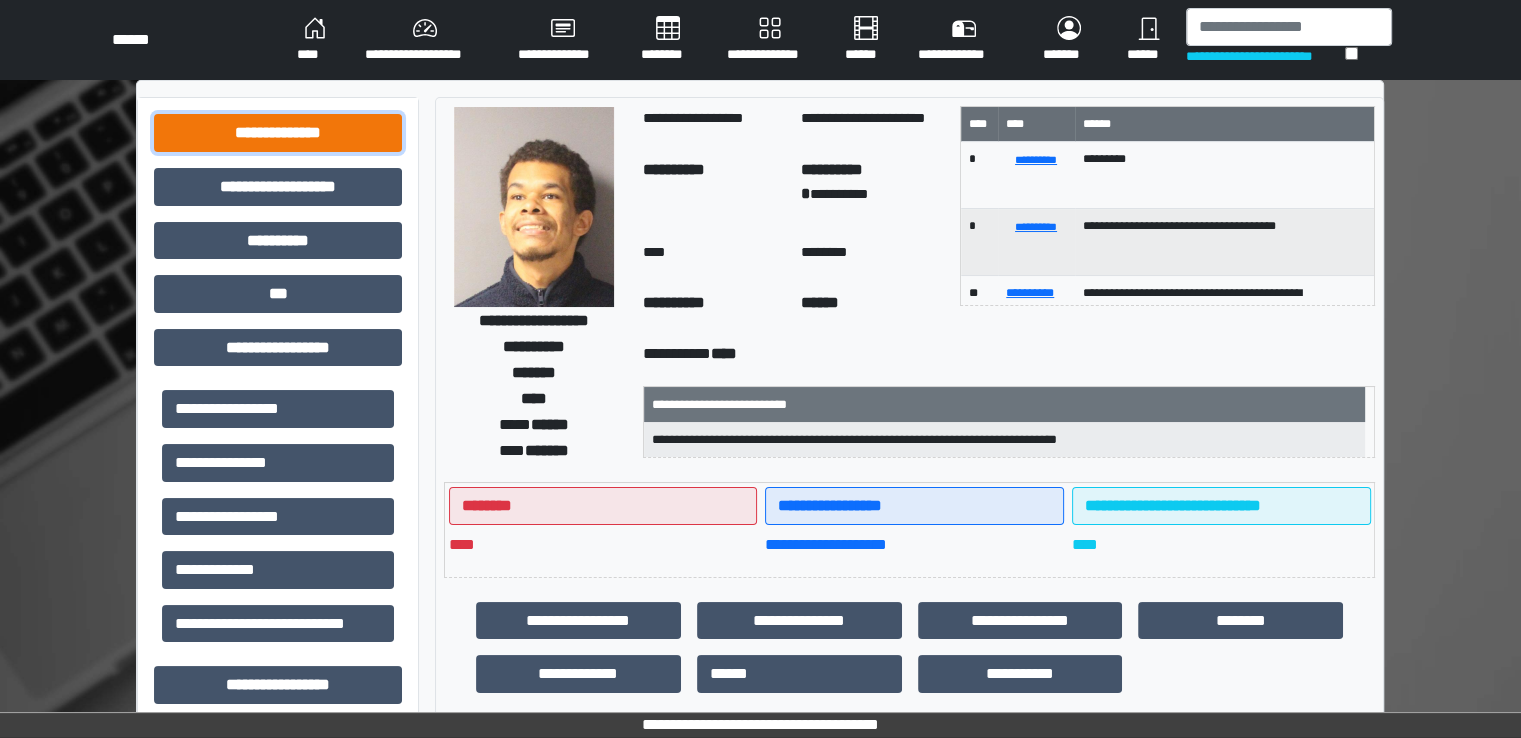 click on "**********" at bounding box center [278, 133] 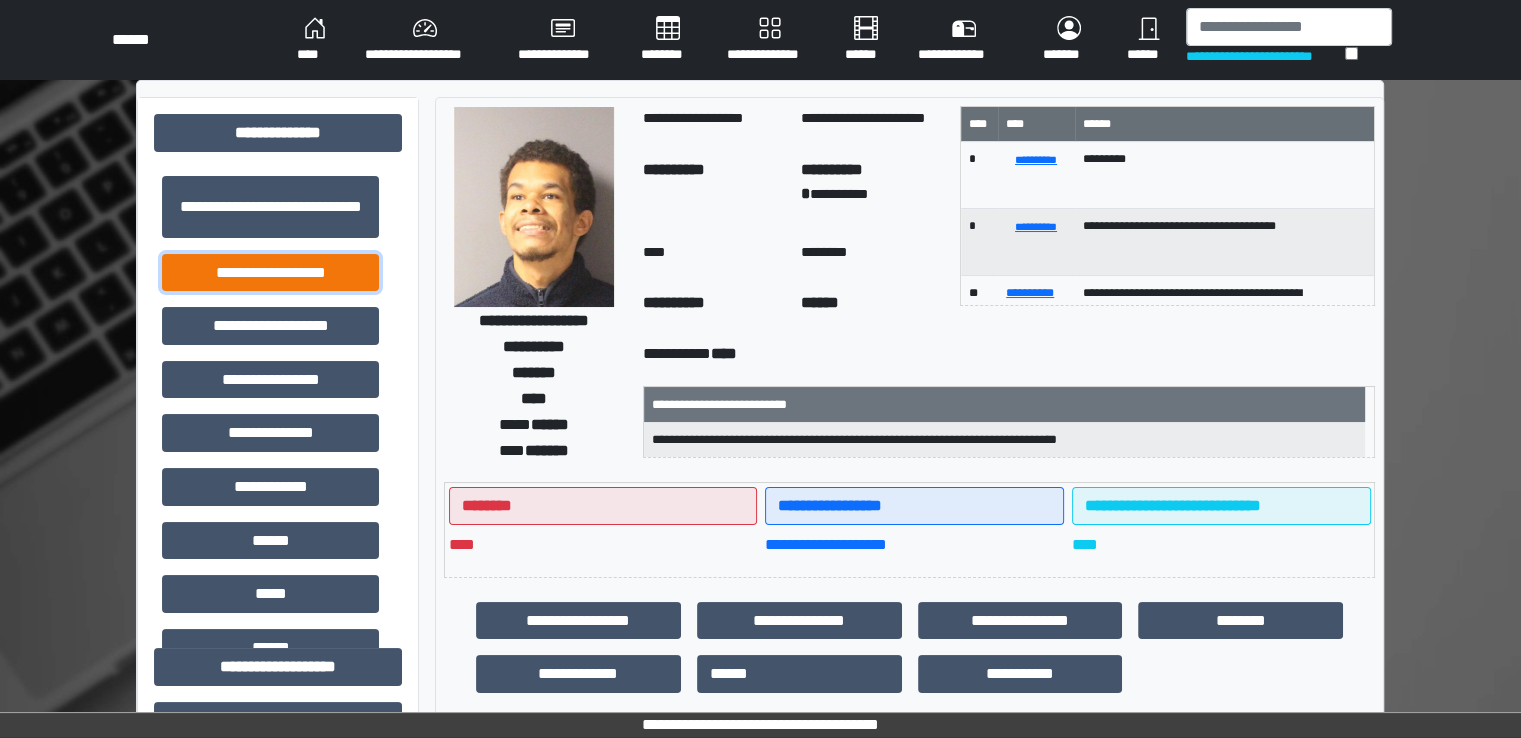 click on "**********" at bounding box center (270, 273) 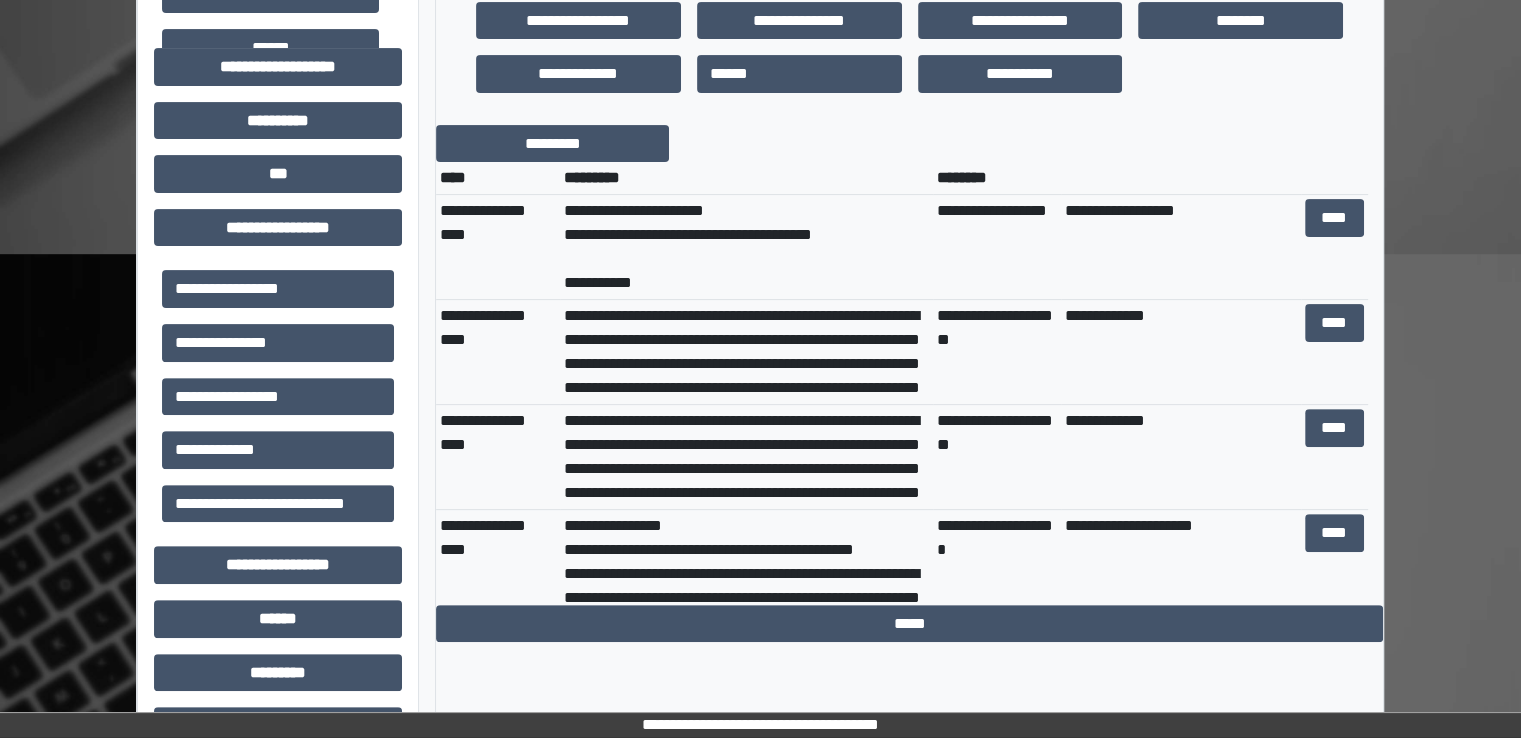 scroll, scrollTop: 0, scrollLeft: 0, axis: both 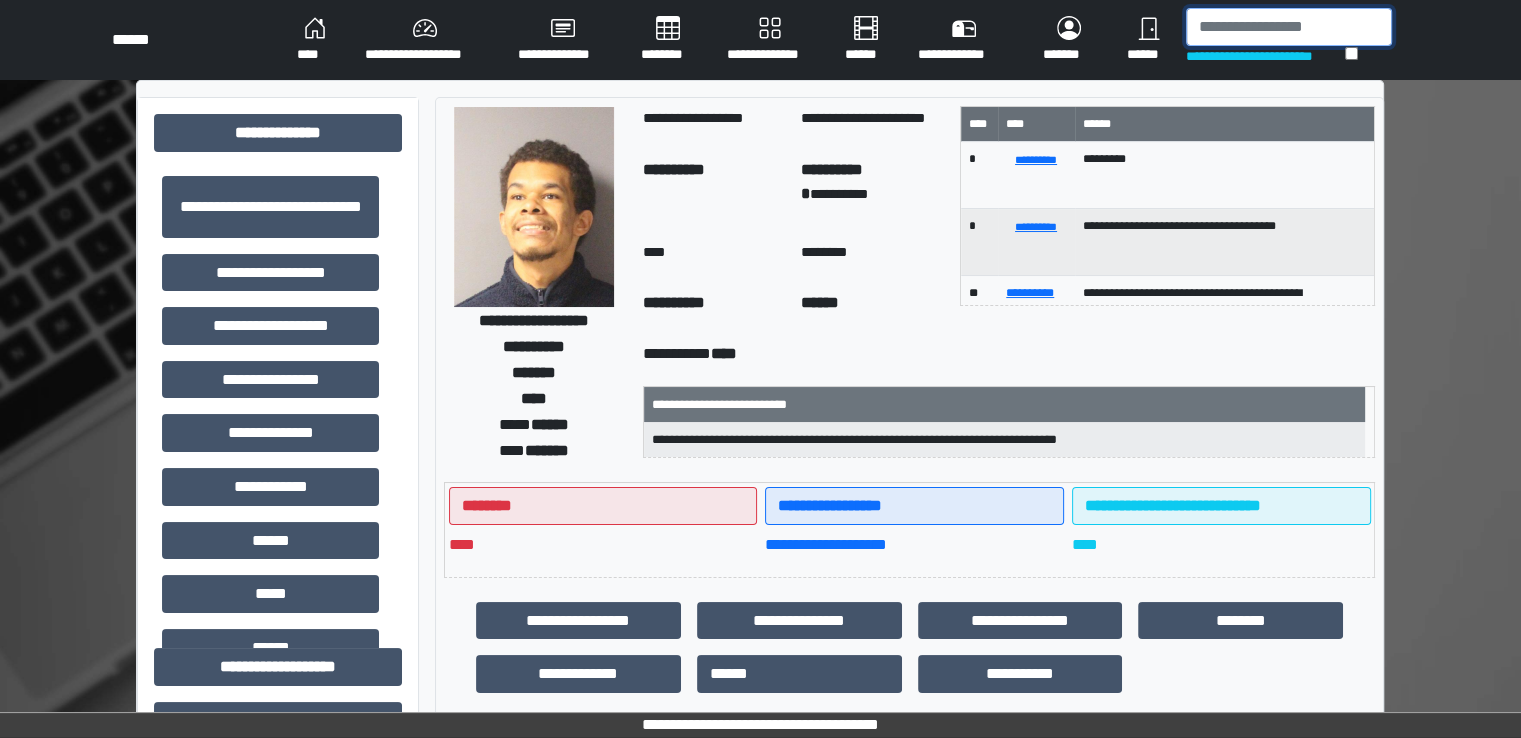 click at bounding box center (1289, 27) 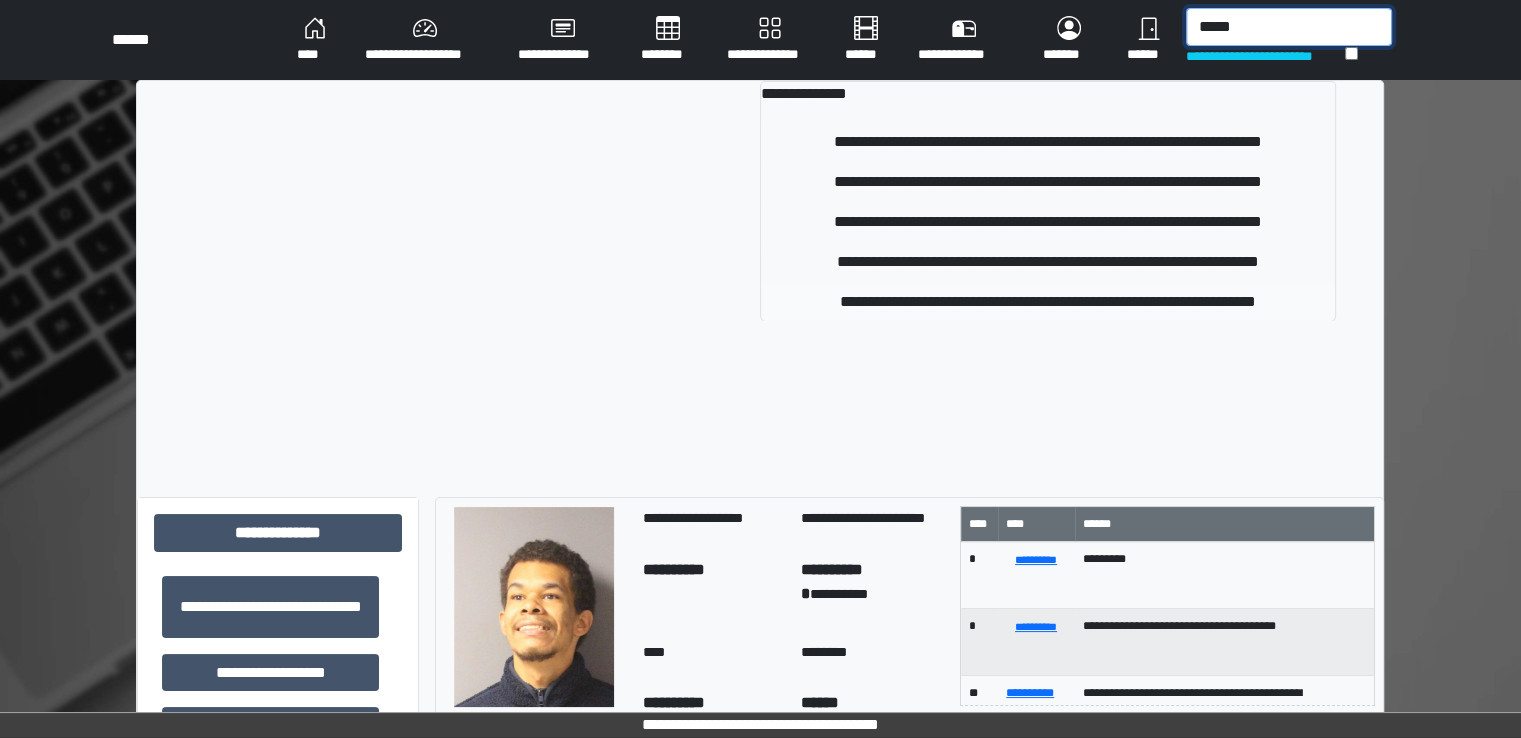 type on "*****" 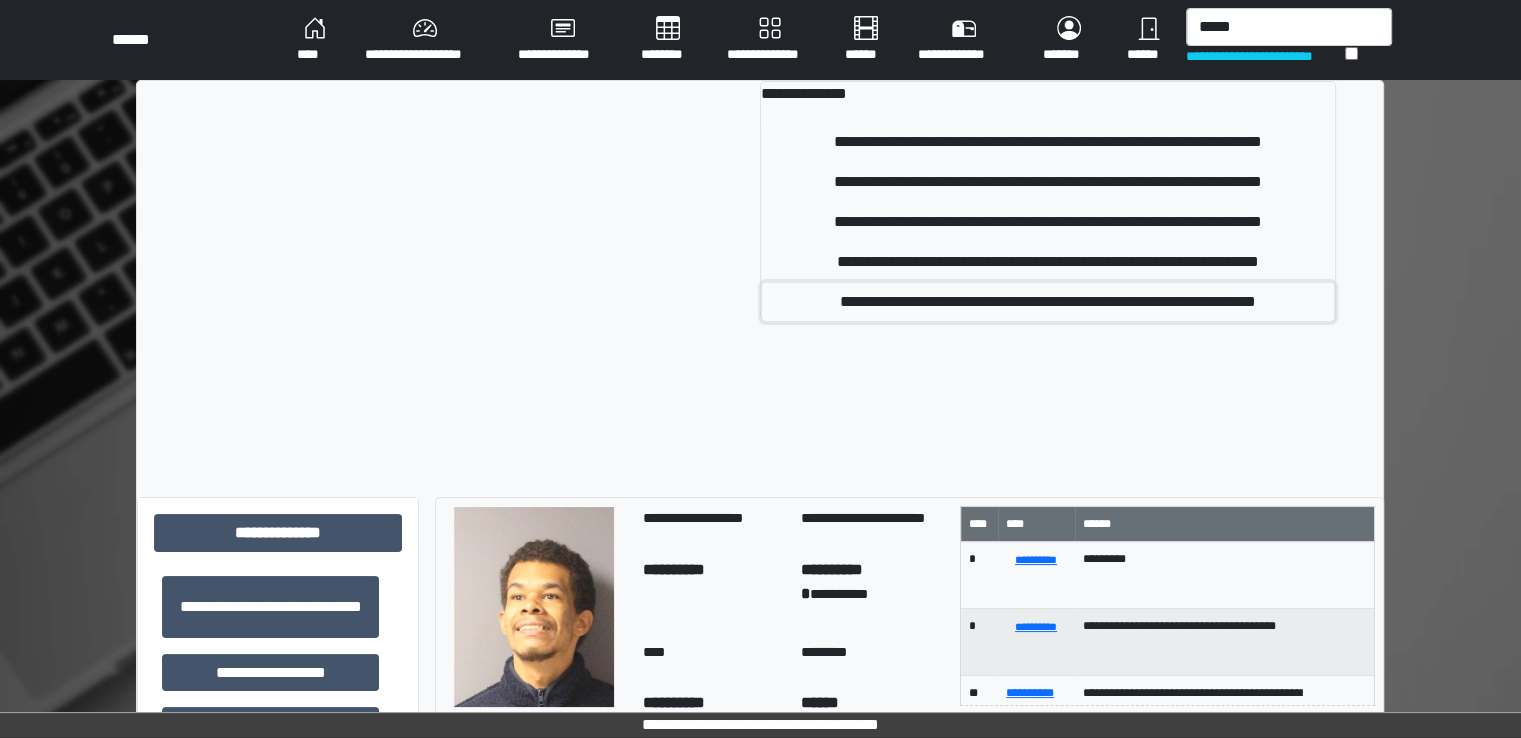 click on "**********" at bounding box center [1048, 302] 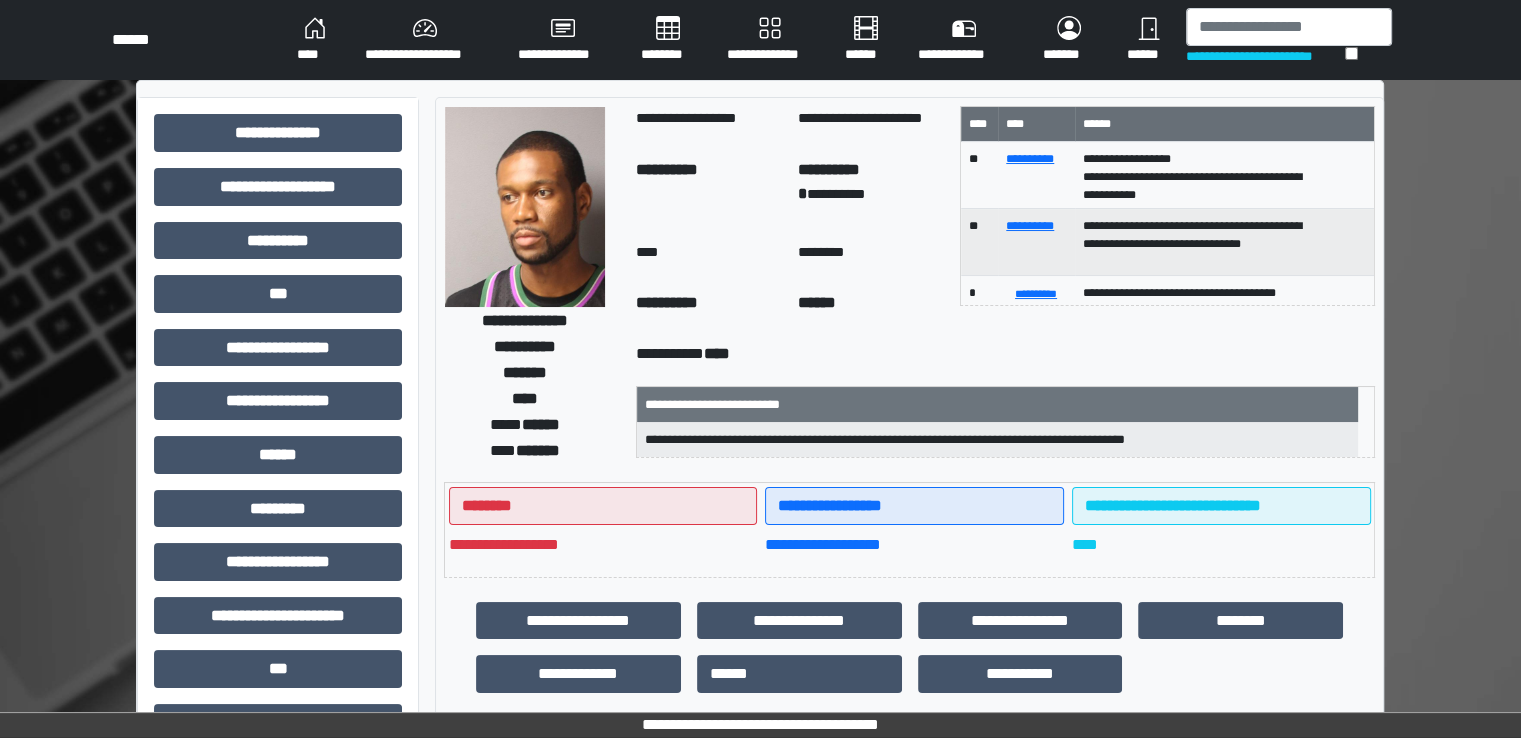 click on "**********" at bounding box center [278, 623] 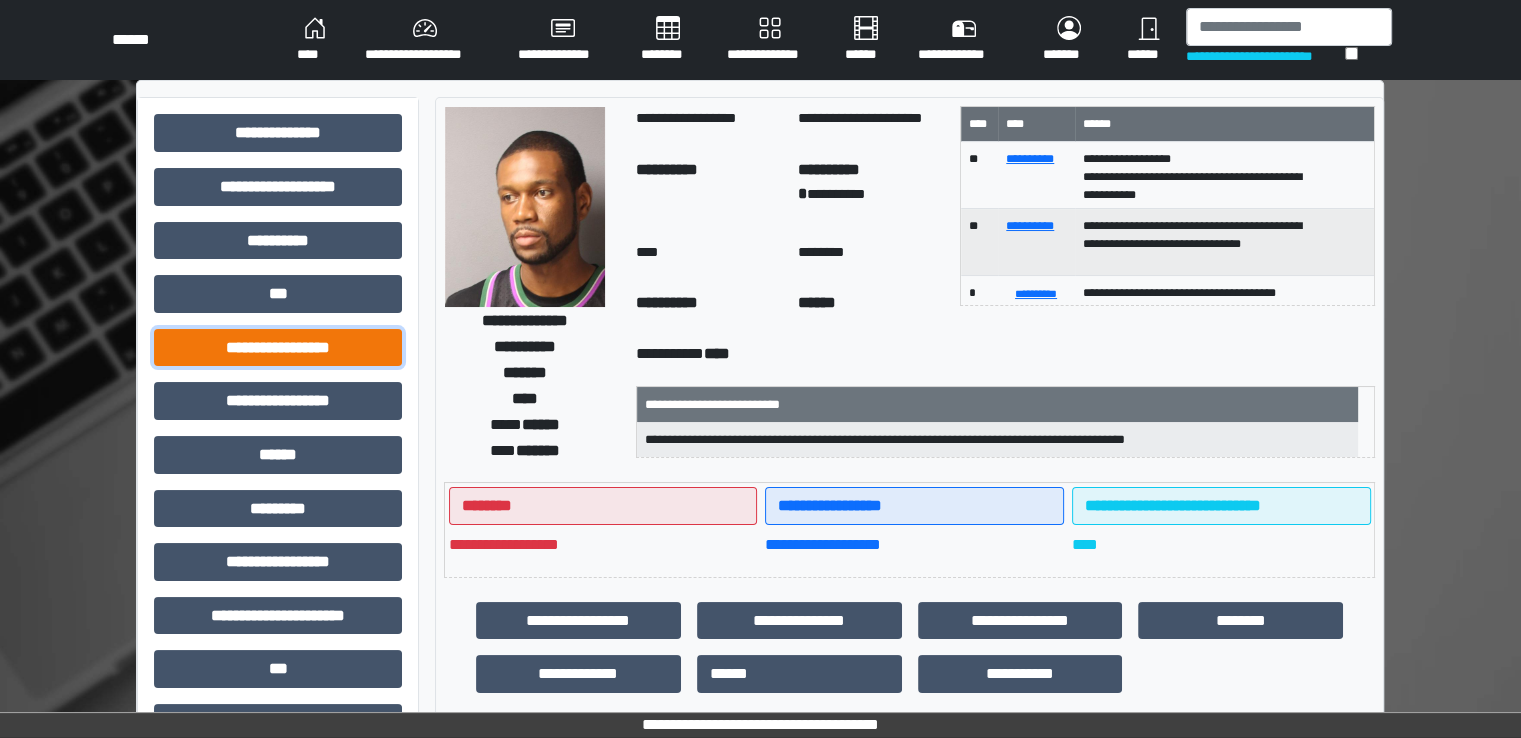 click on "**********" at bounding box center [278, 348] 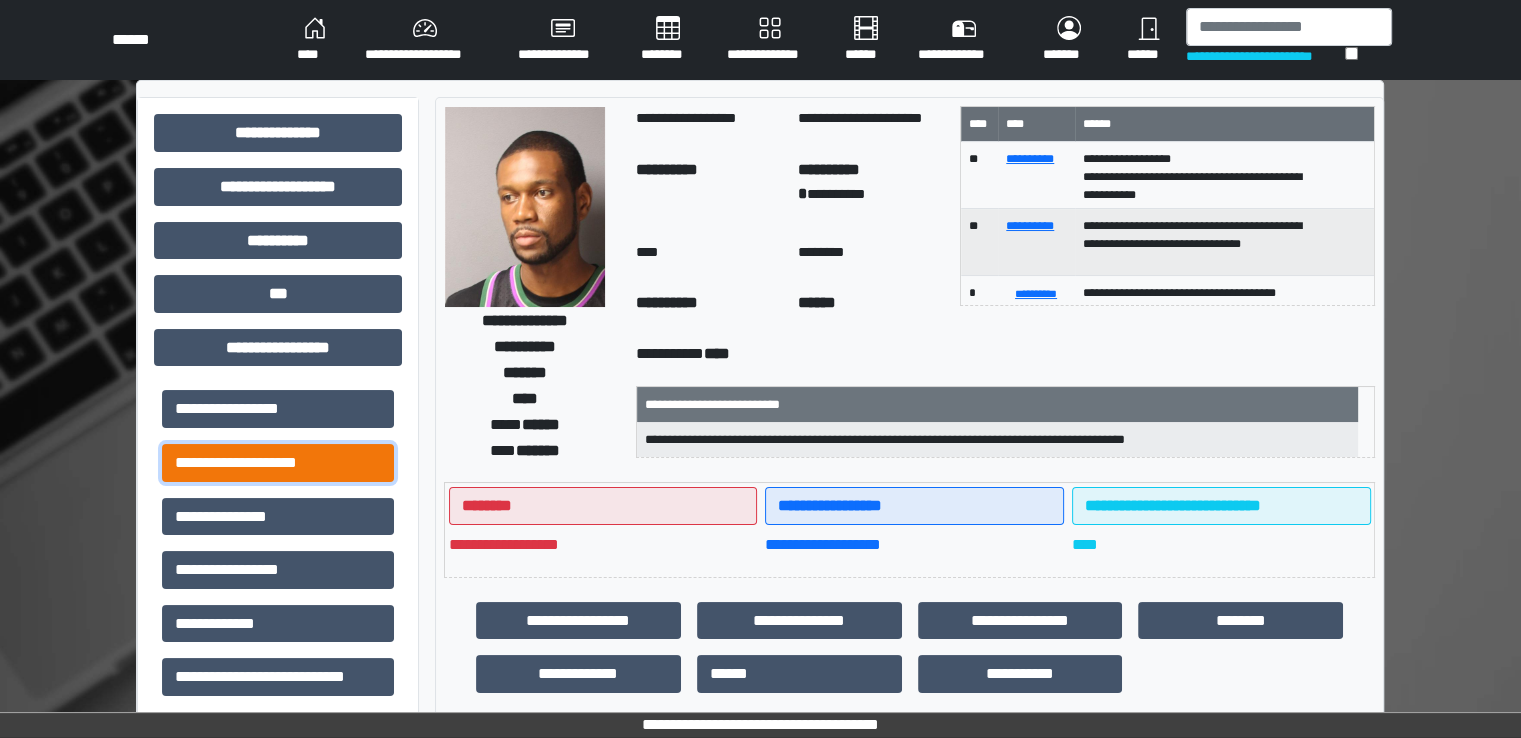 click on "**********" at bounding box center (278, 463) 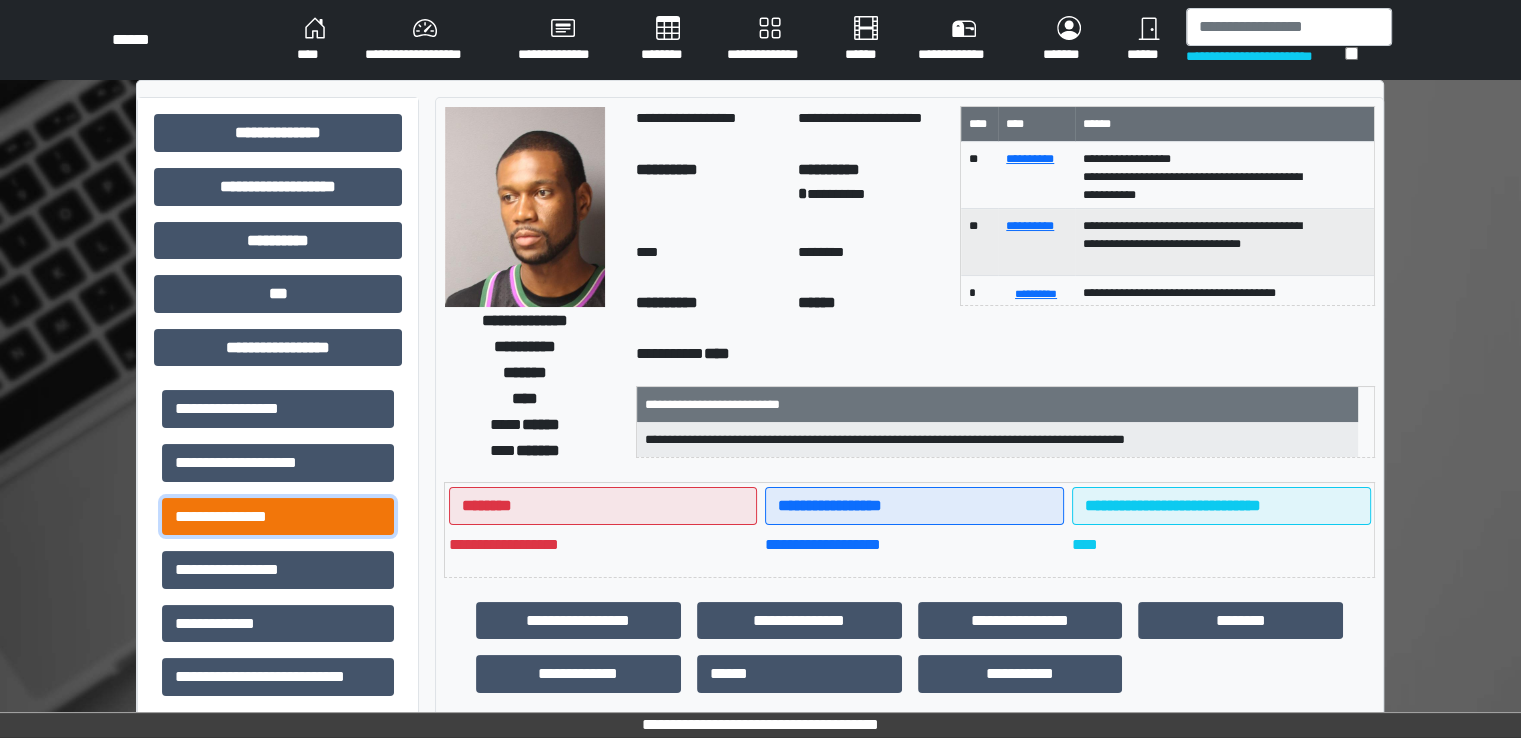 click on "**********" at bounding box center (278, 517) 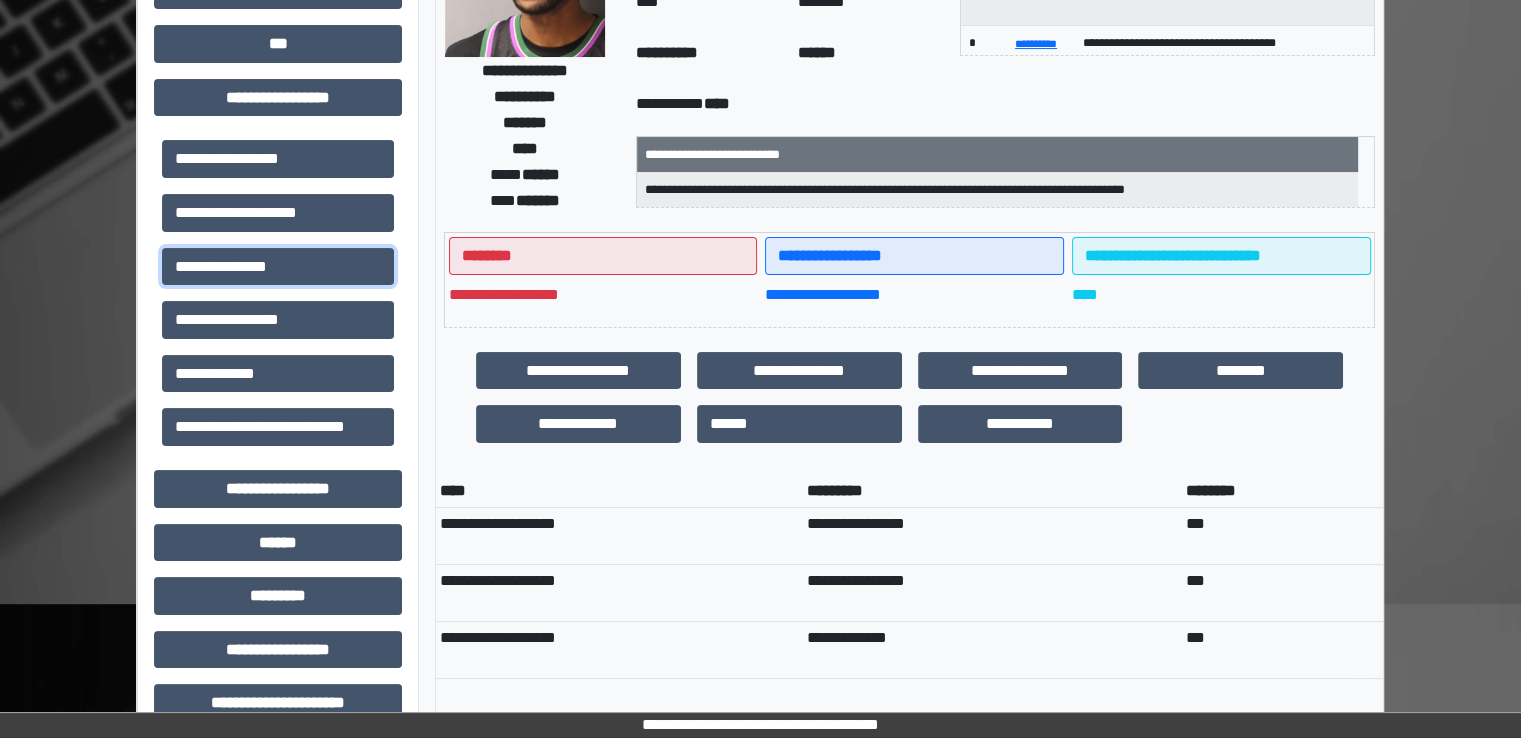 scroll, scrollTop: 0, scrollLeft: 0, axis: both 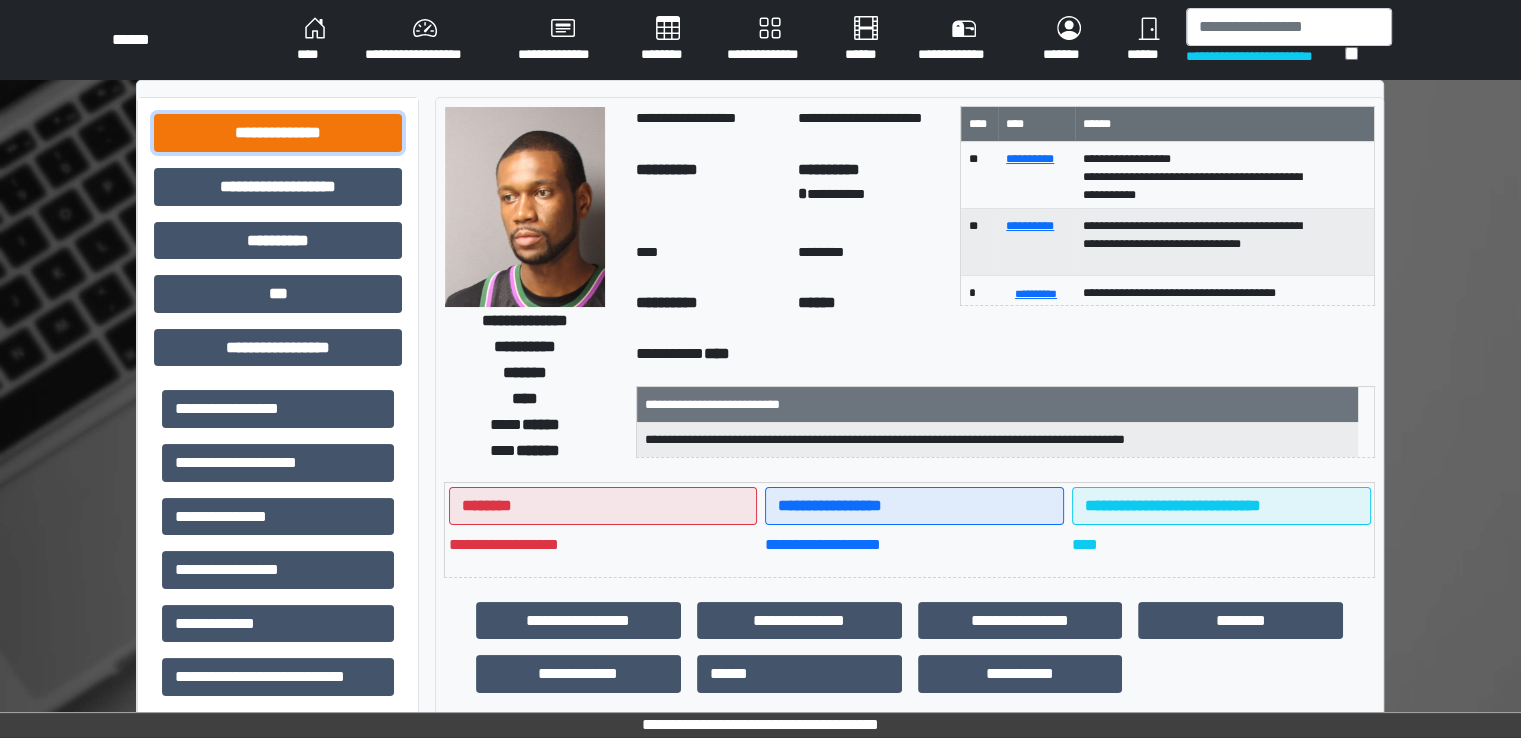 click on "**********" at bounding box center (278, 133) 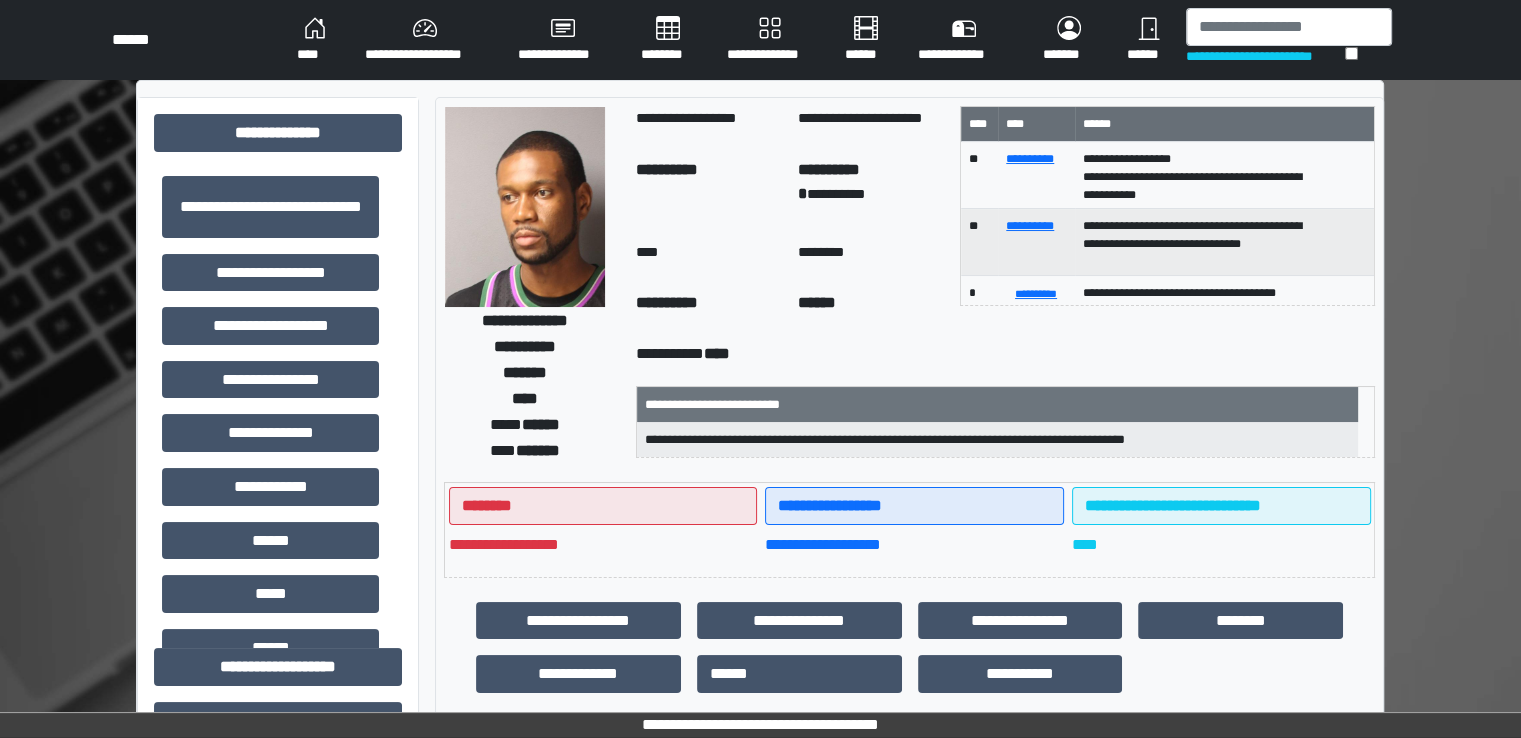 click on "**********" at bounding box center [270, 273] 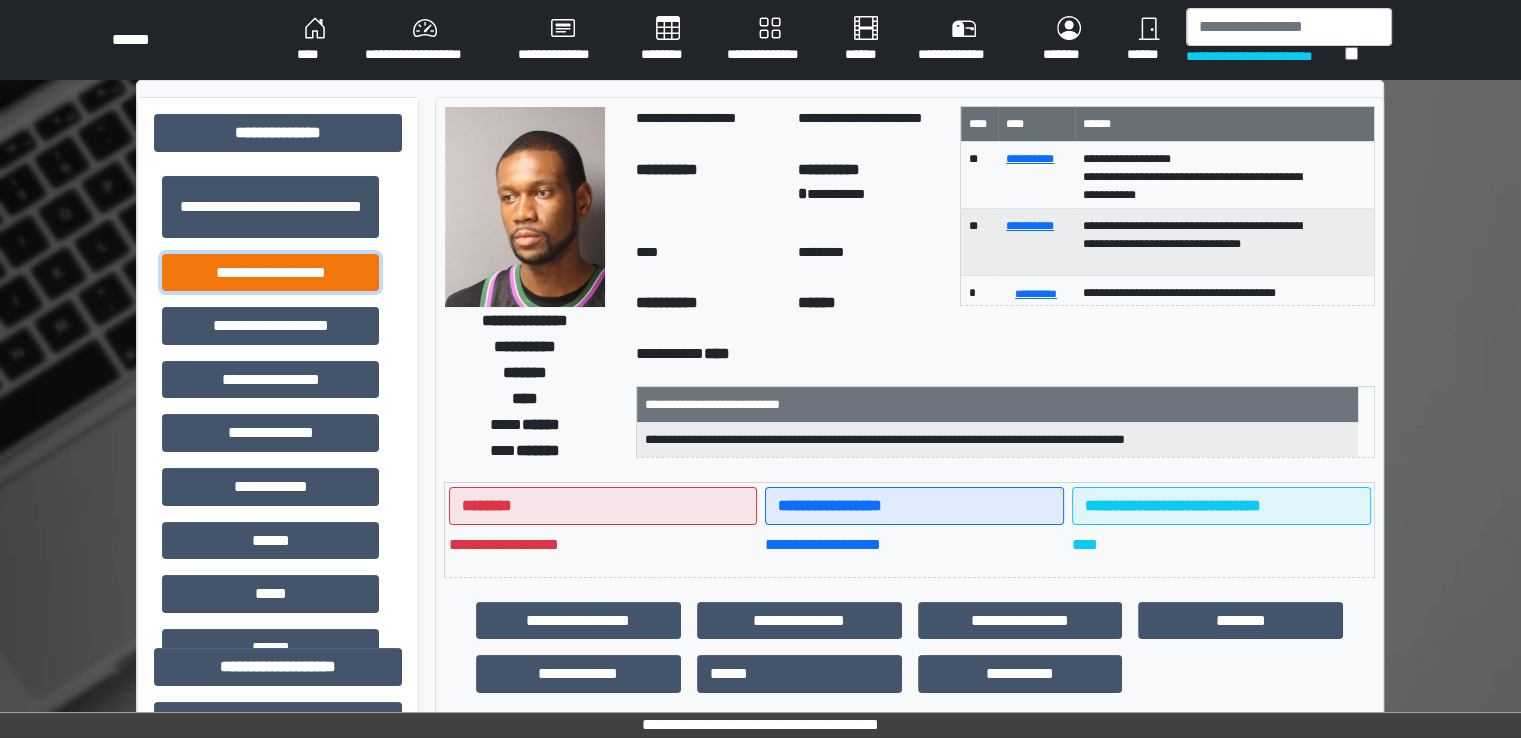 click on "**********" at bounding box center (270, 273) 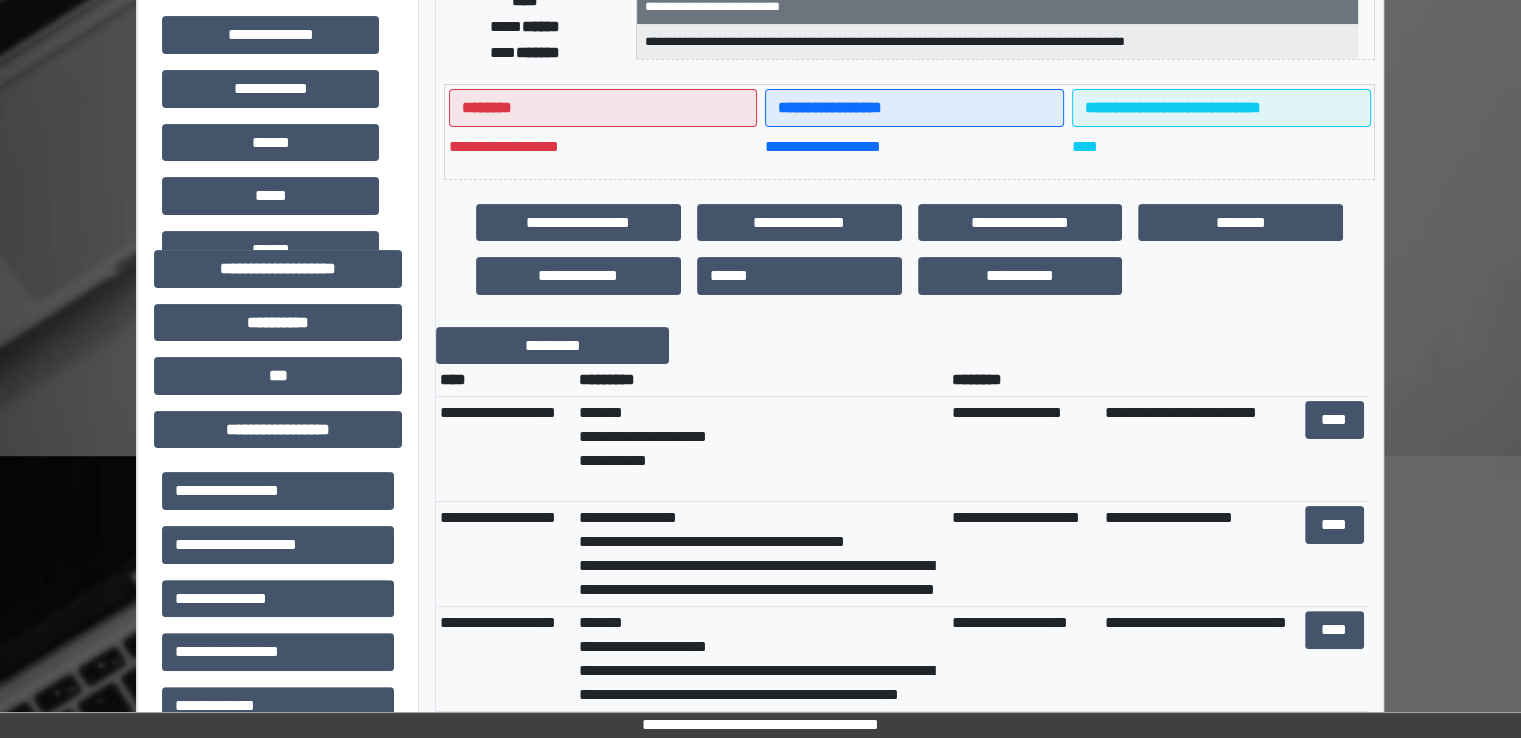 scroll, scrollTop: 400, scrollLeft: 0, axis: vertical 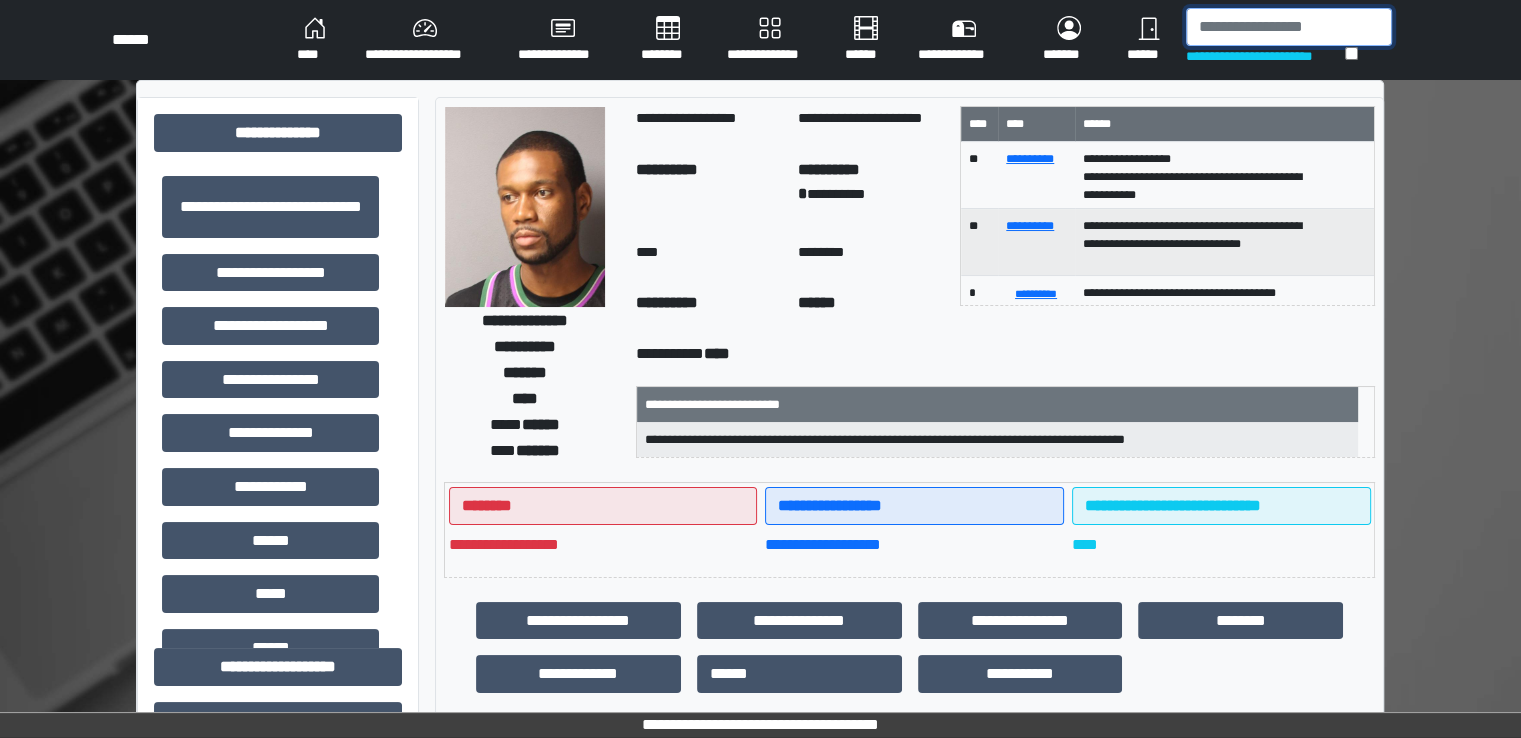 click at bounding box center (1289, 27) 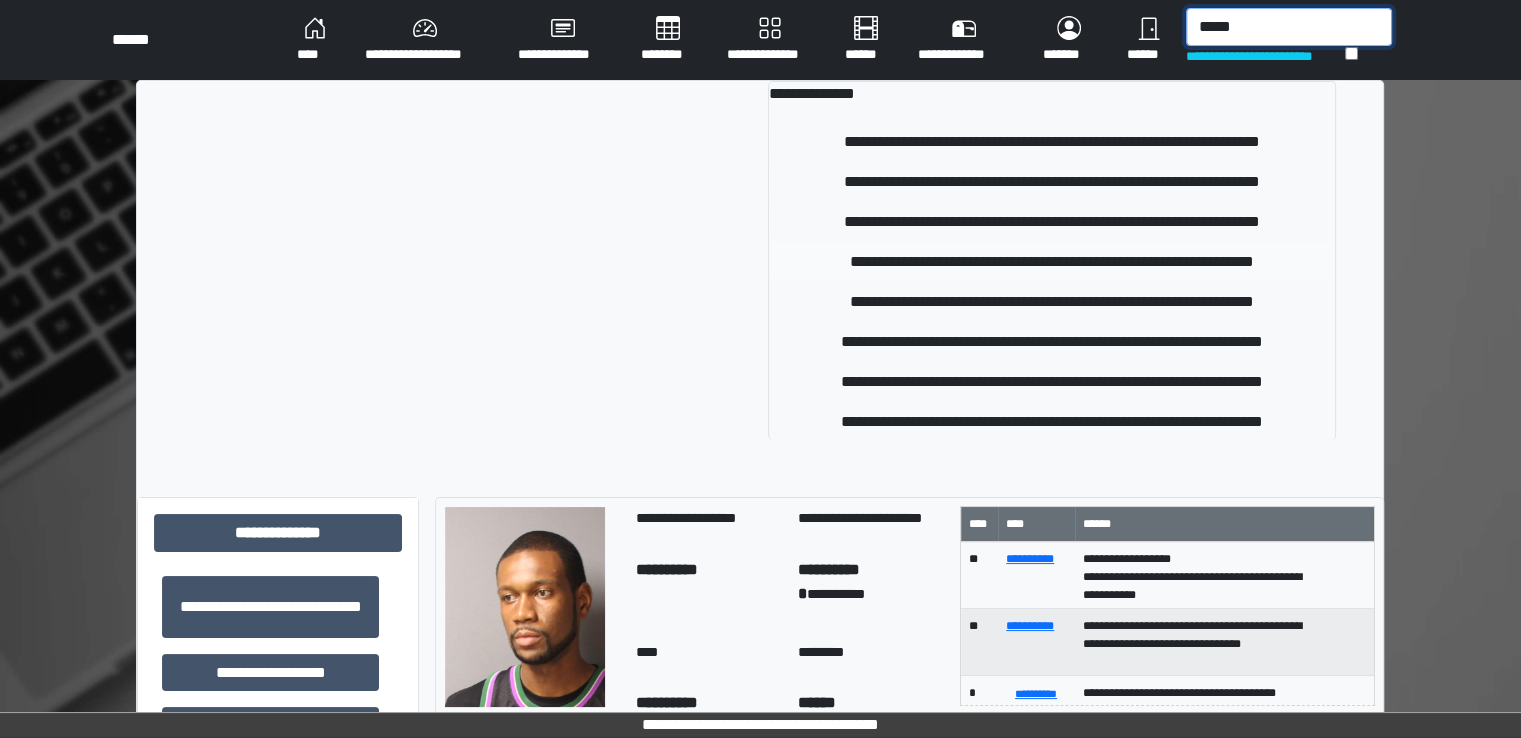 type on "*****" 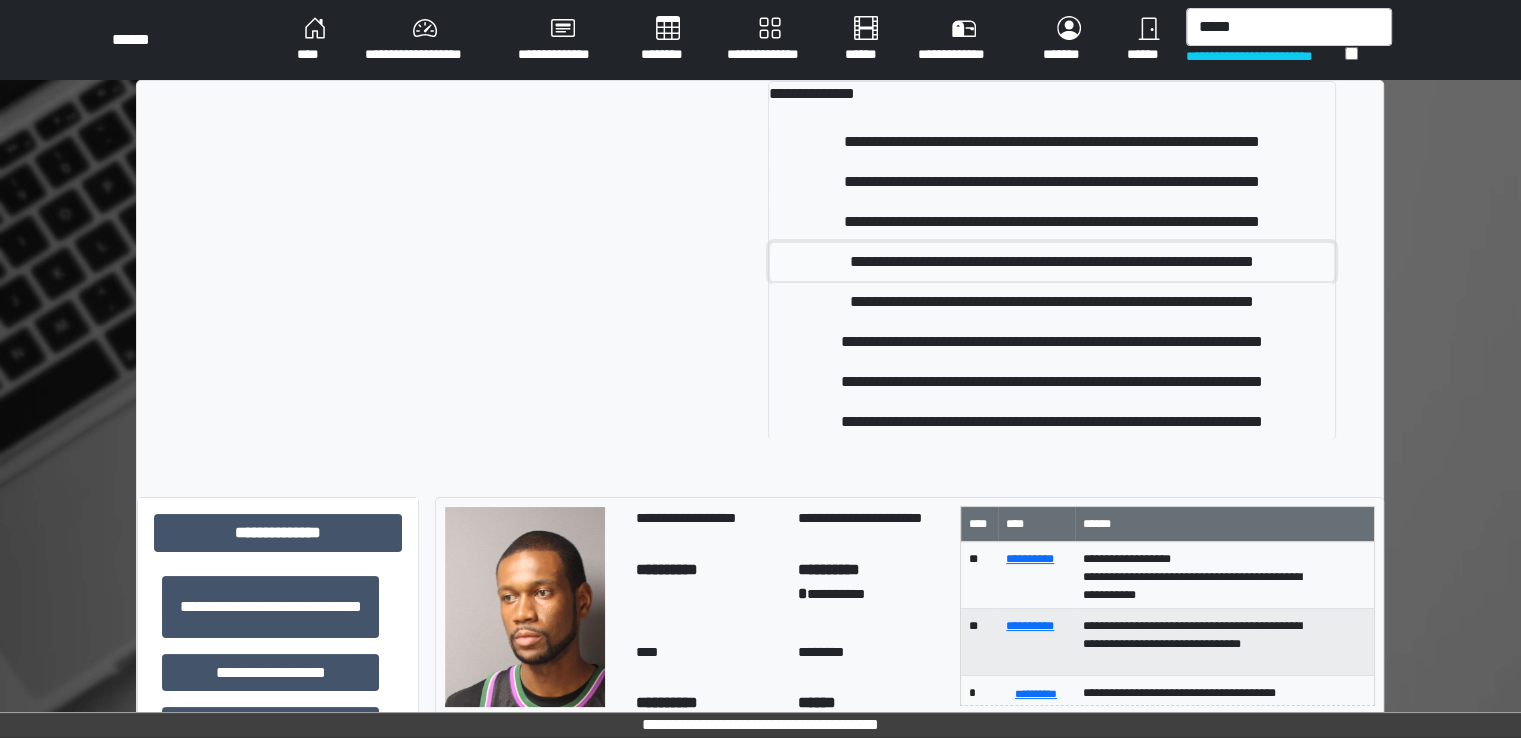 click on "**********" at bounding box center [1051, 262] 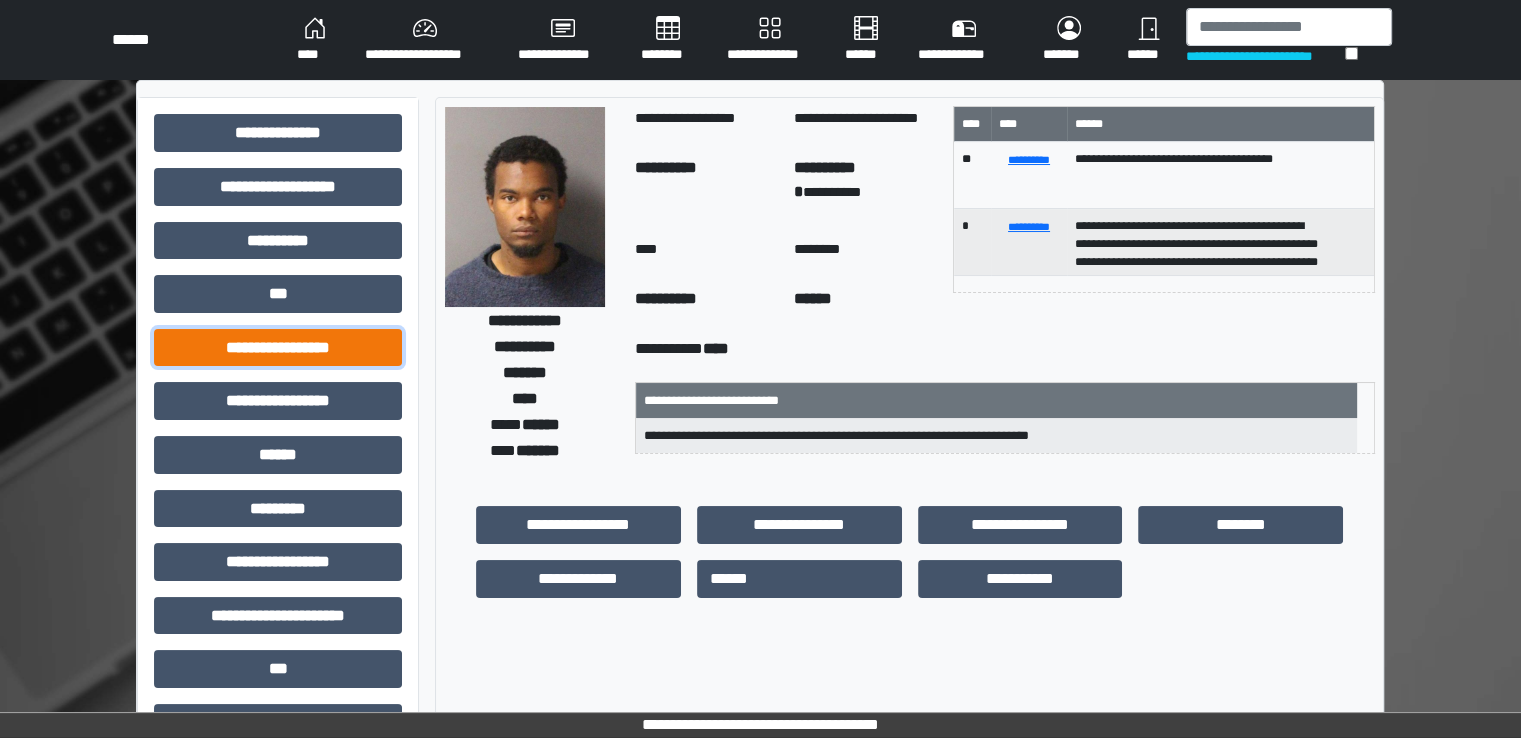 click on "**********" at bounding box center (278, 348) 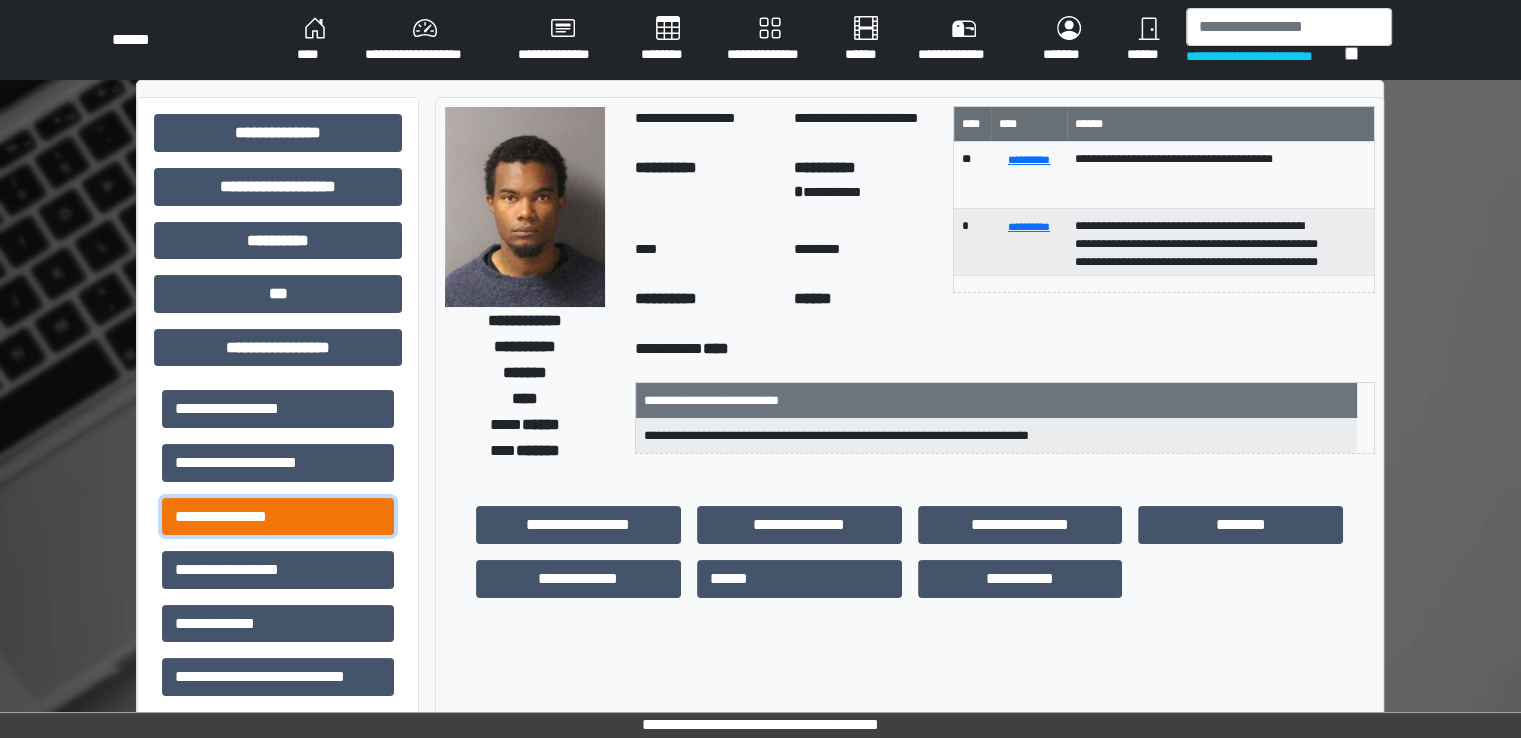 click on "**********" at bounding box center (278, 517) 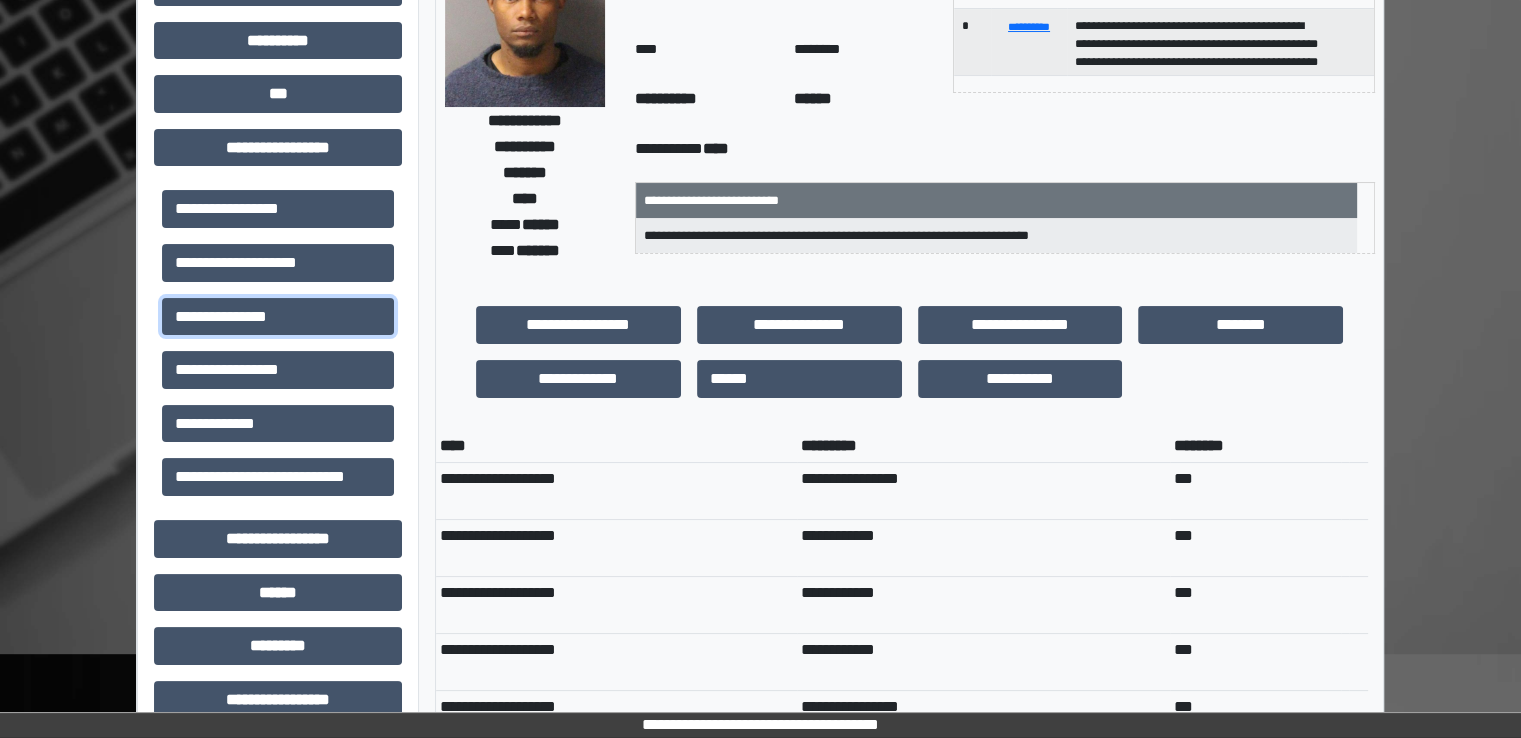 scroll, scrollTop: 0, scrollLeft: 0, axis: both 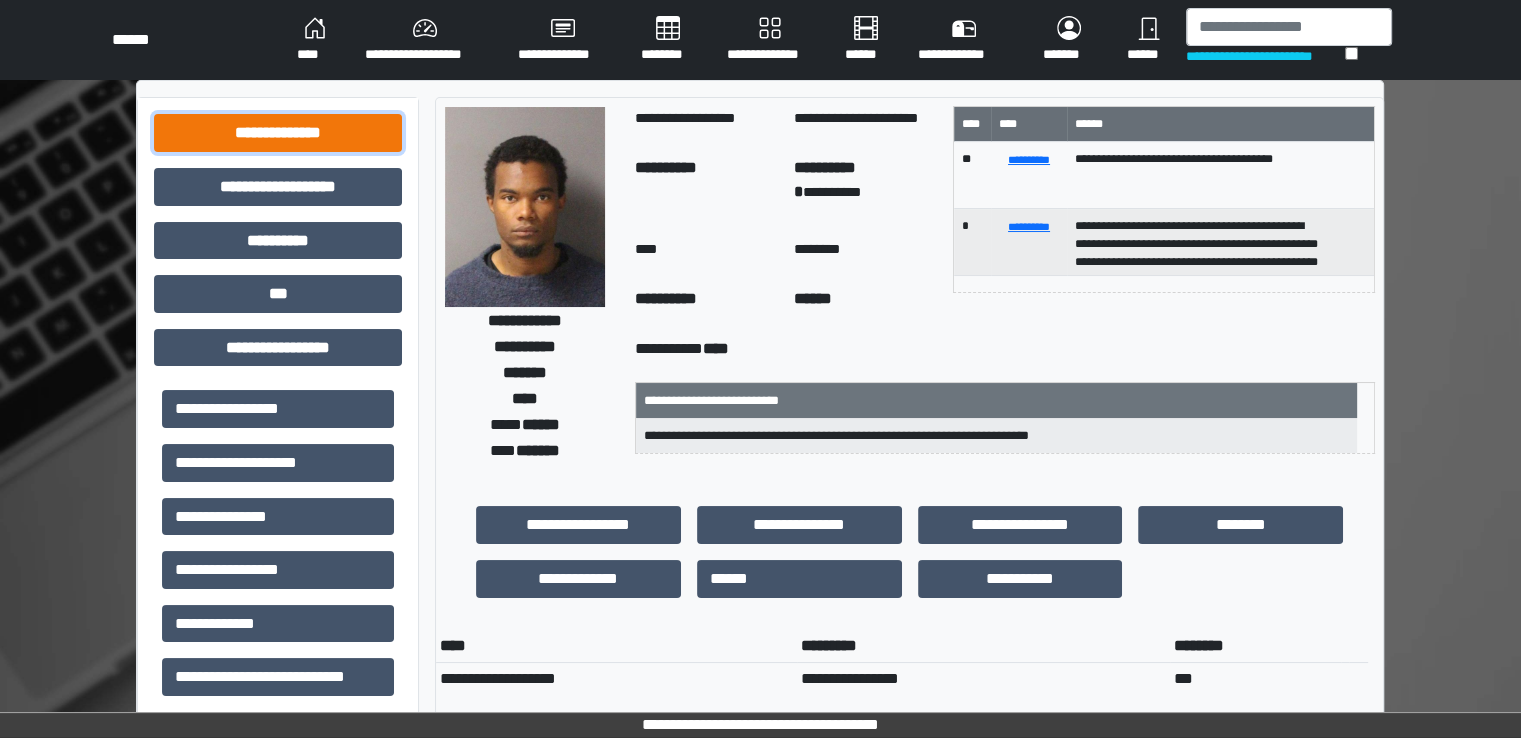 click on "**********" at bounding box center (278, 133) 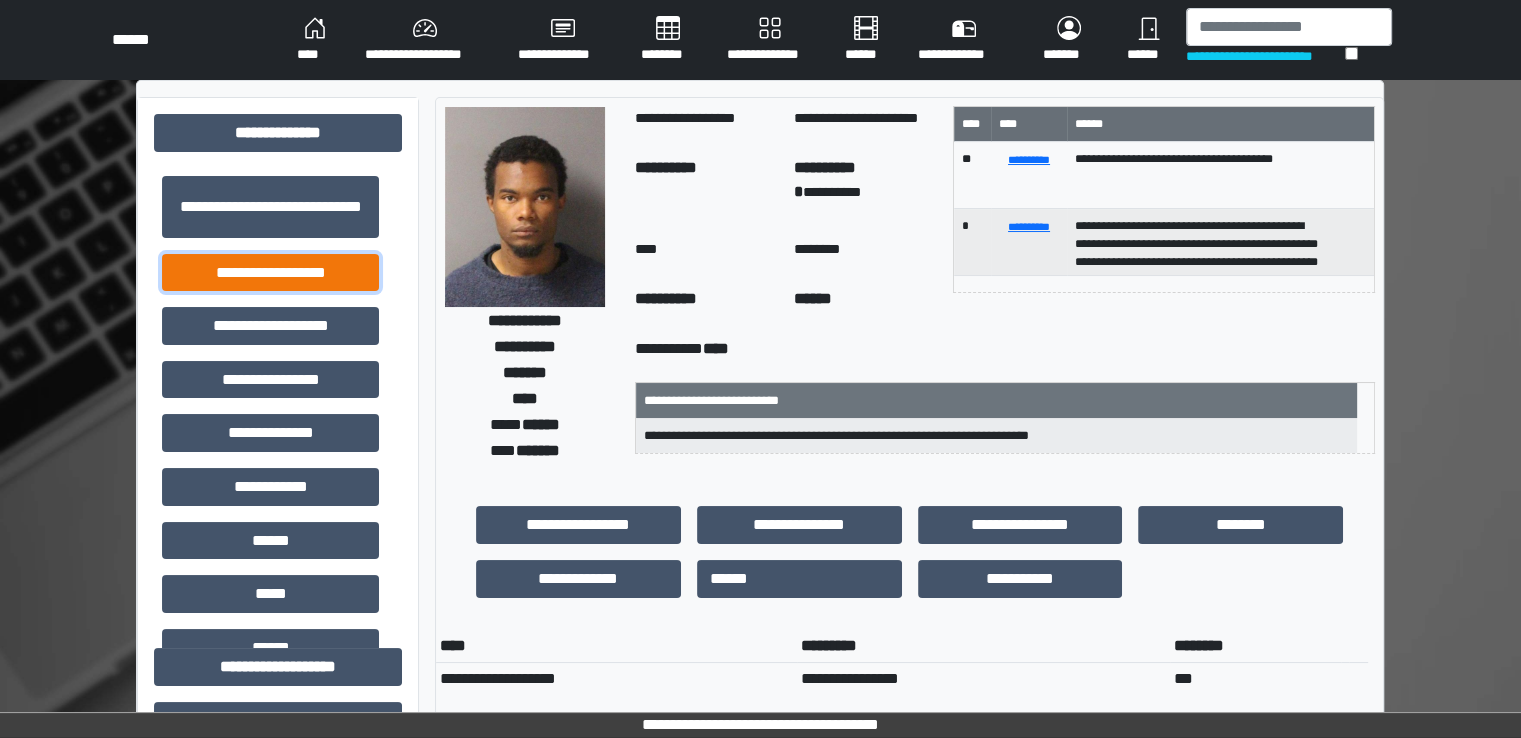 click on "**********" at bounding box center (270, 273) 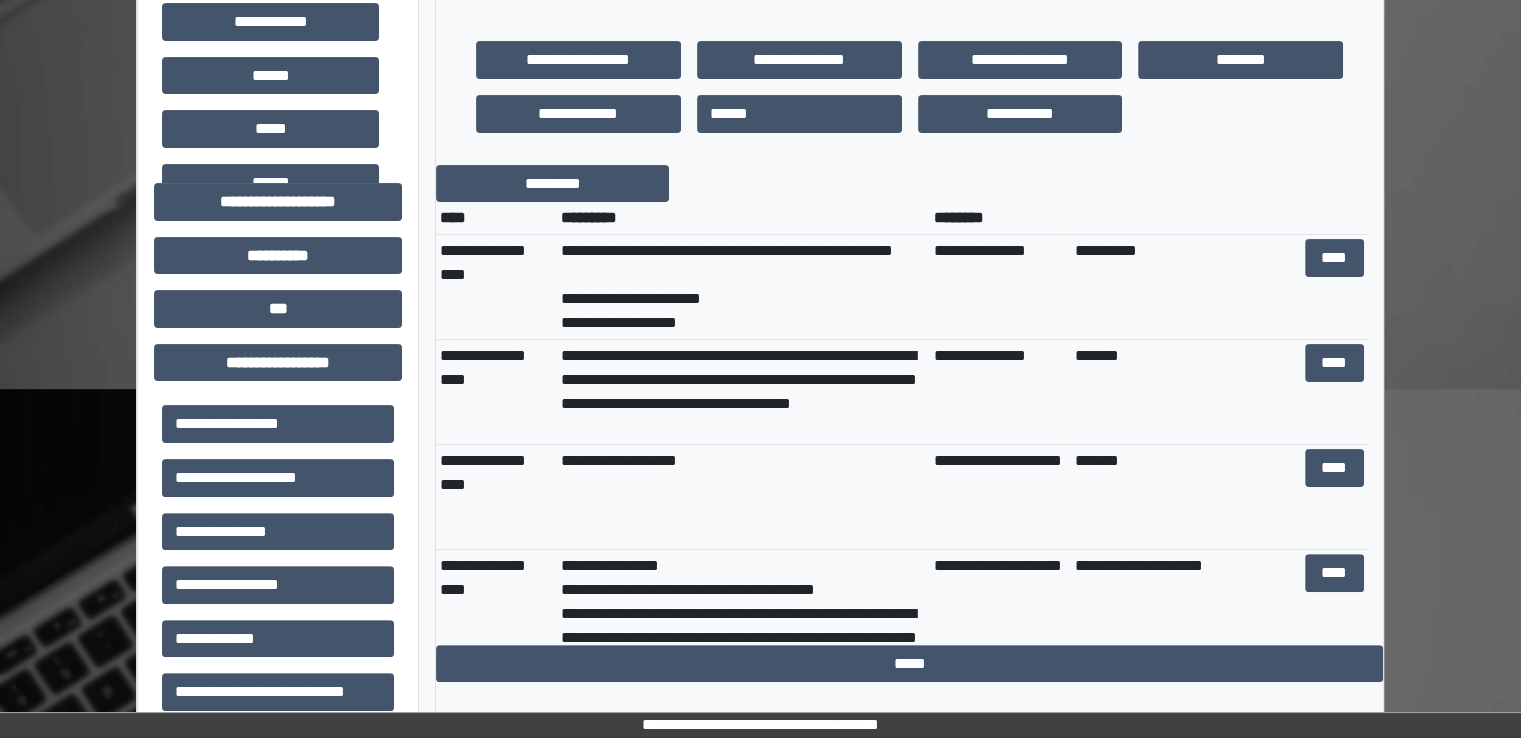 scroll, scrollTop: 500, scrollLeft: 0, axis: vertical 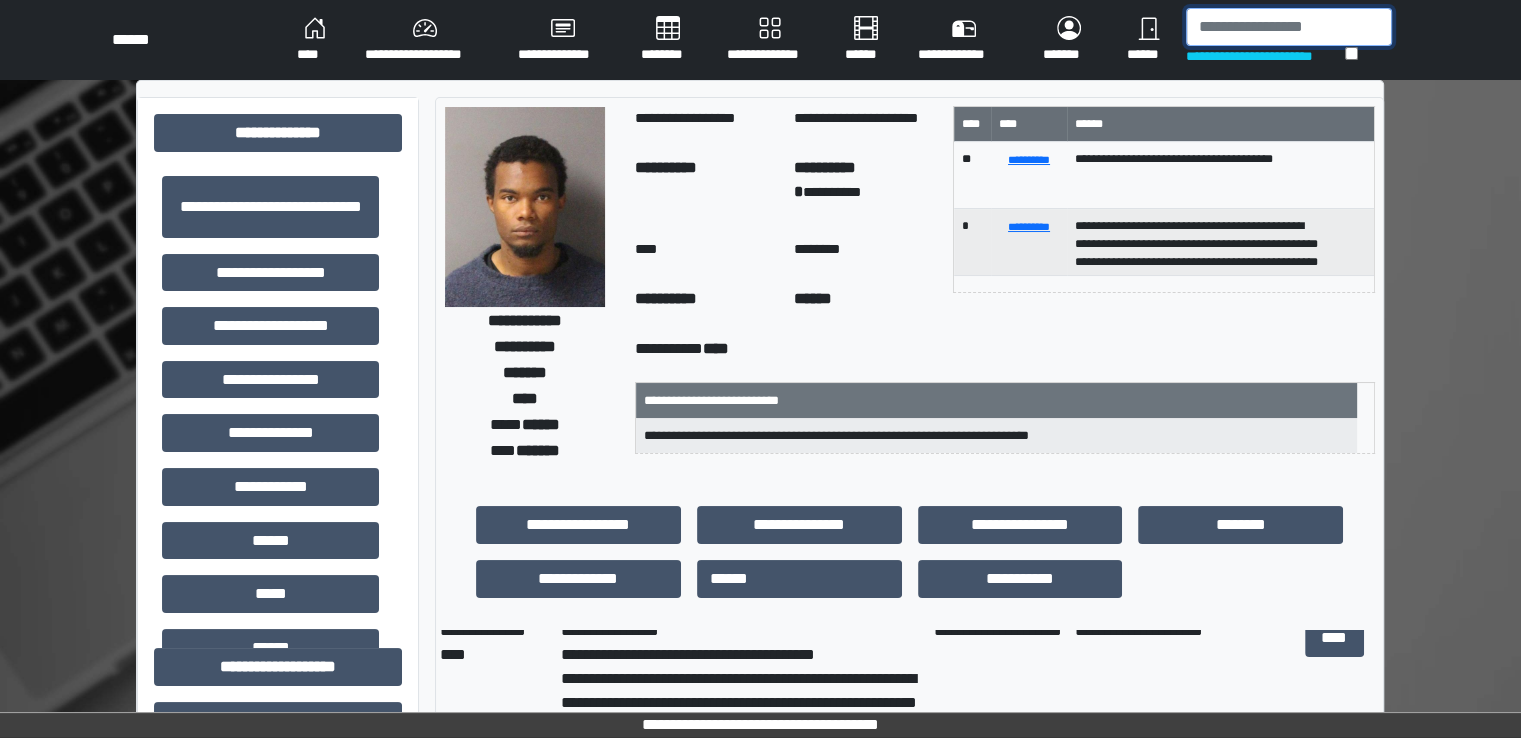 click at bounding box center (1289, 27) 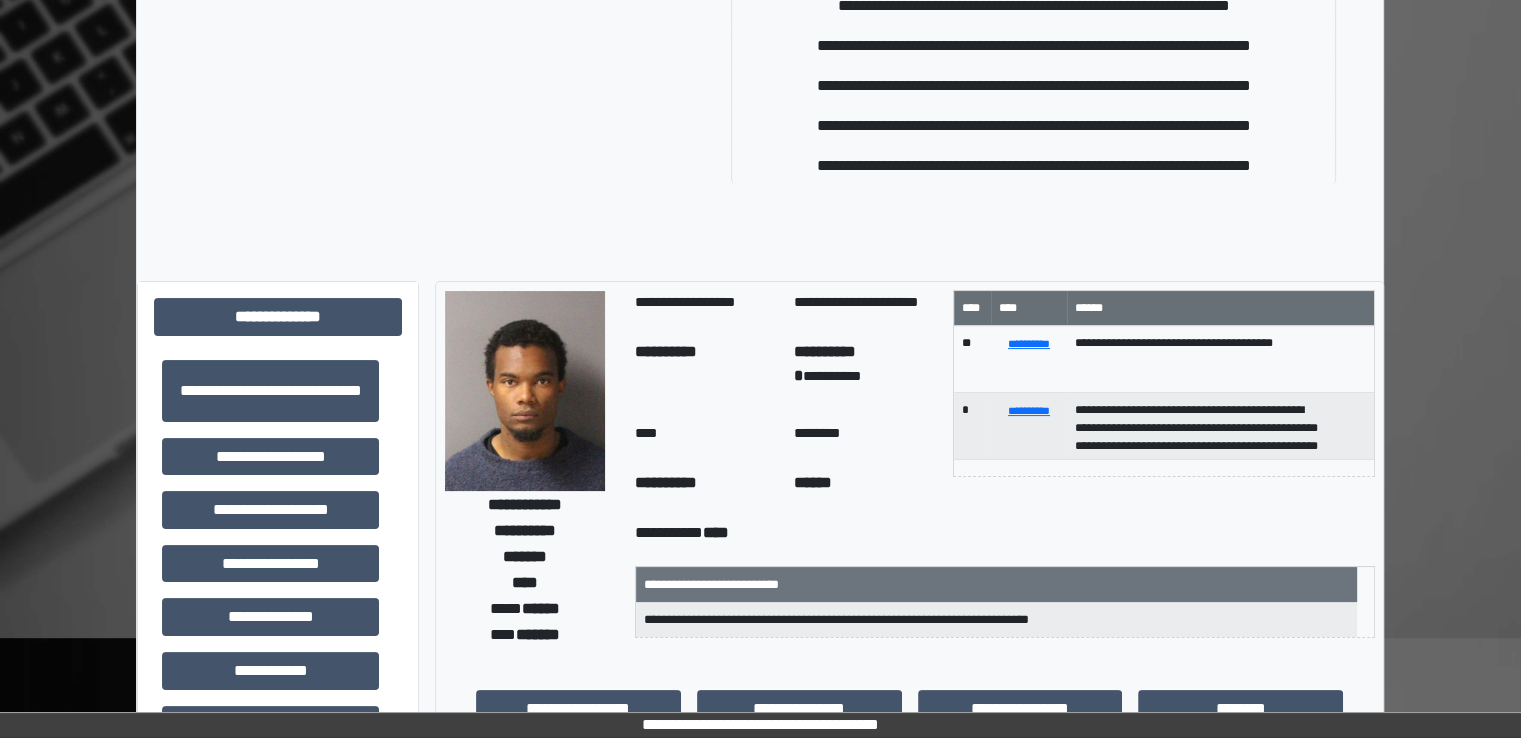 scroll, scrollTop: 0, scrollLeft: 0, axis: both 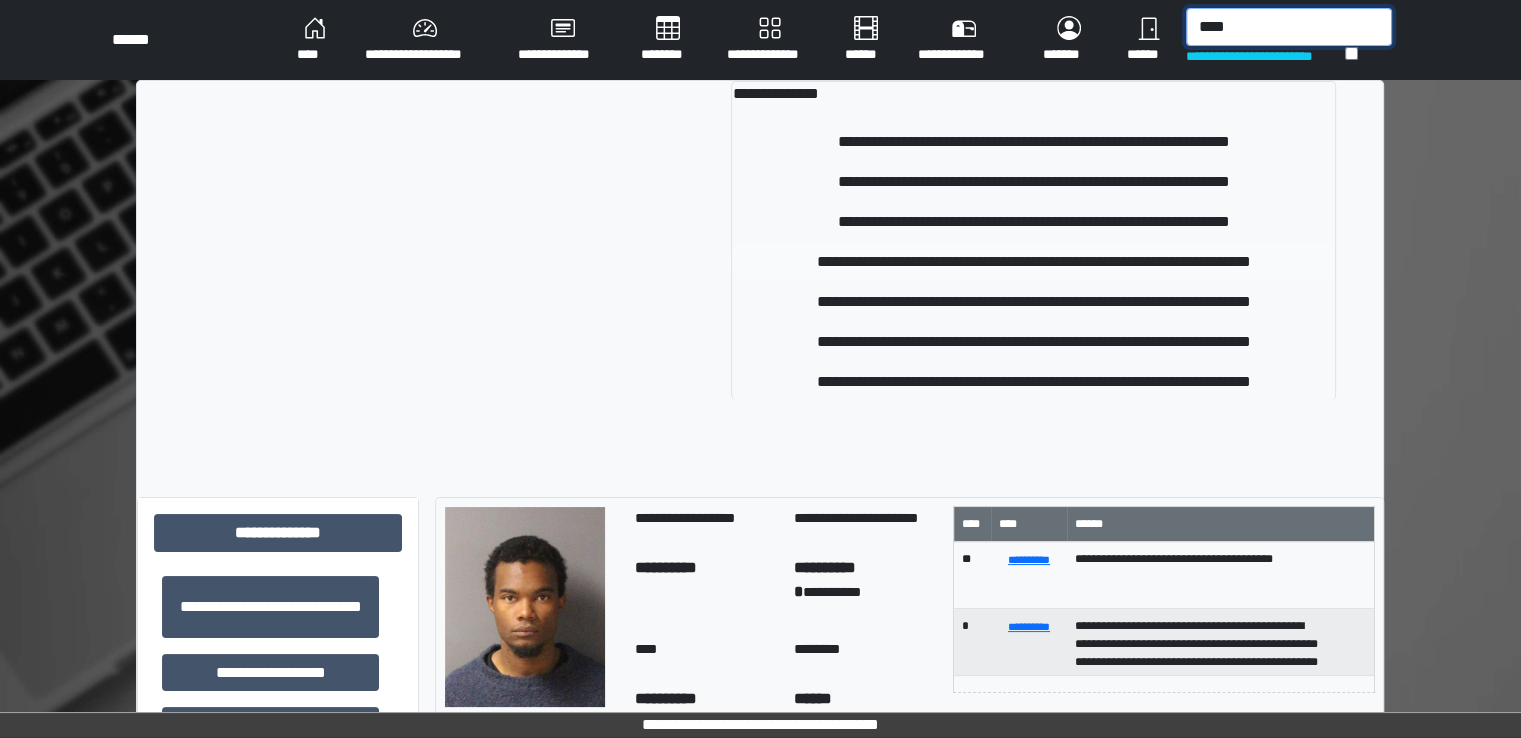 type on "****" 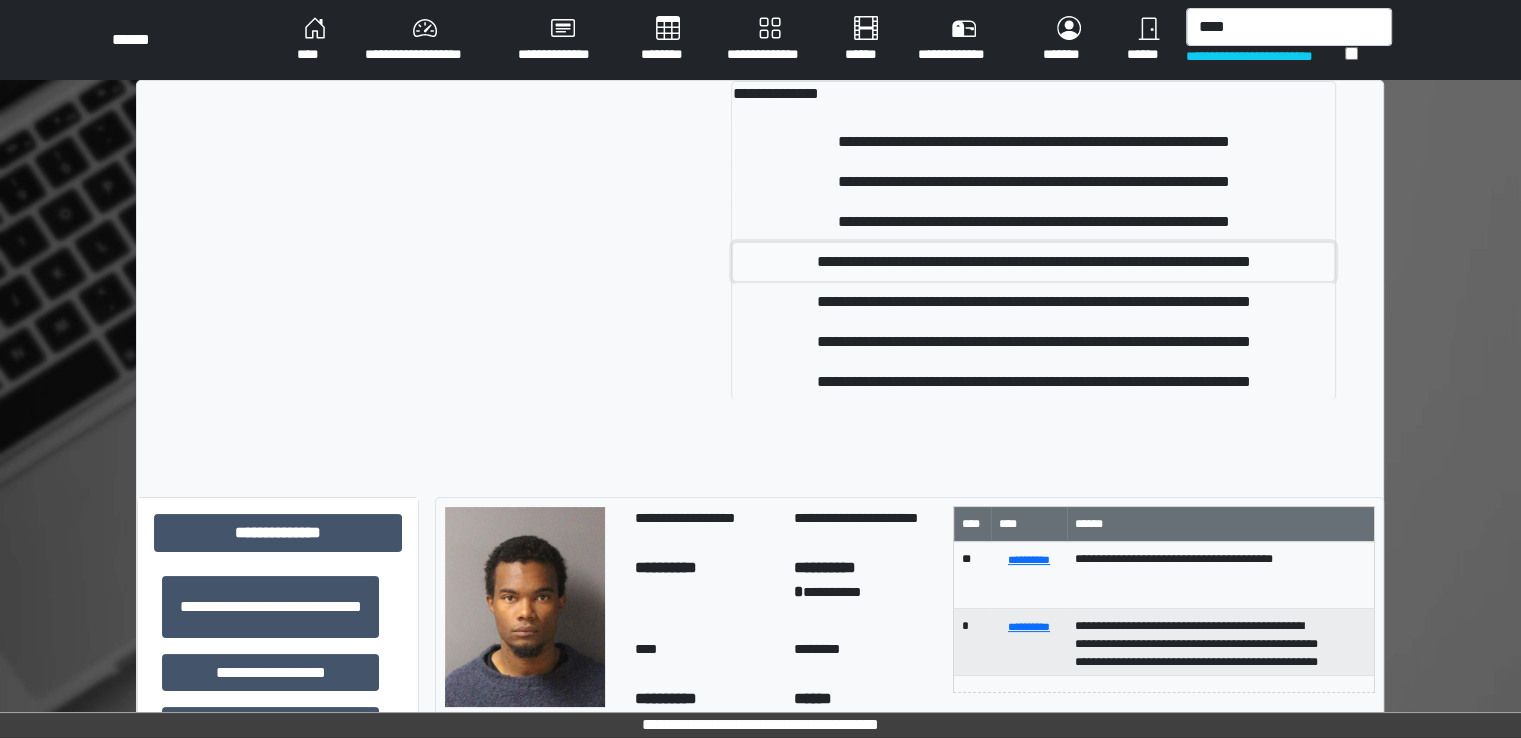 click on "**********" at bounding box center (1033, 262) 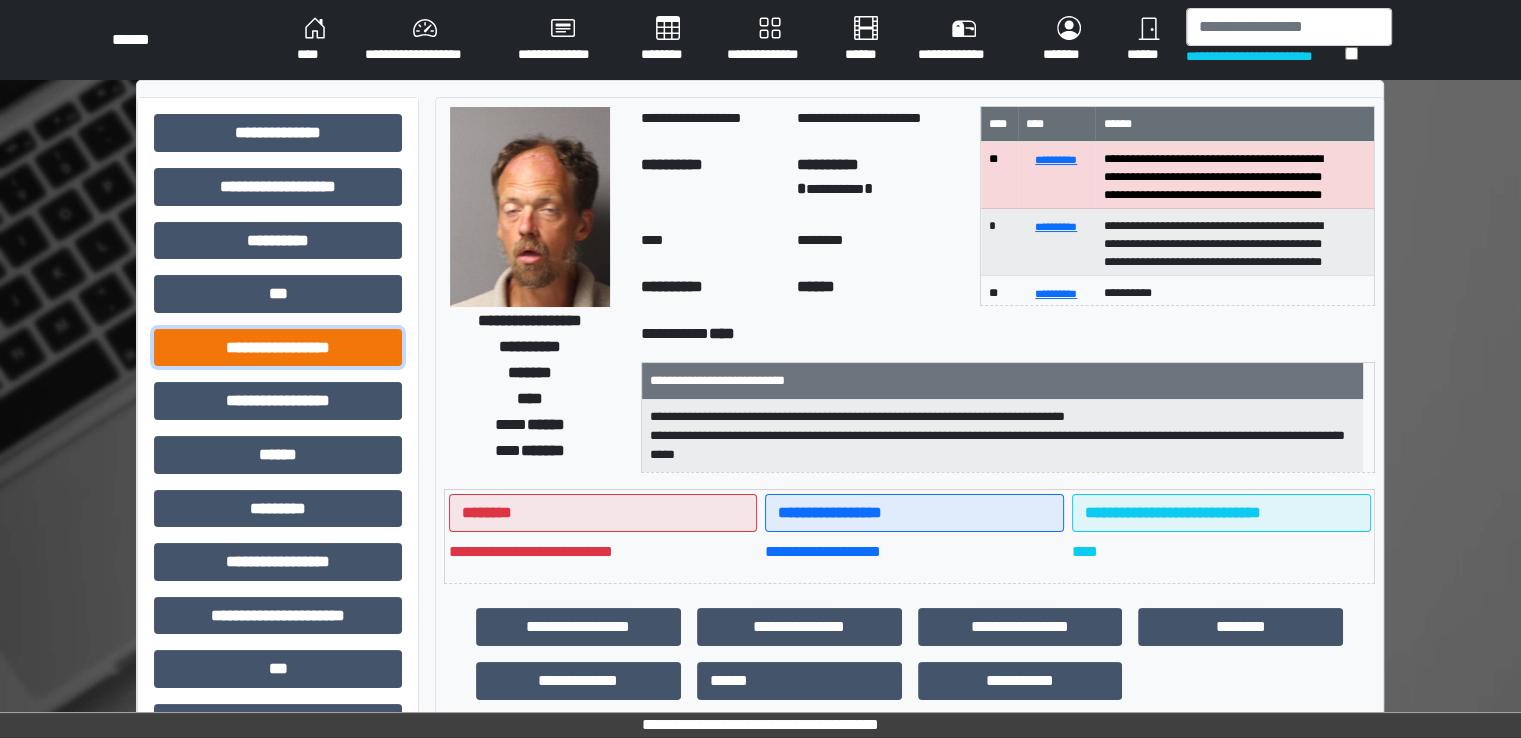 click on "**********" at bounding box center [278, 348] 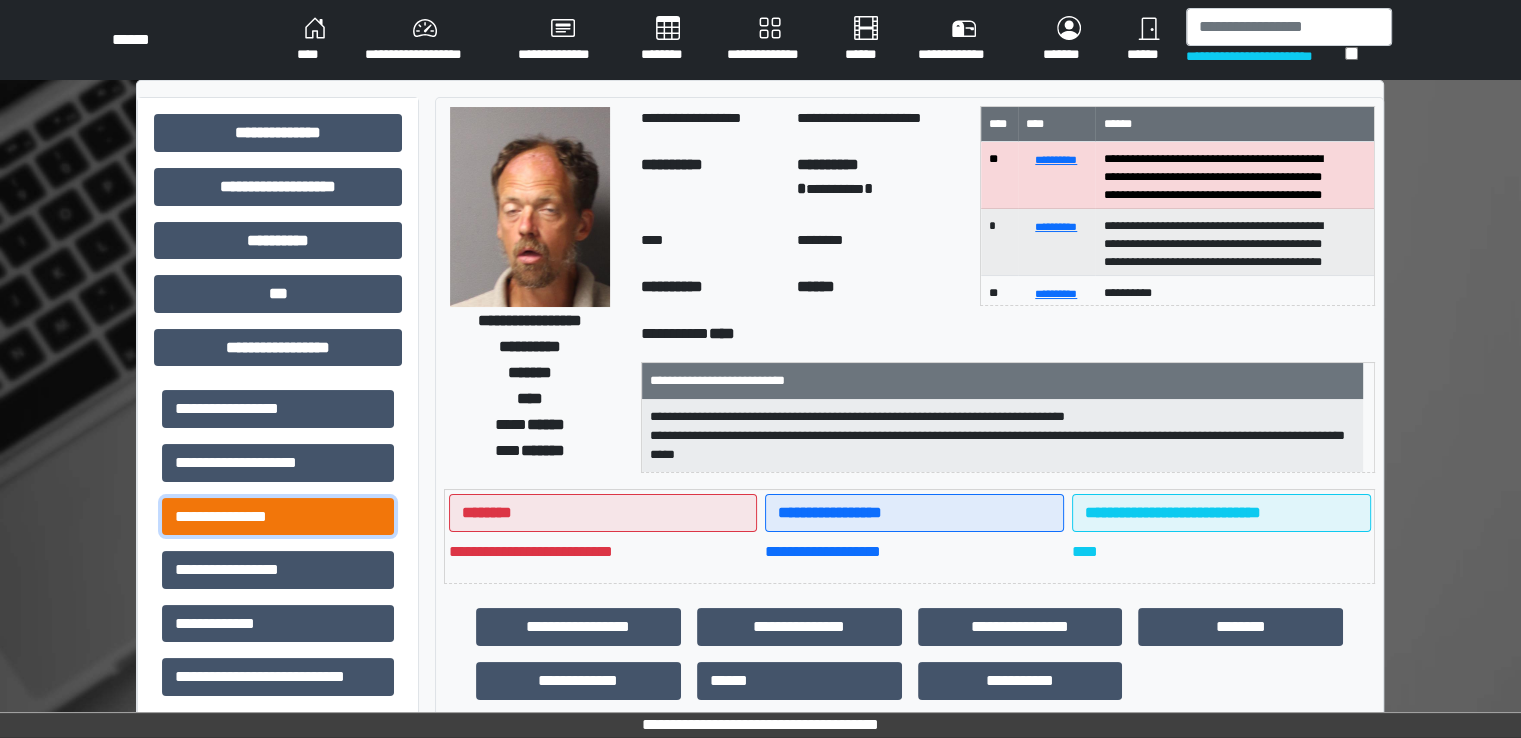click on "**********" at bounding box center [278, 517] 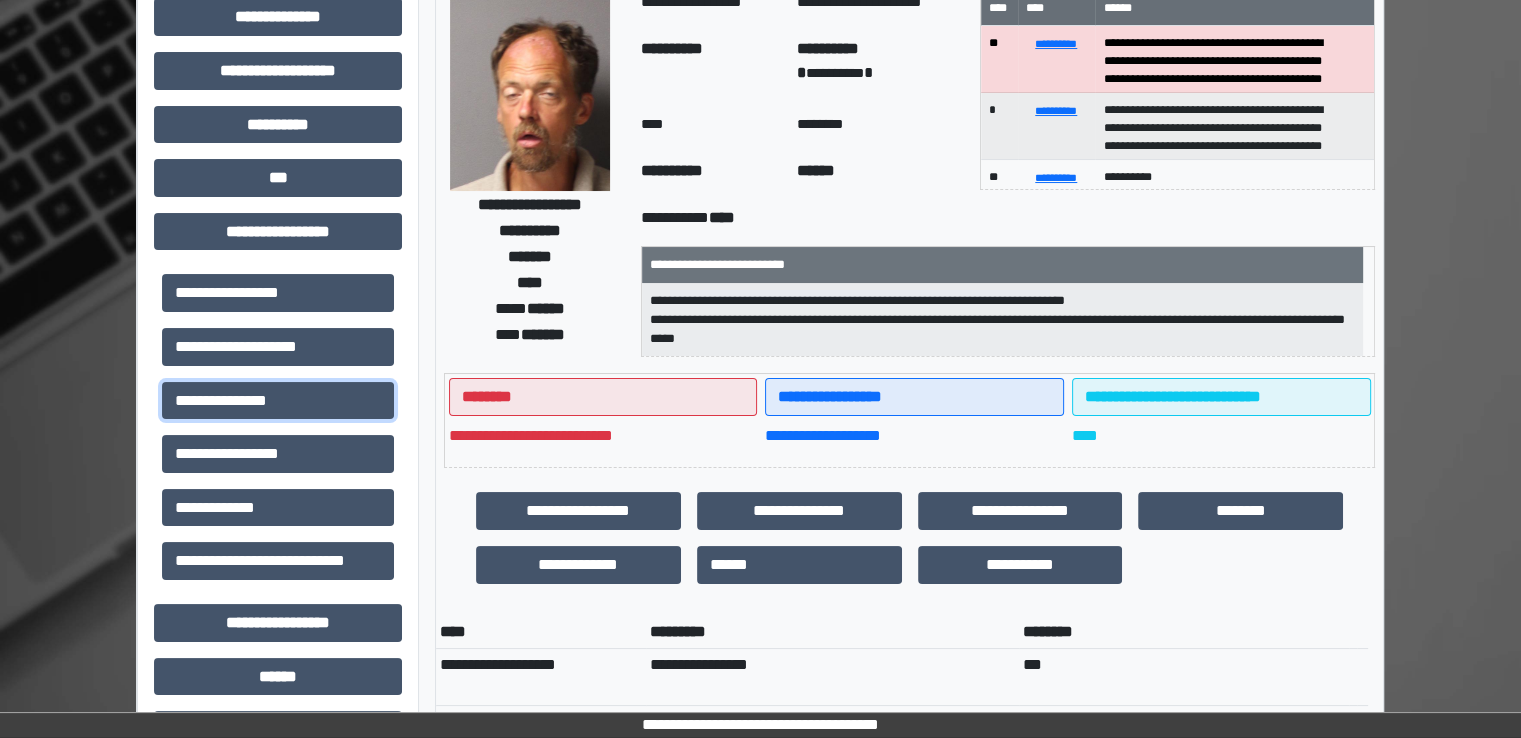 scroll, scrollTop: 0, scrollLeft: 0, axis: both 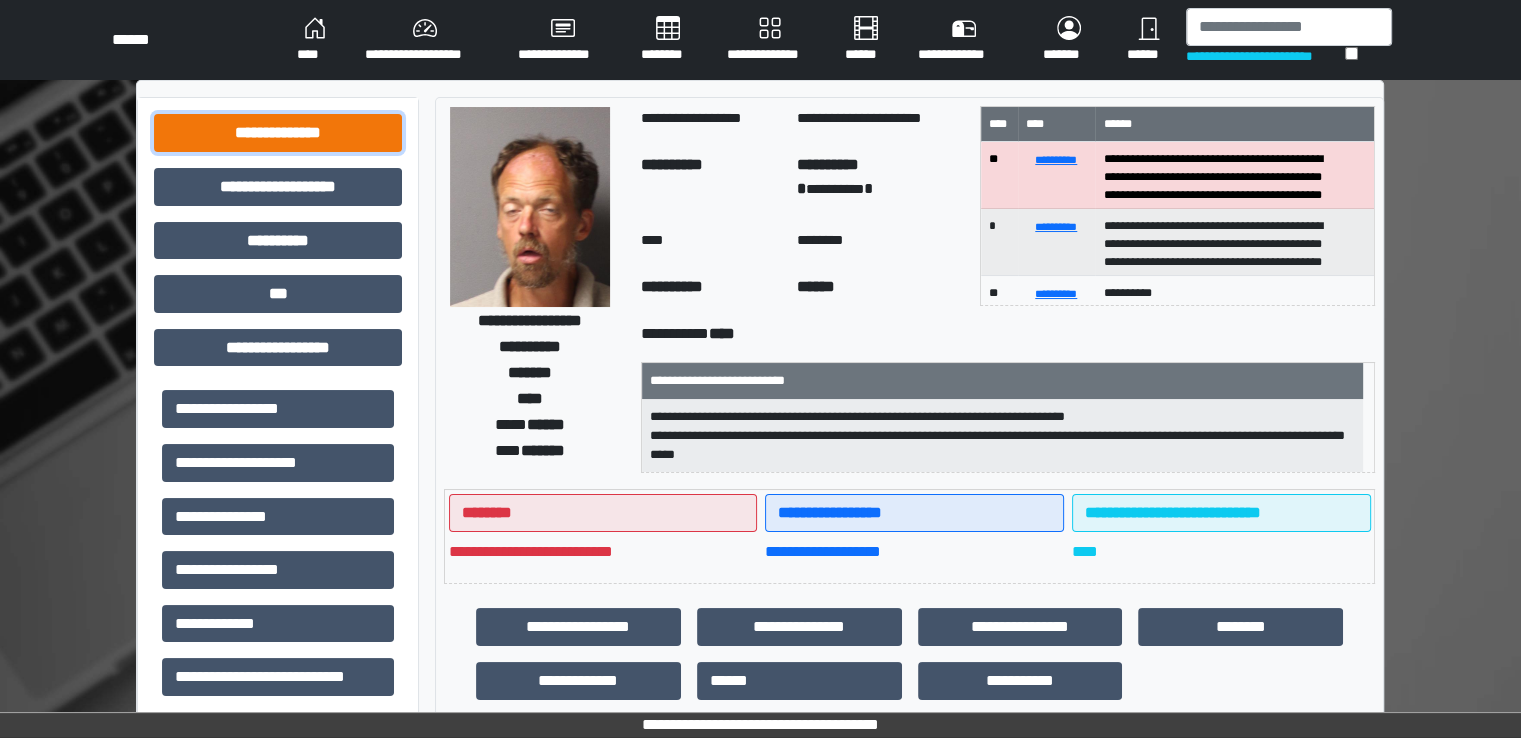 click on "**********" at bounding box center [278, 133] 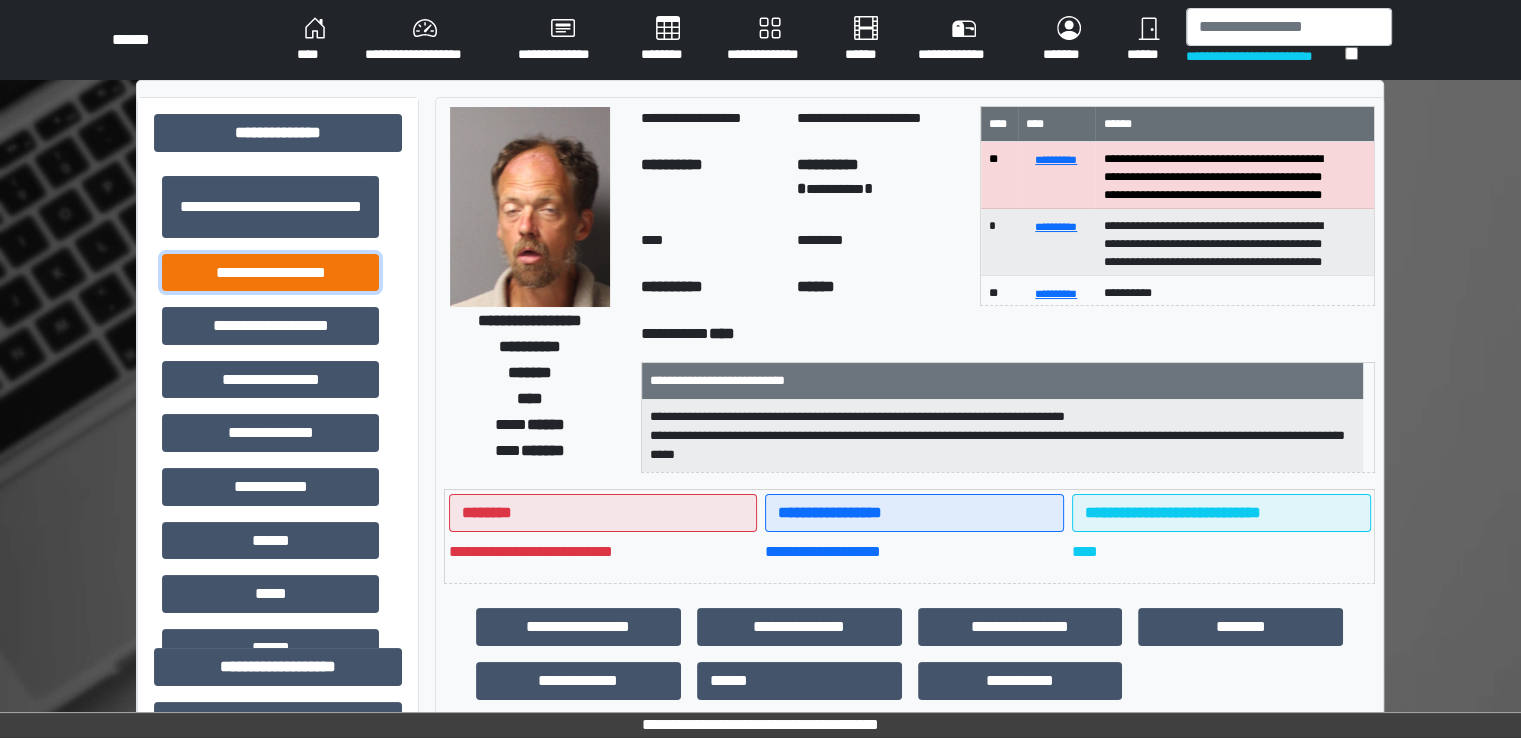 click on "**********" at bounding box center (270, 273) 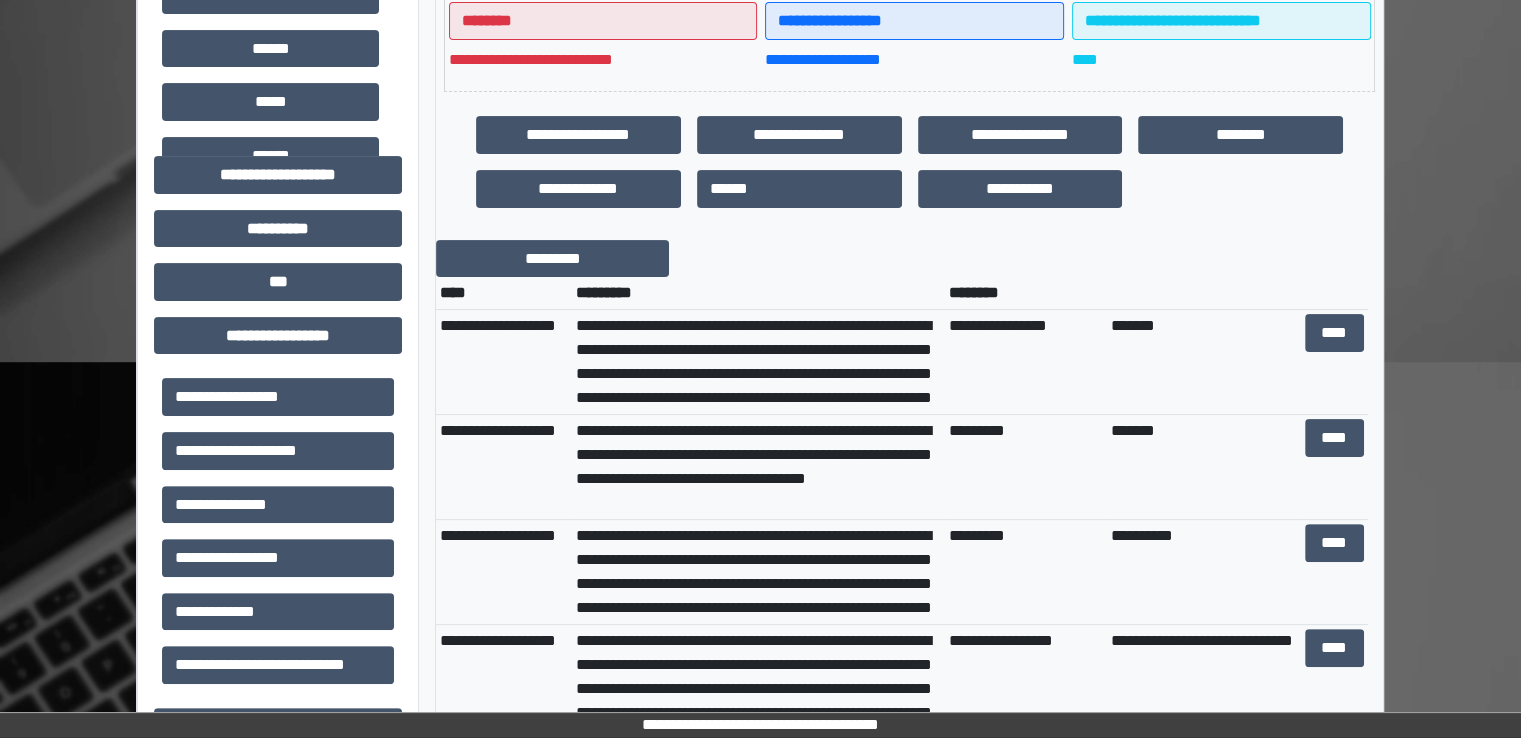 scroll, scrollTop: 500, scrollLeft: 0, axis: vertical 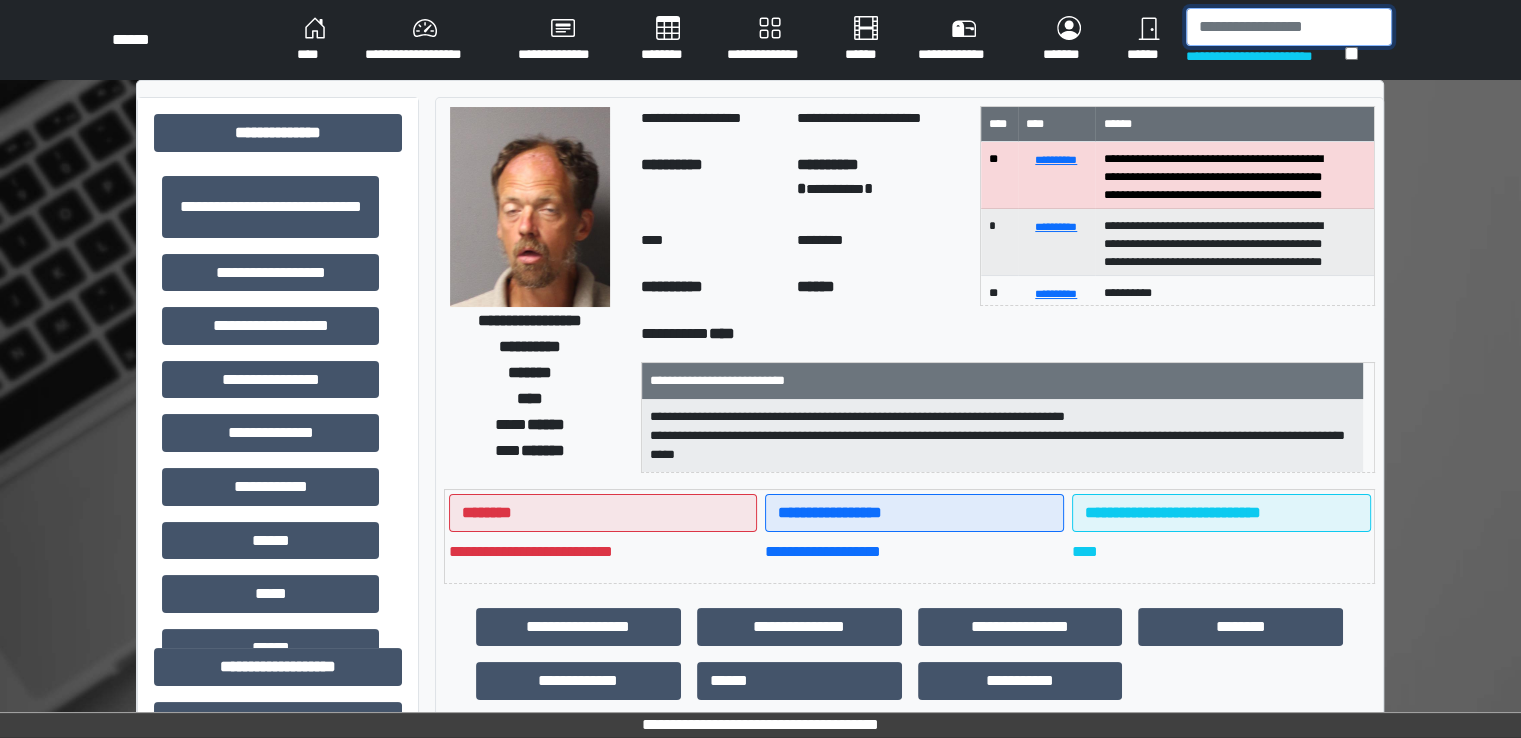 click at bounding box center [1289, 27] 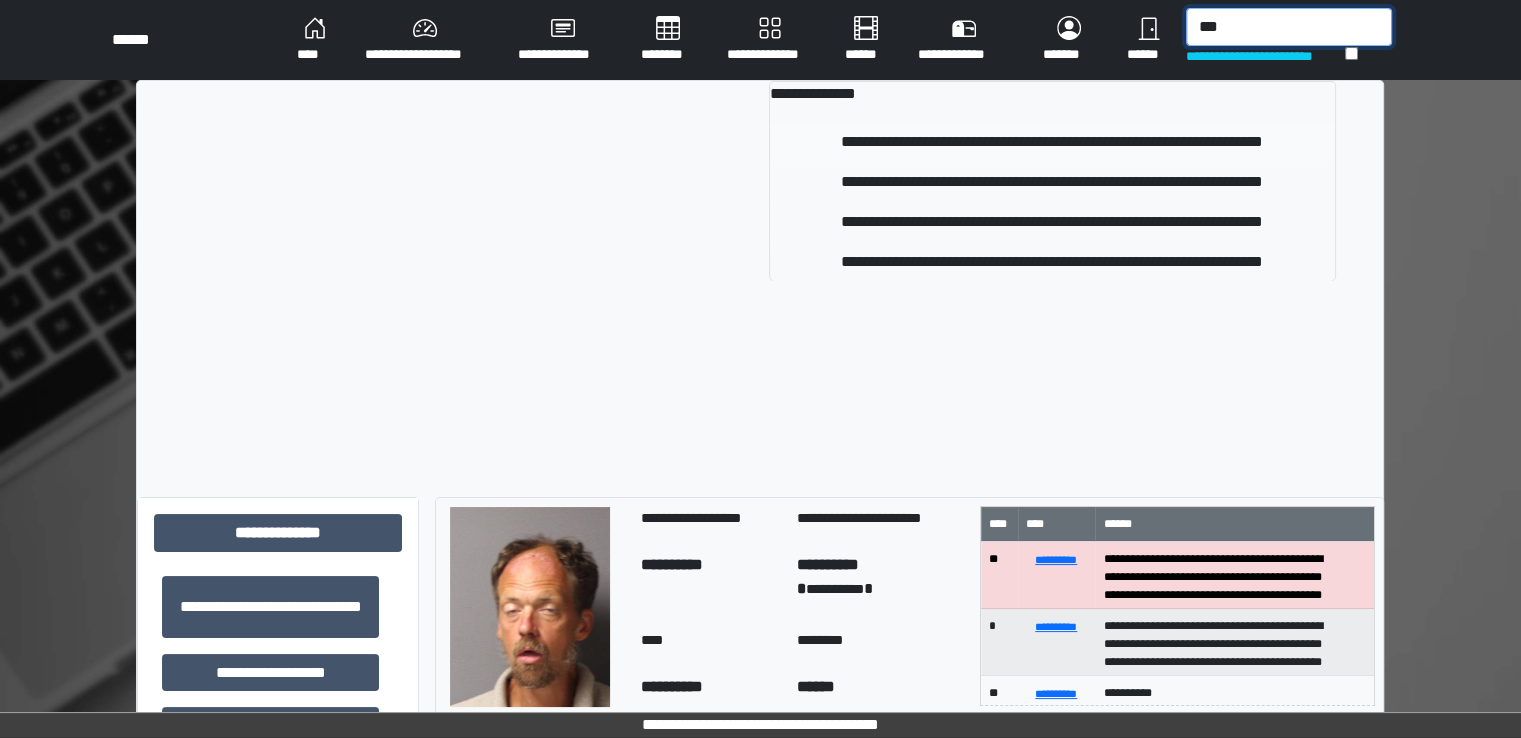 type on "***" 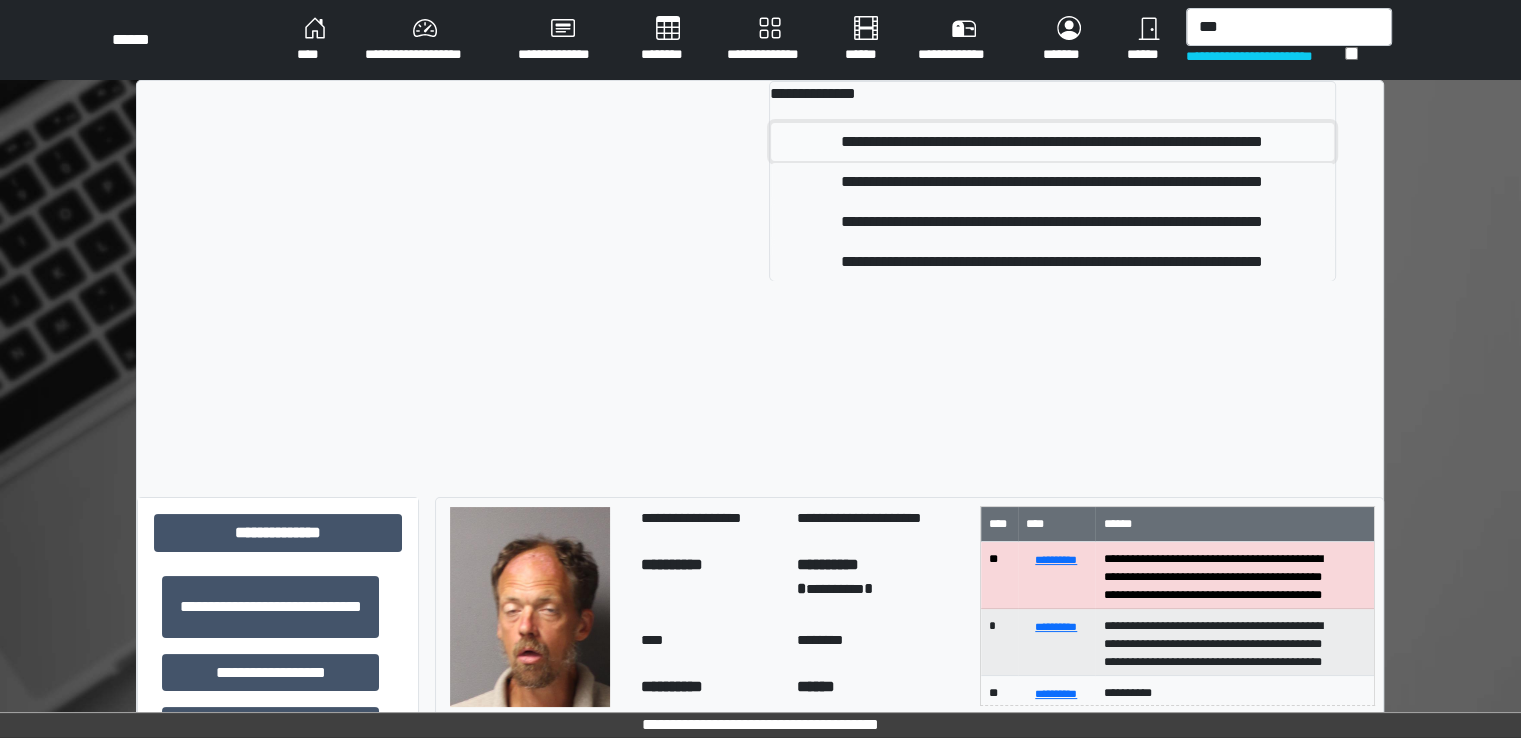click on "**********" at bounding box center (1052, 142) 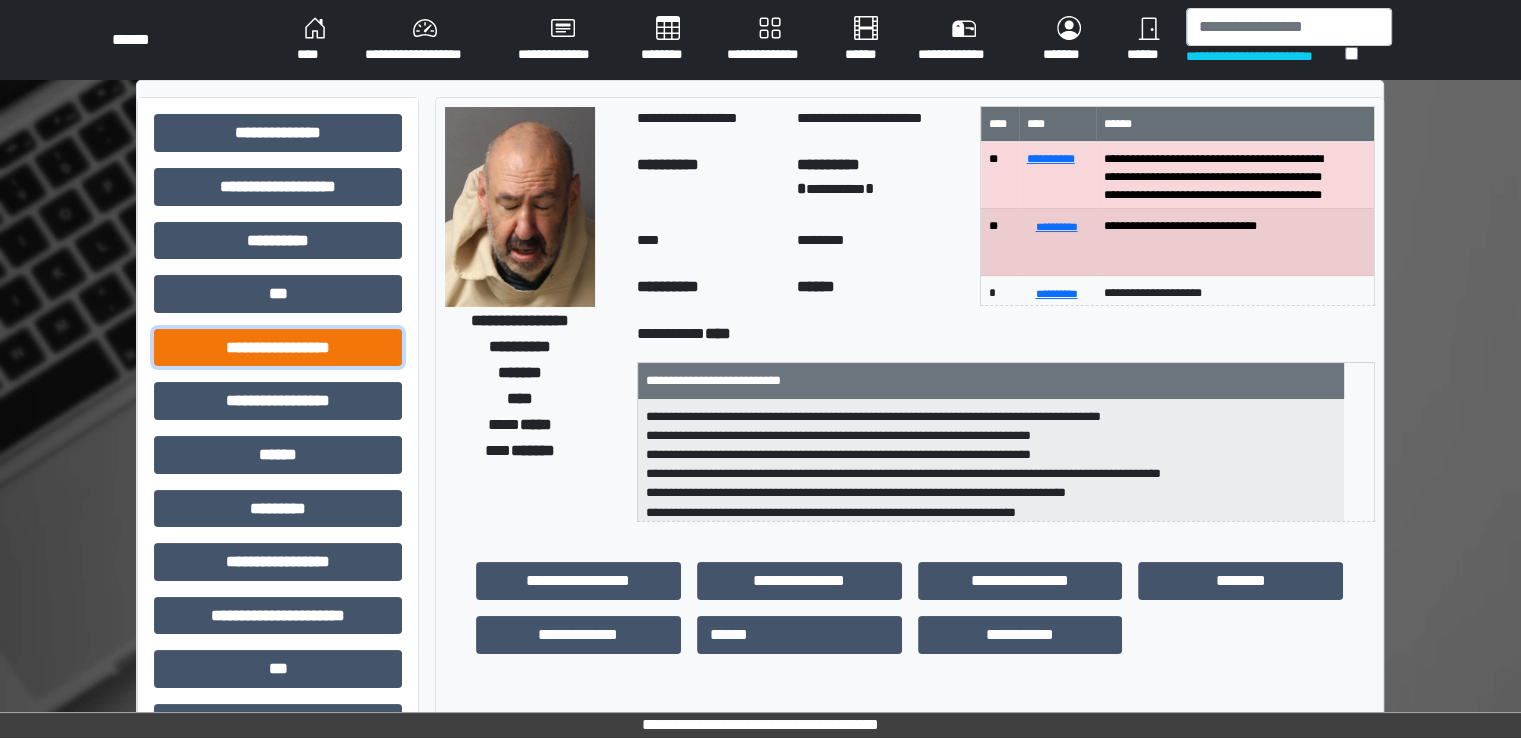 click on "**********" at bounding box center [278, 348] 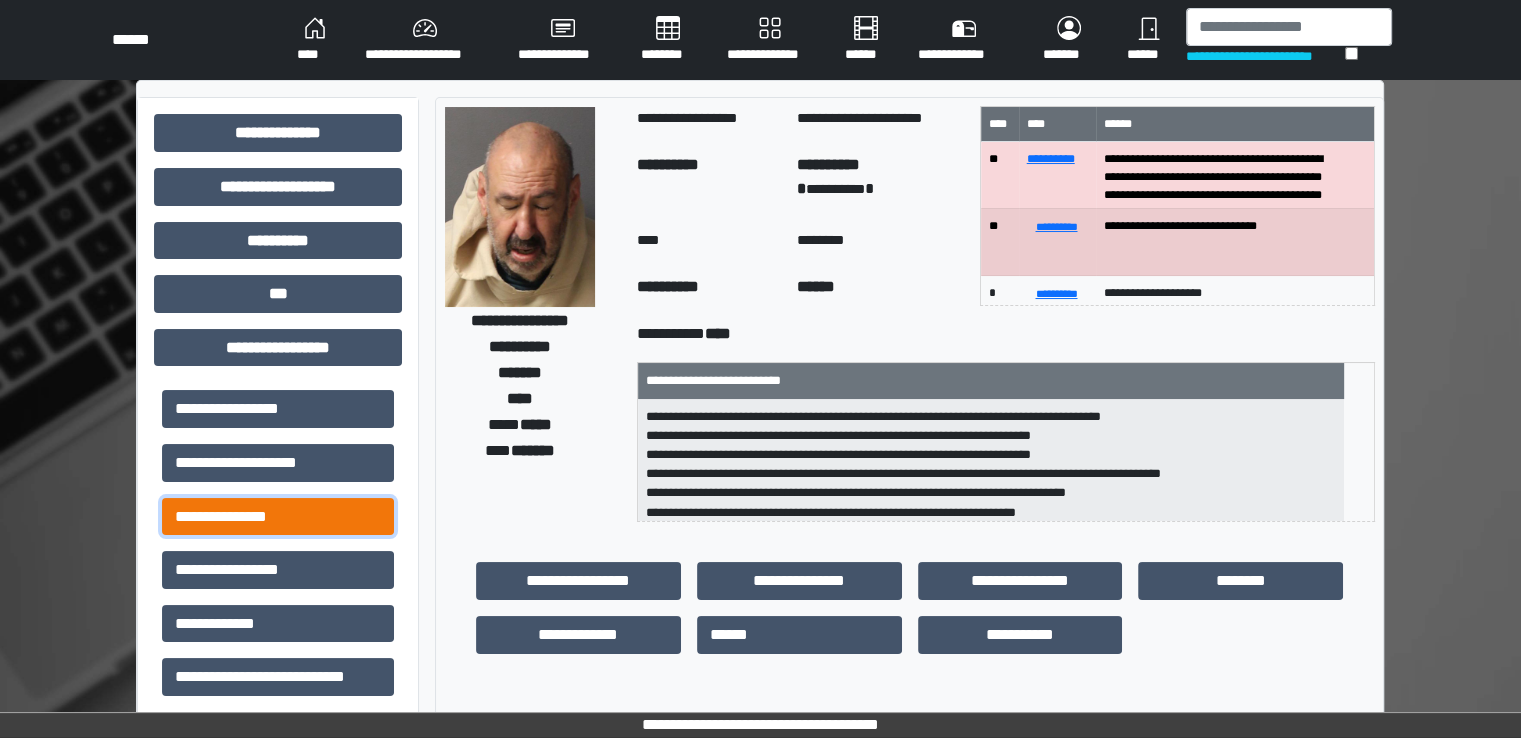 click on "**********" at bounding box center (278, 517) 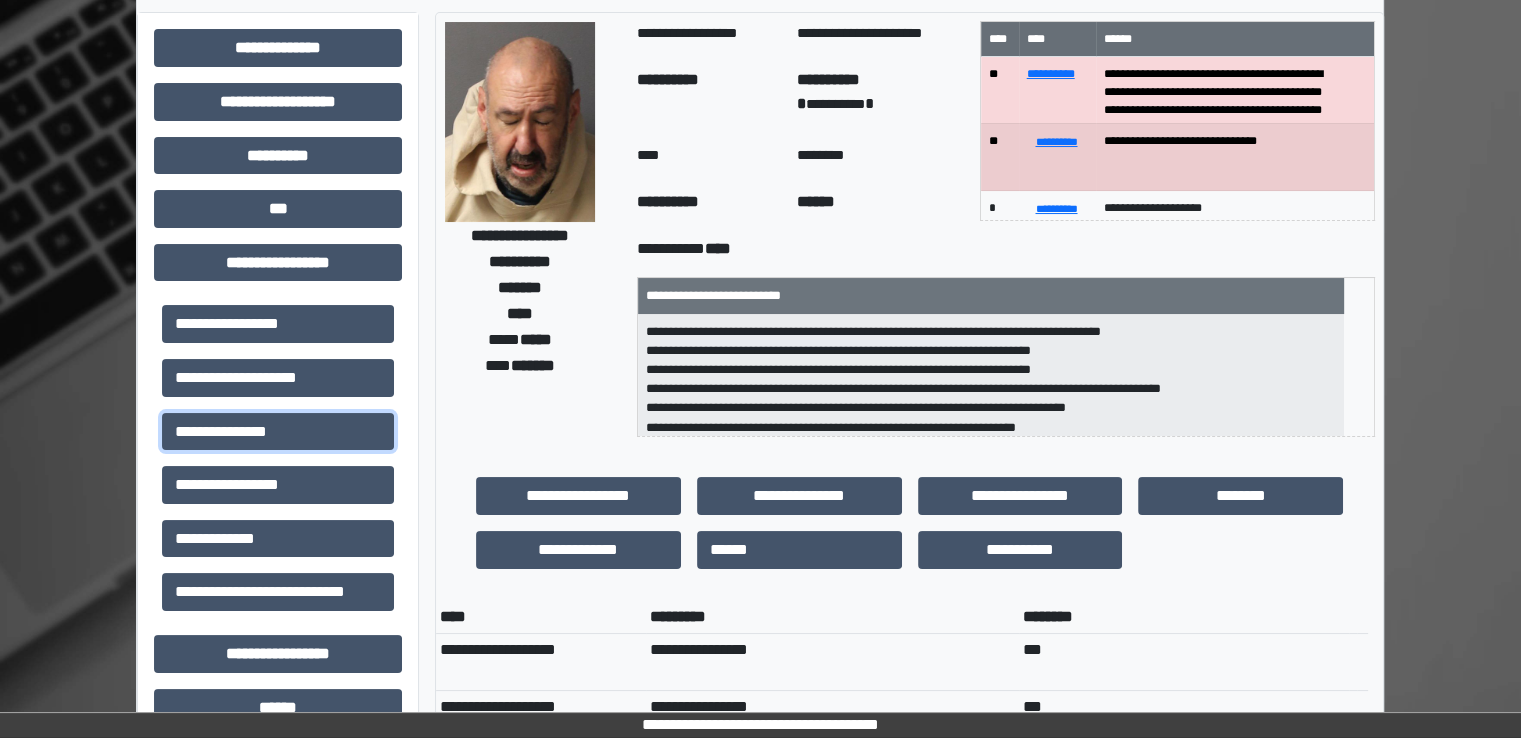 scroll, scrollTop: 0, scrollLeft: 0, axis: both 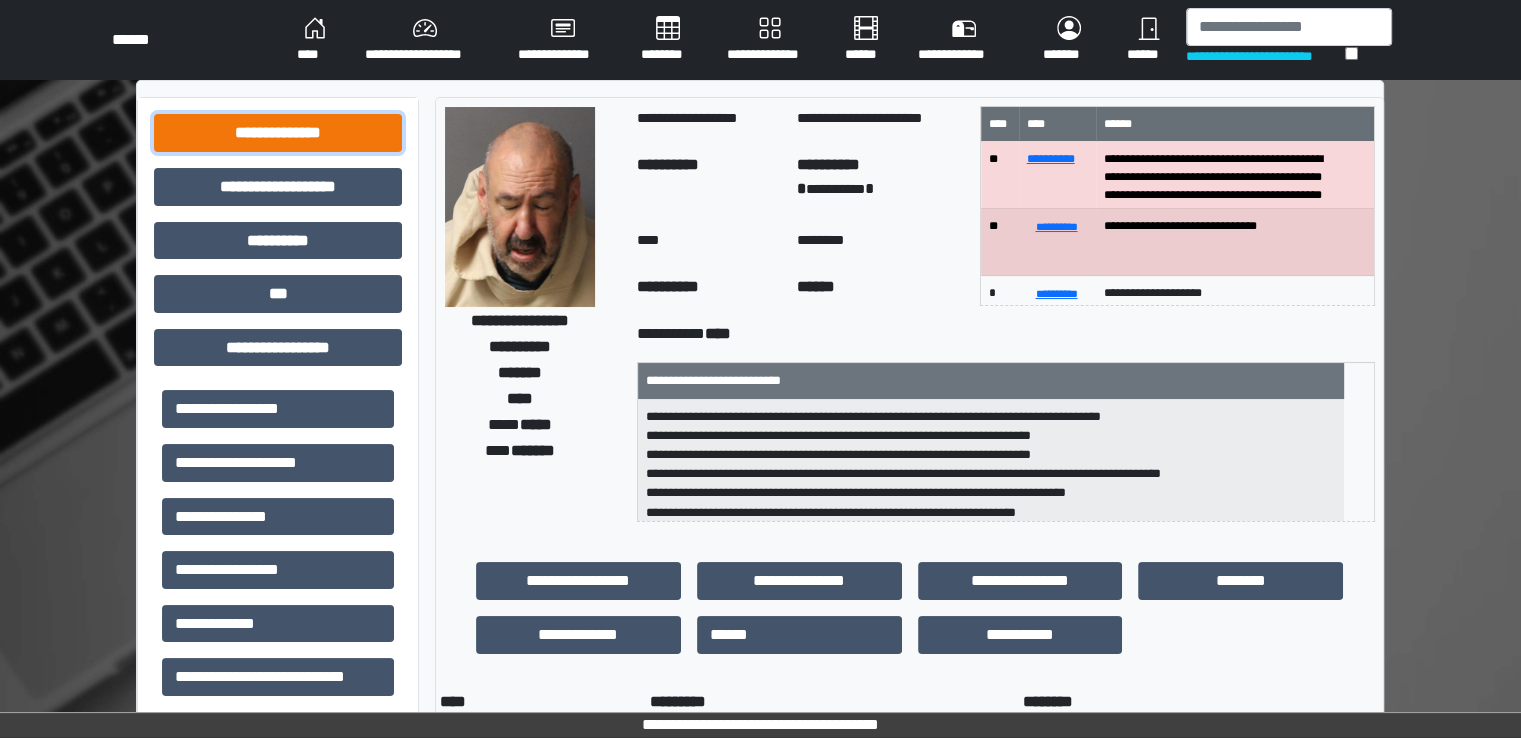 click on "**********" at bounding box center (278, 133) 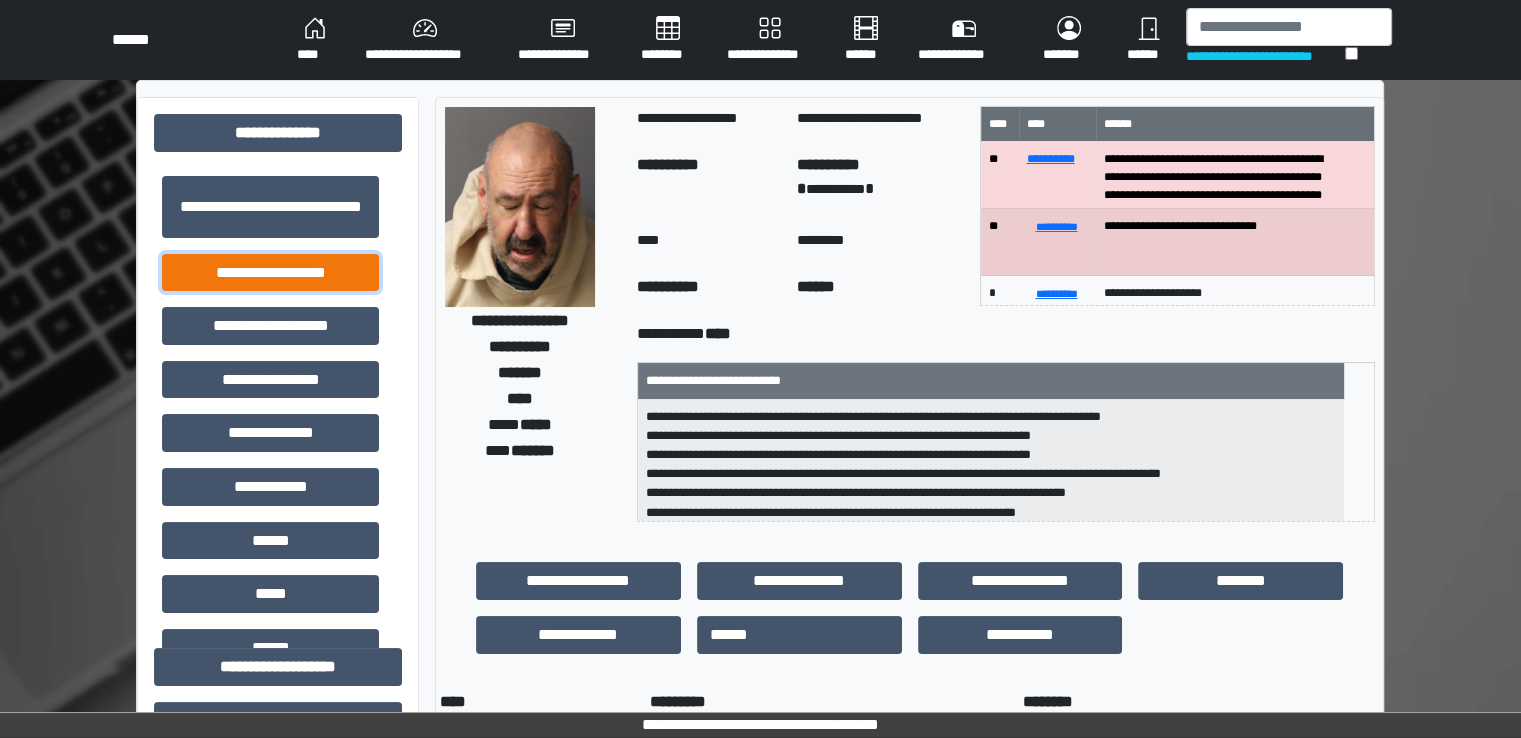 click on "**********" at bounding box center (270, 273) 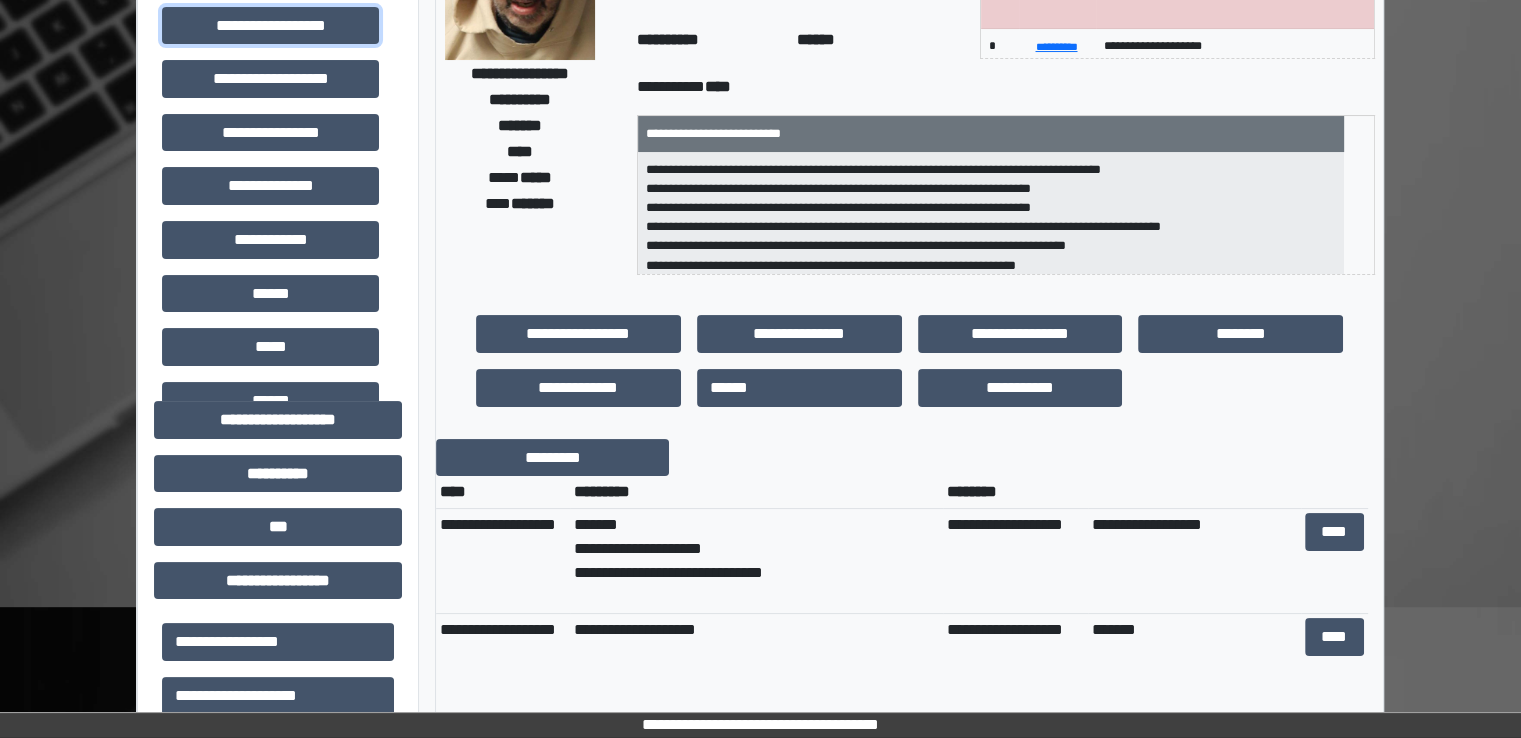 scroll, scrollTop: 400, scrollLeft: 0, axis: vertical 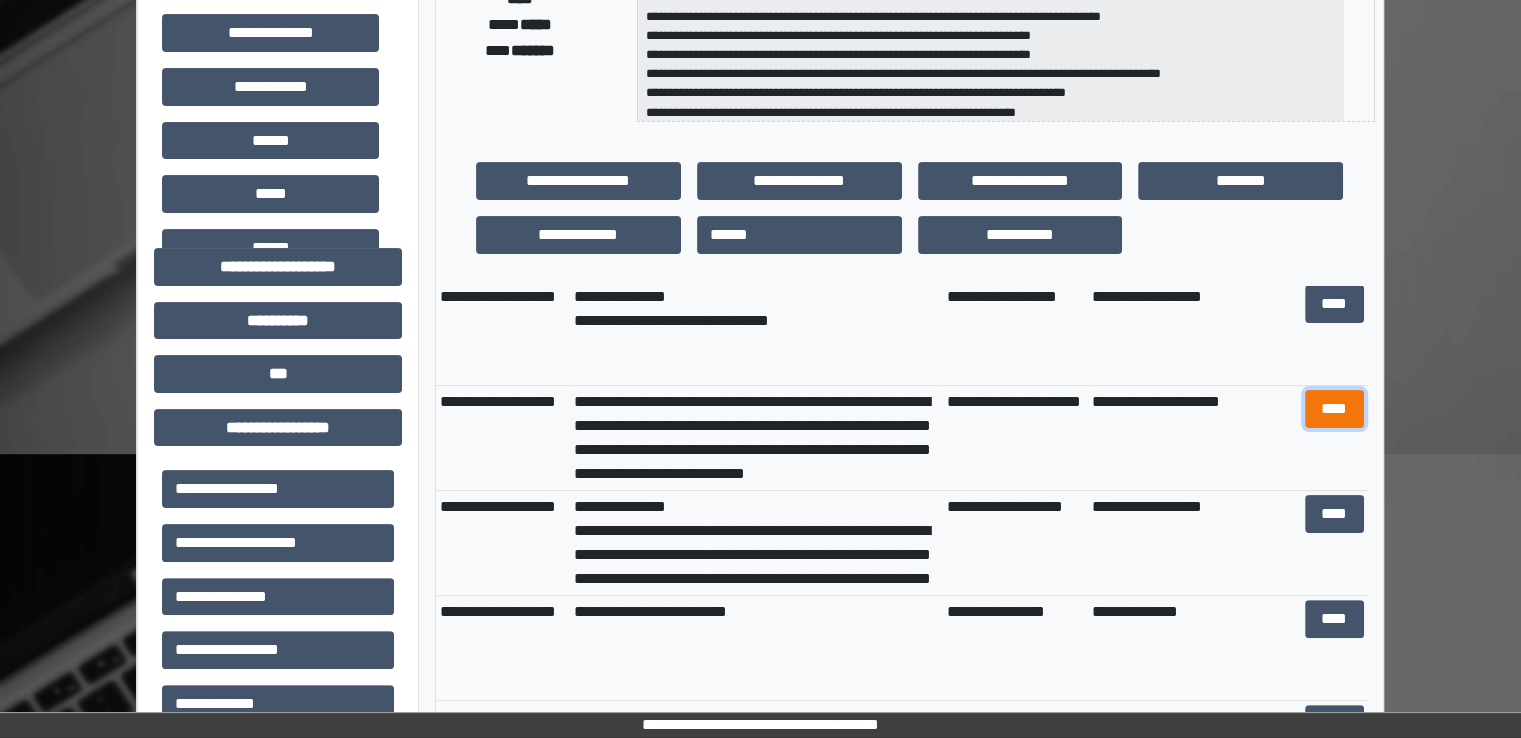 click on "****" at bounding box center (1334, 409) 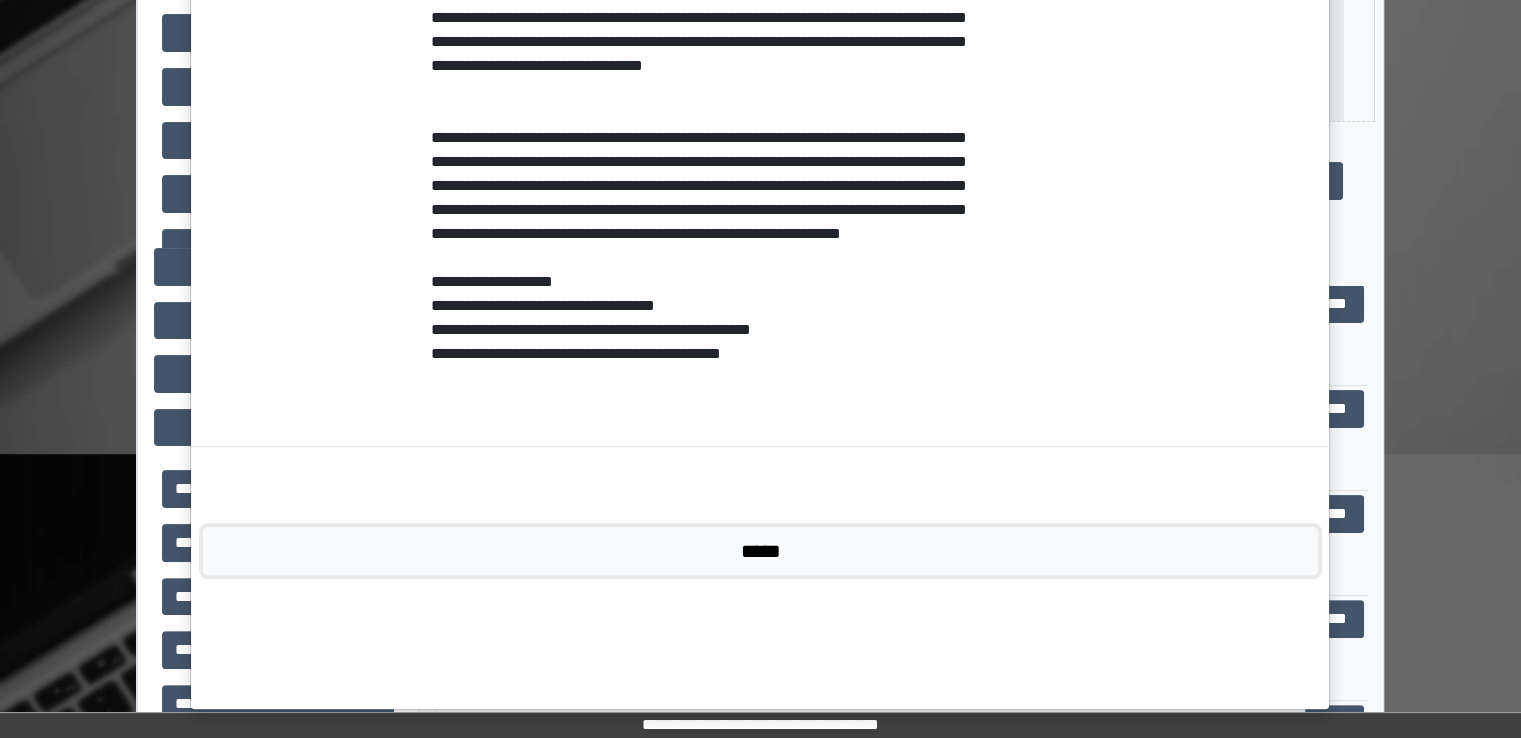 click on "*****" at bounding box center (760, 551) 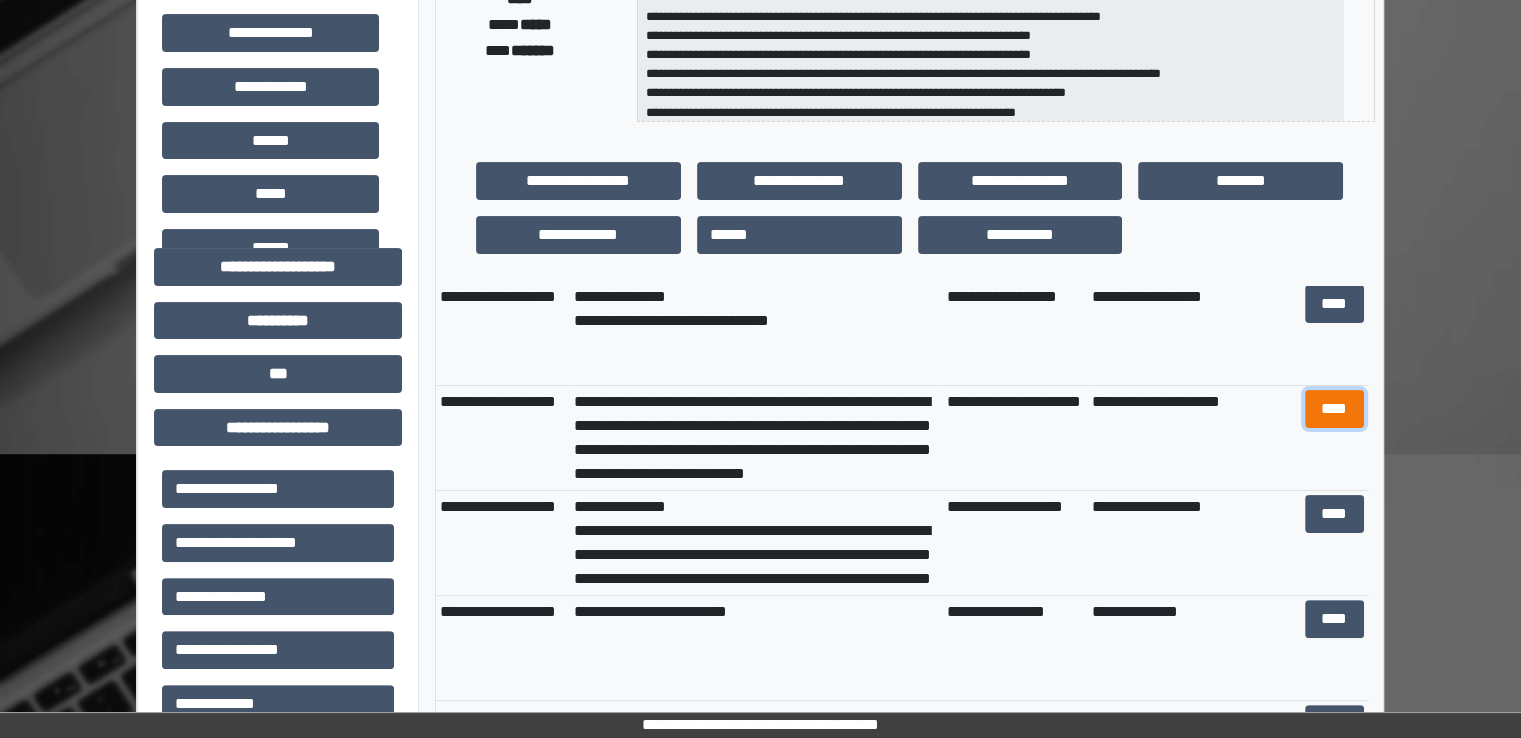 click on "****" at bounding box center [1334, 409] 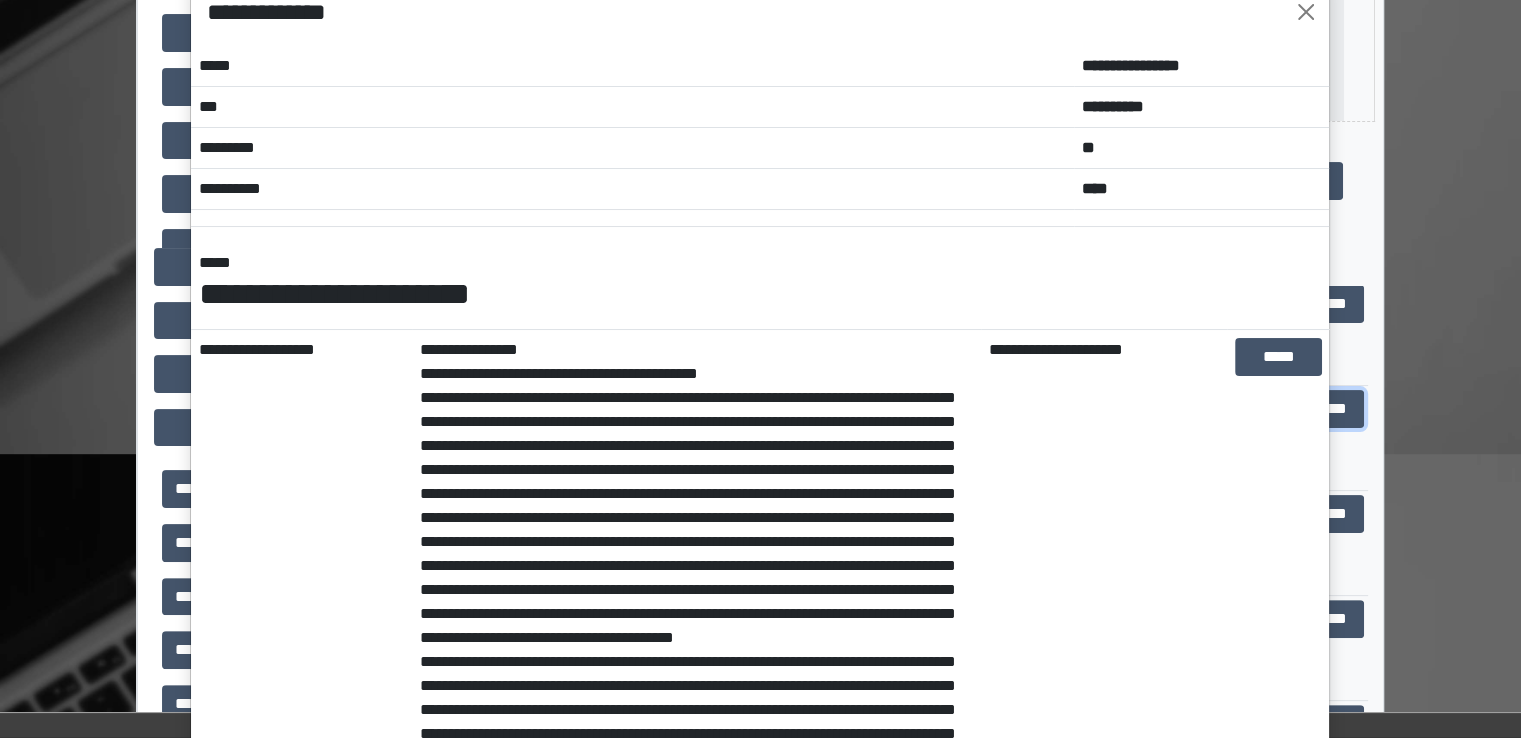 scroll, scrollTop: 0, scrollLeft: 0, axis: both 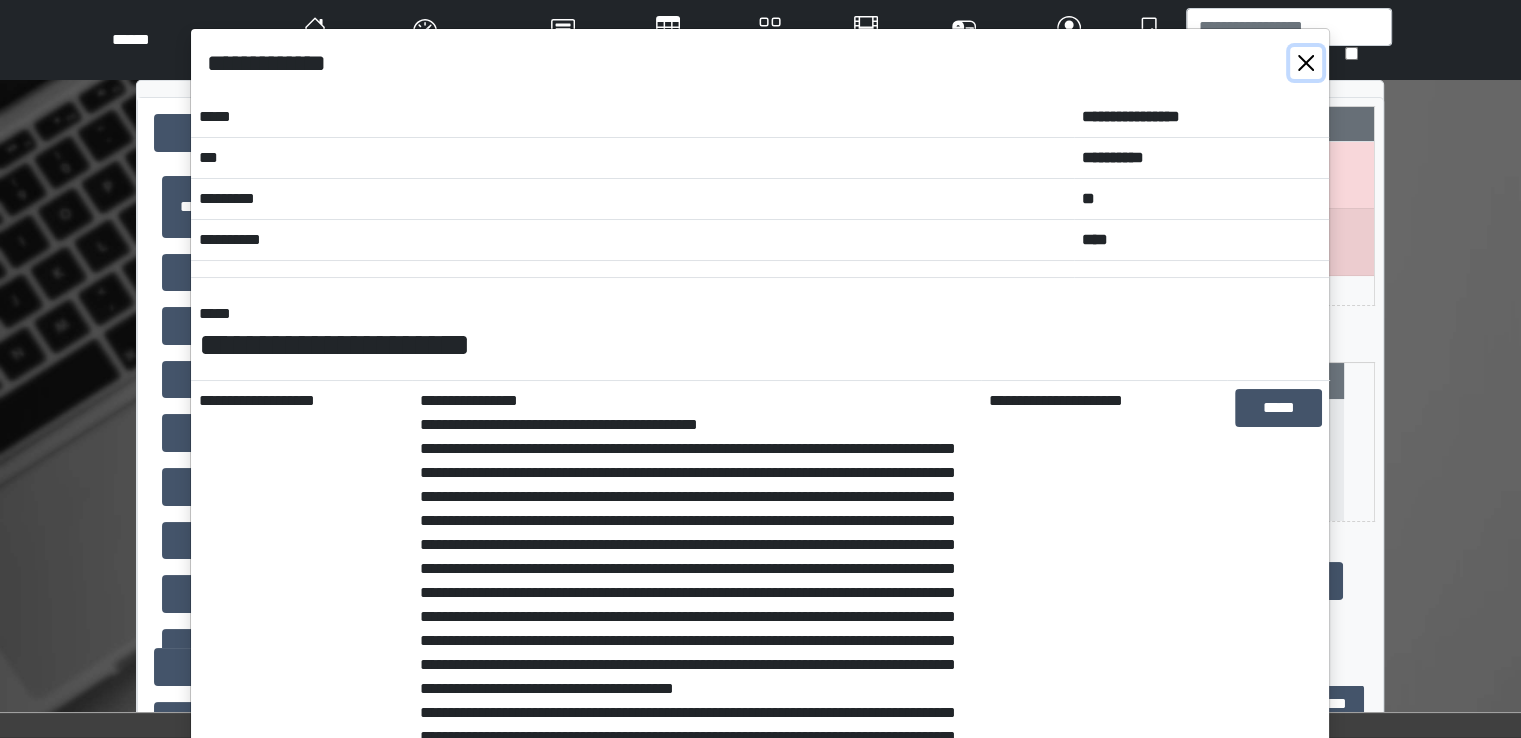 click at bounding box center [1306, 63] 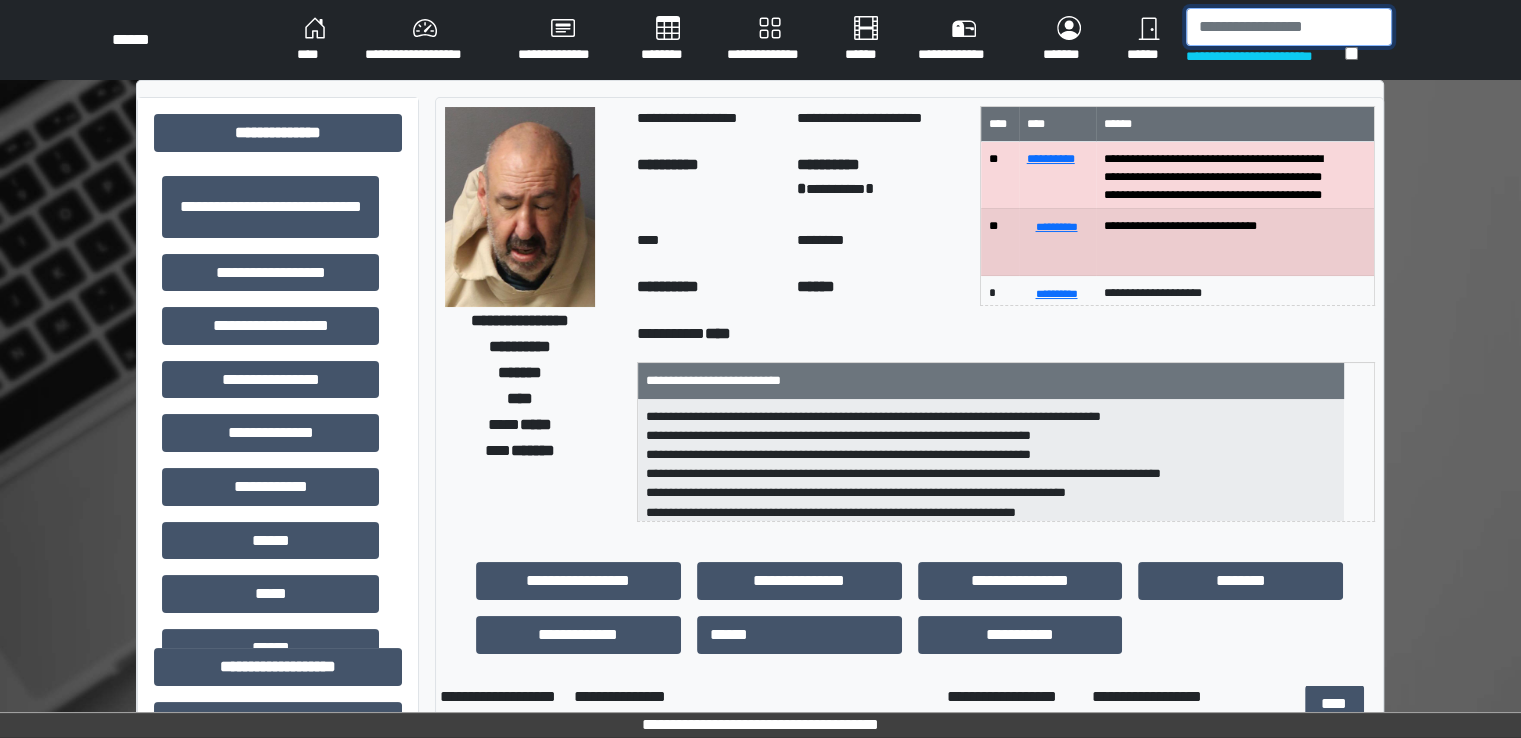 click at bounding box center [1289, 27] 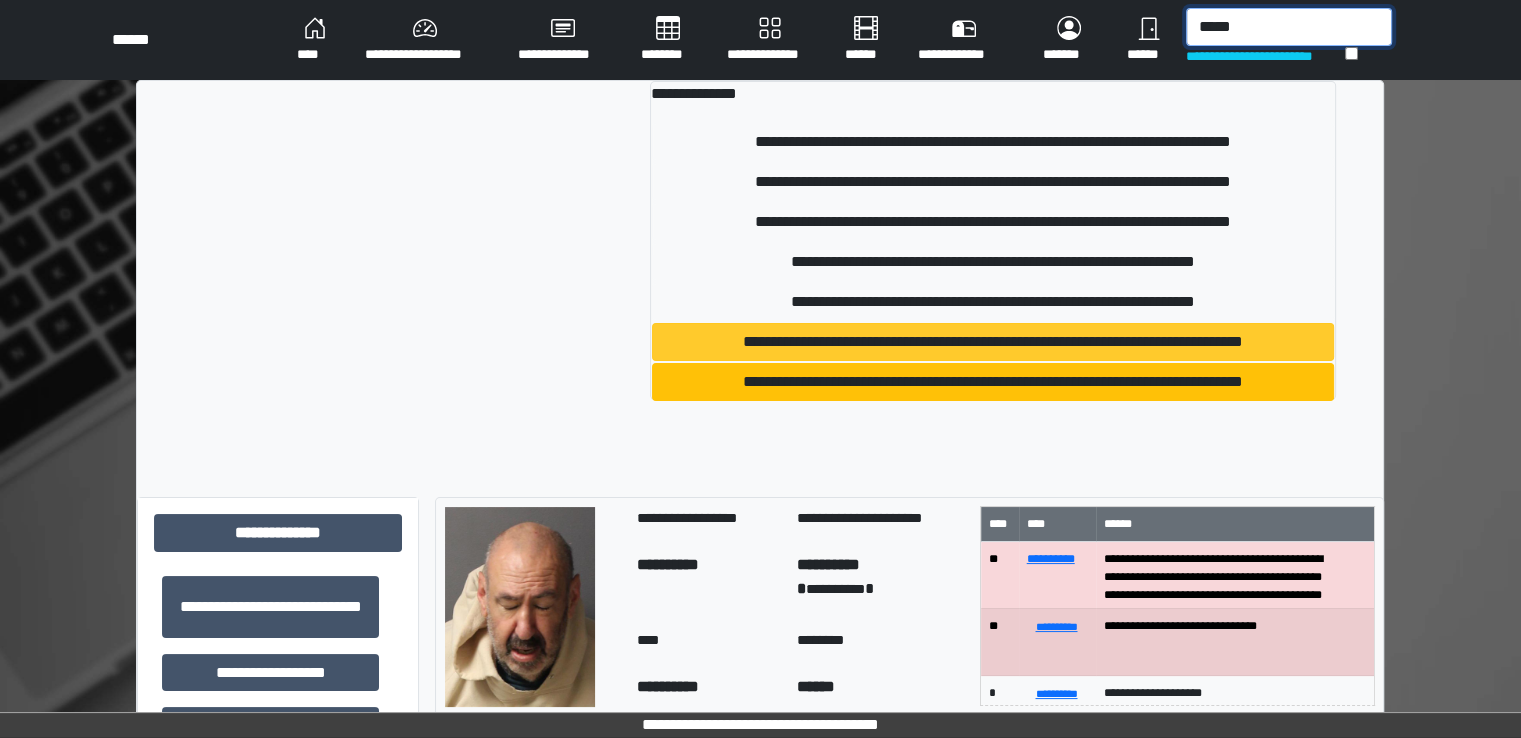 type on "*****" 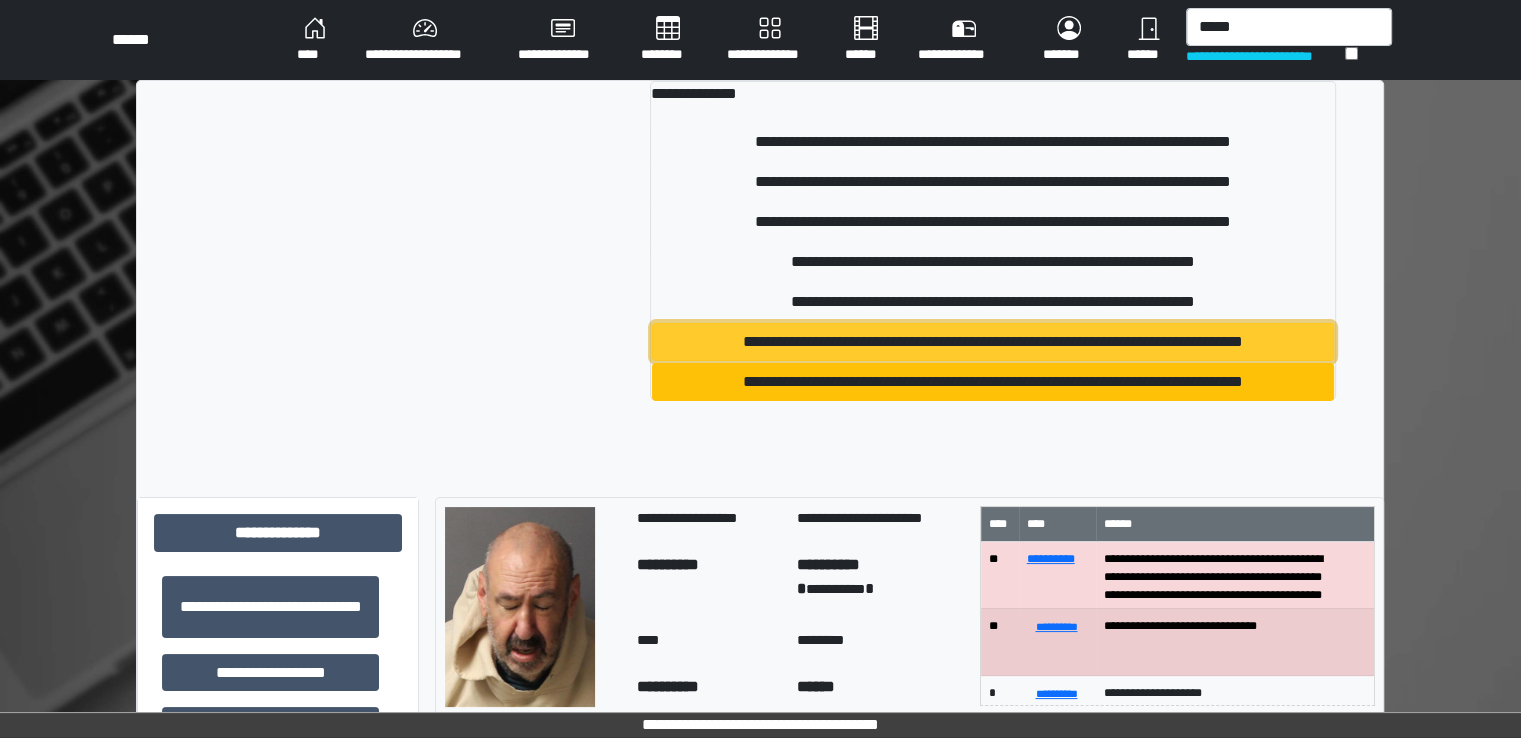 click on "**********" at bounding box center [993, 342] 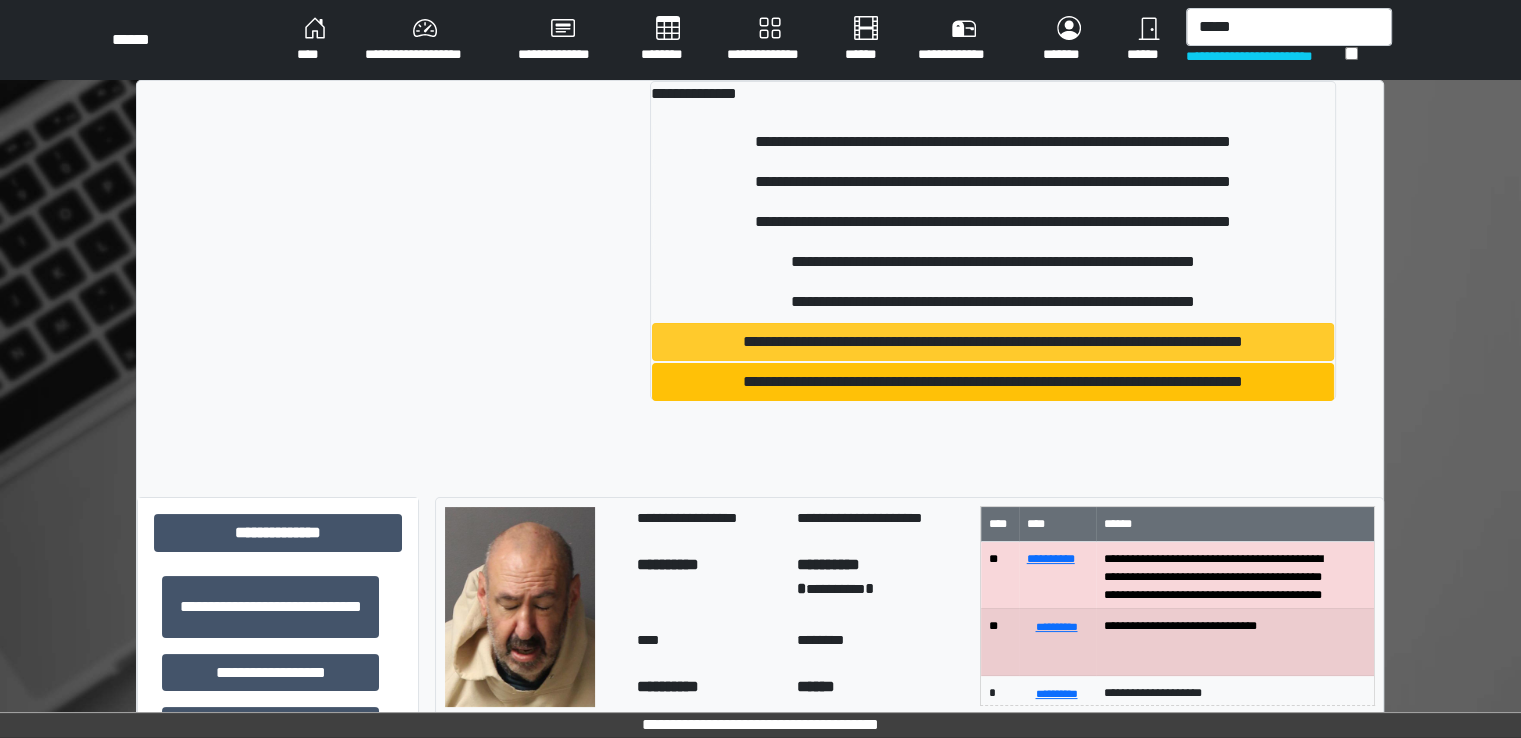 type 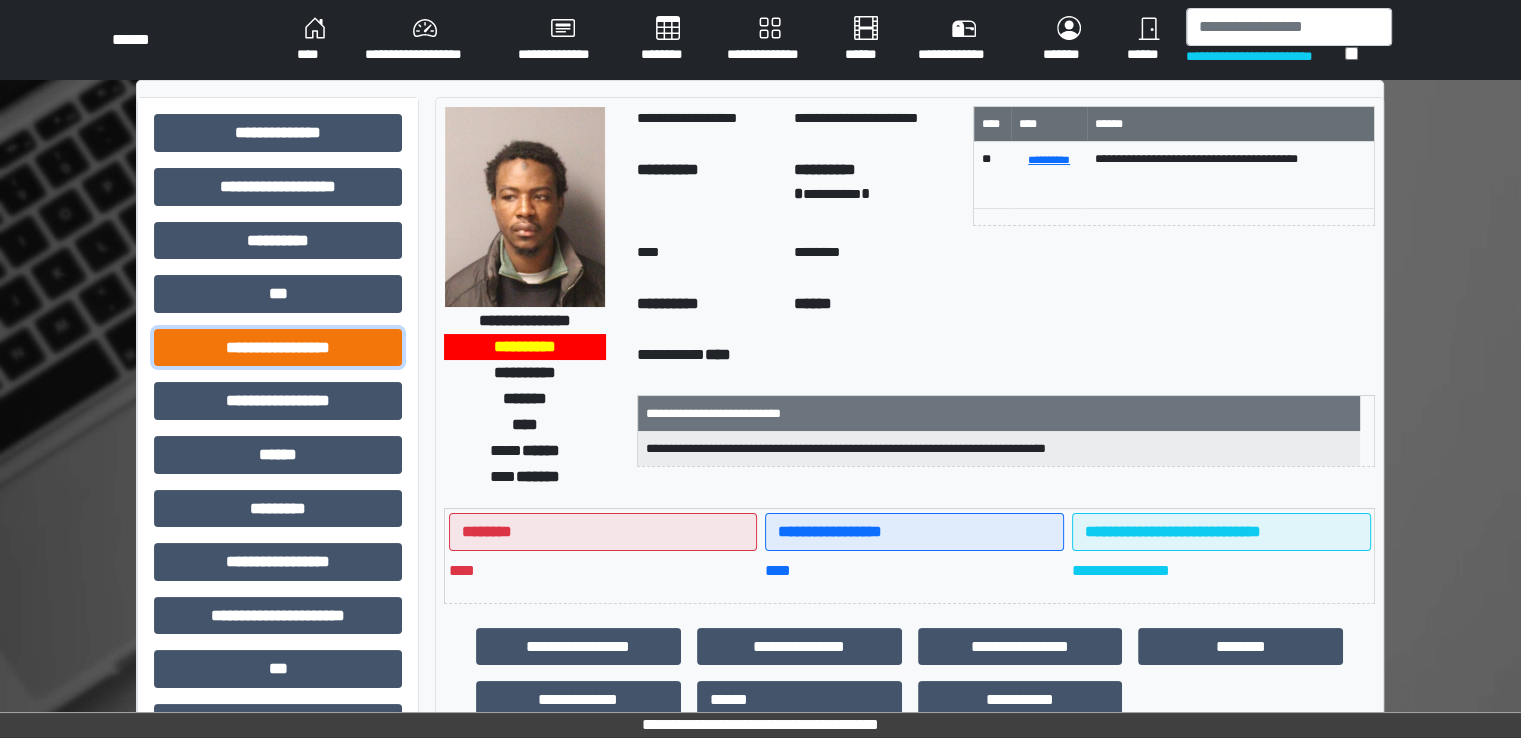 click on "**********" at bounding box center (278, 348) 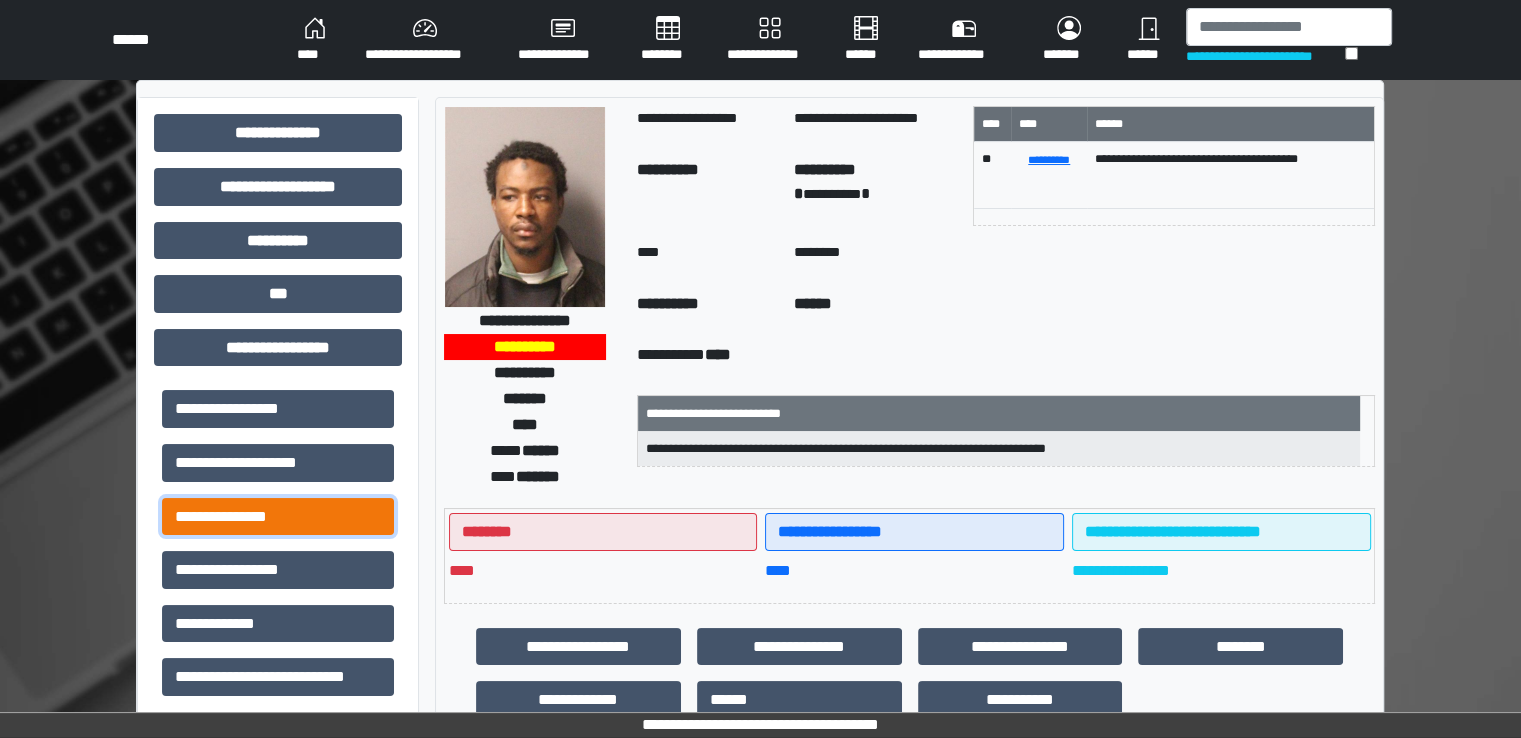 click on "**********" at bounding box center (278, 517) 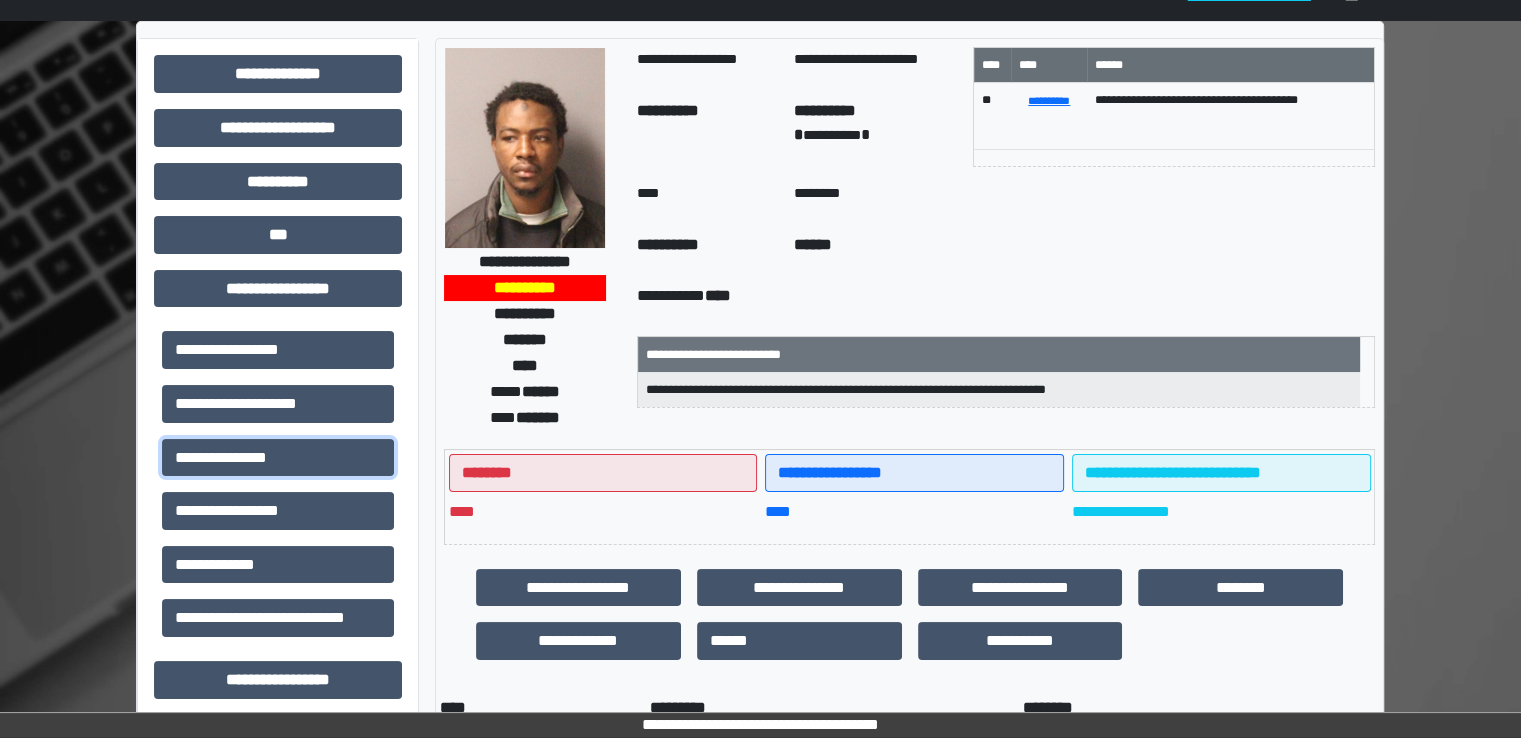 scroll, scrollTop: 0, scrollLeft: 0, axis: both 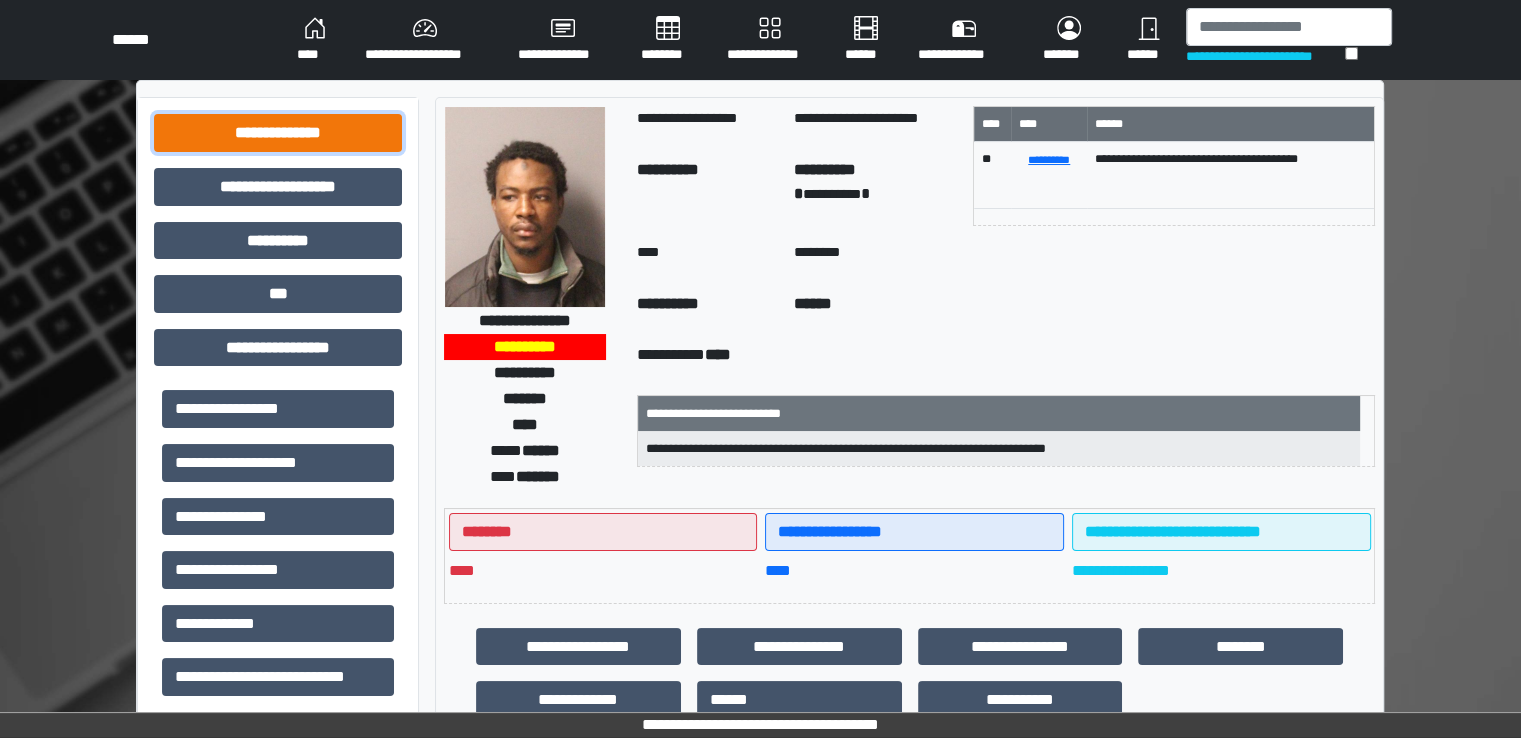 click on "**********" at bounding box center (278, 133) 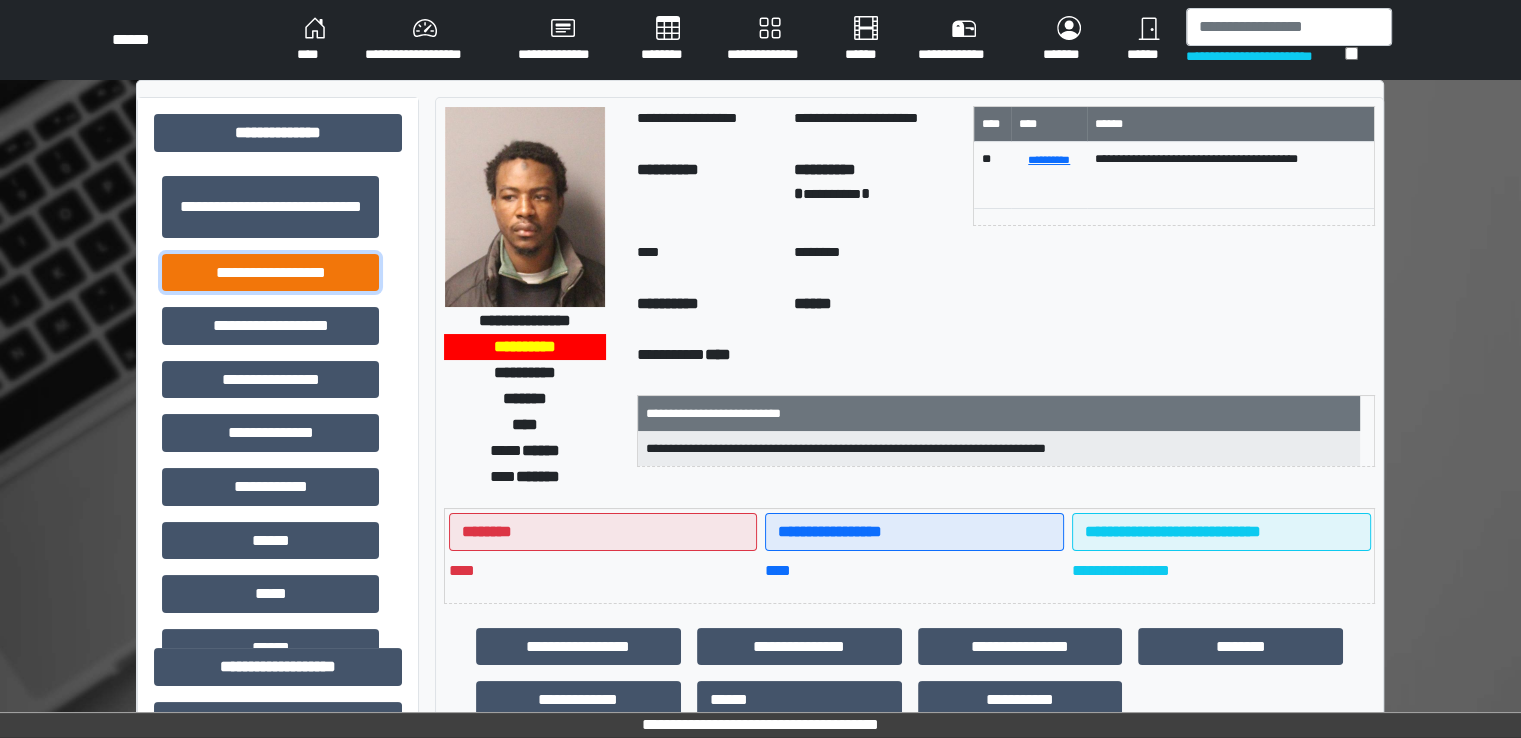 click on "**********" at bounding box center (270, 273) 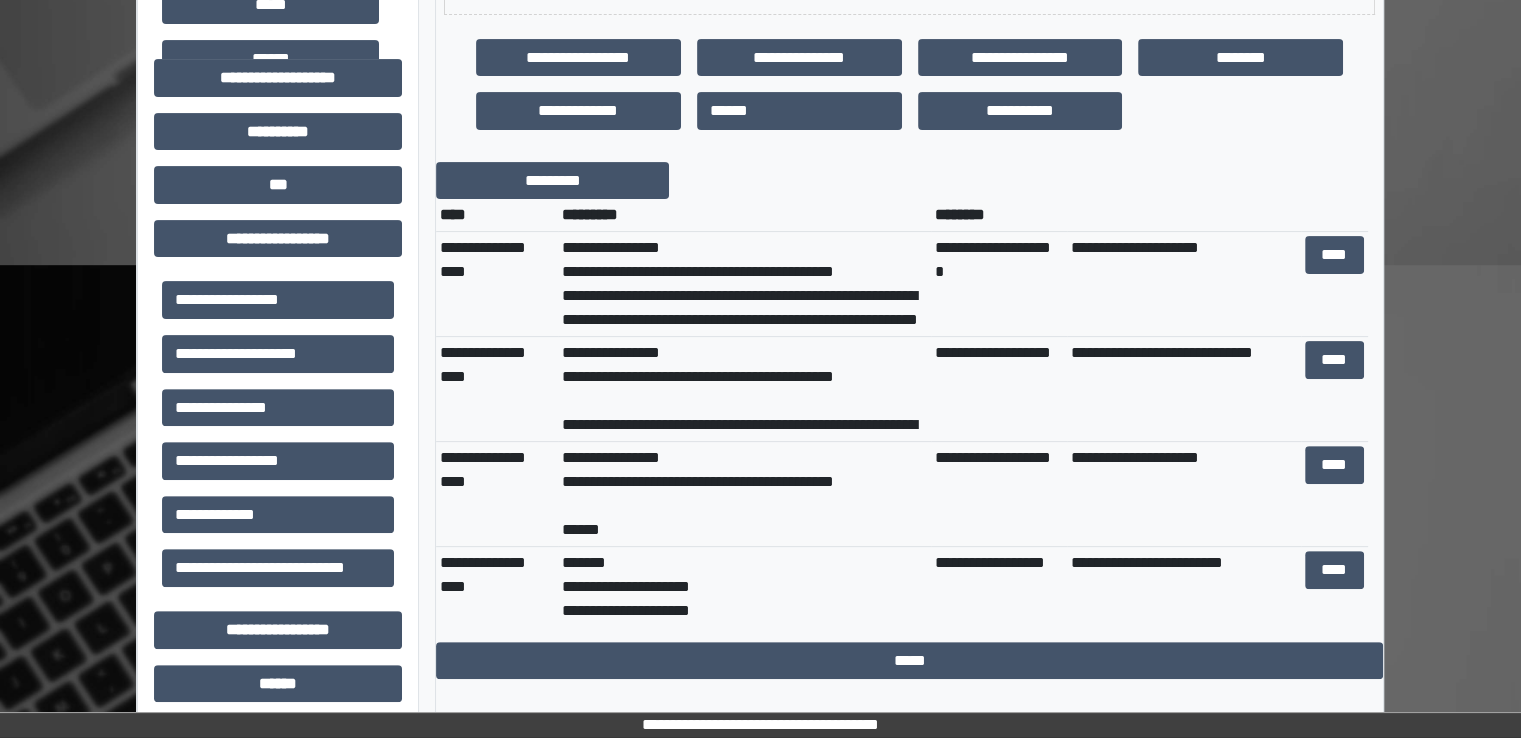 scroll, scrollTop: 600, scrollLeft: 0, axis: vertical 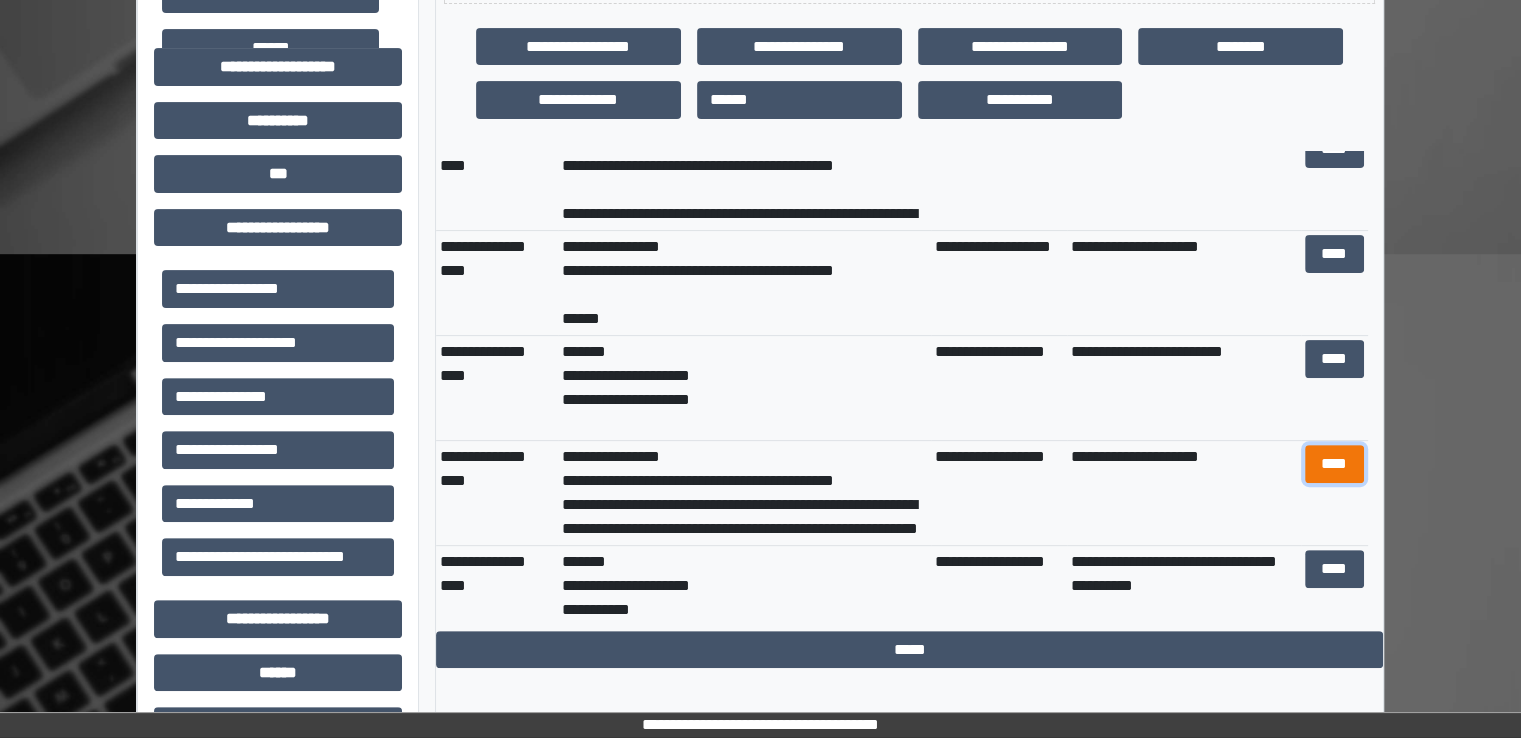 click on "****" at bounding box center (1334, 464) 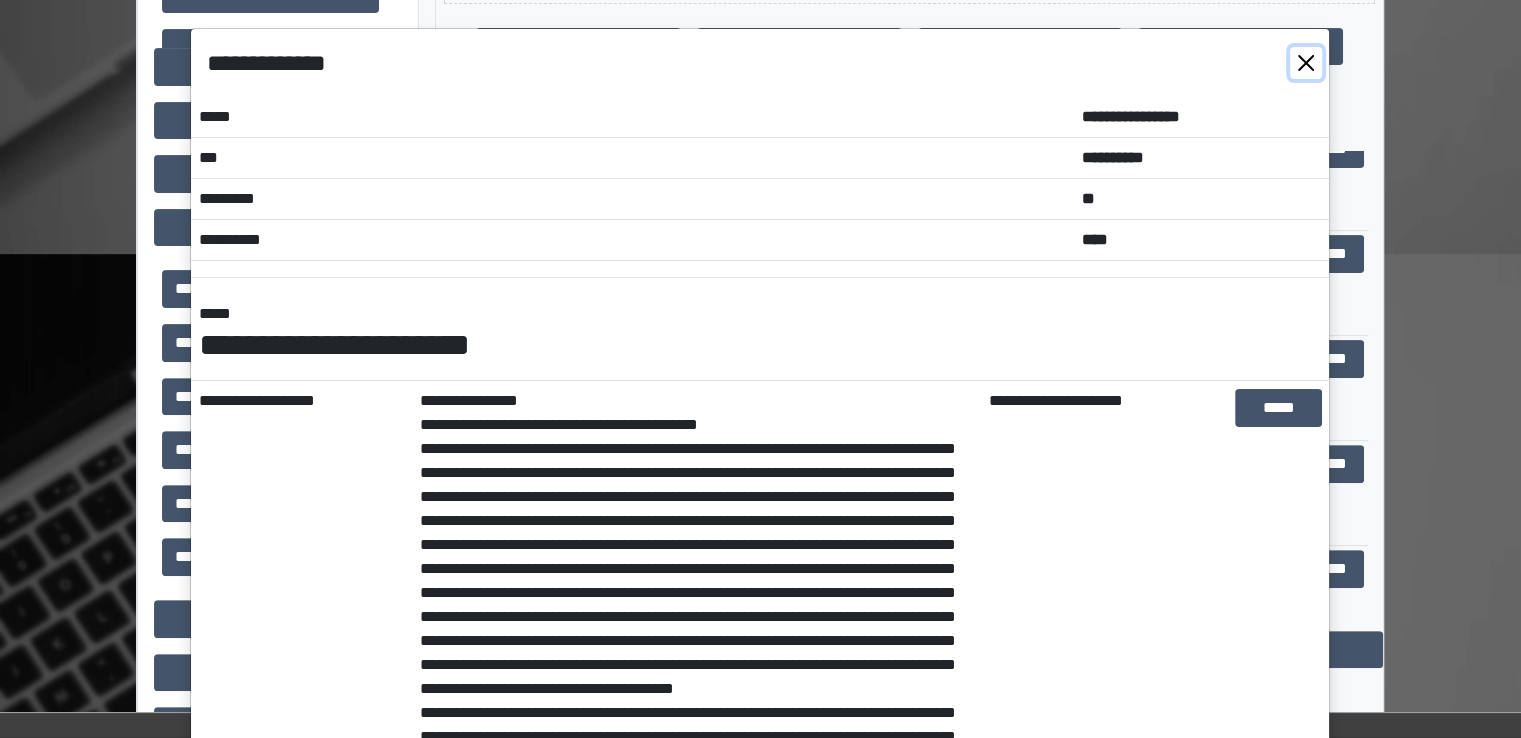 click at bounding box center [1306, 63] 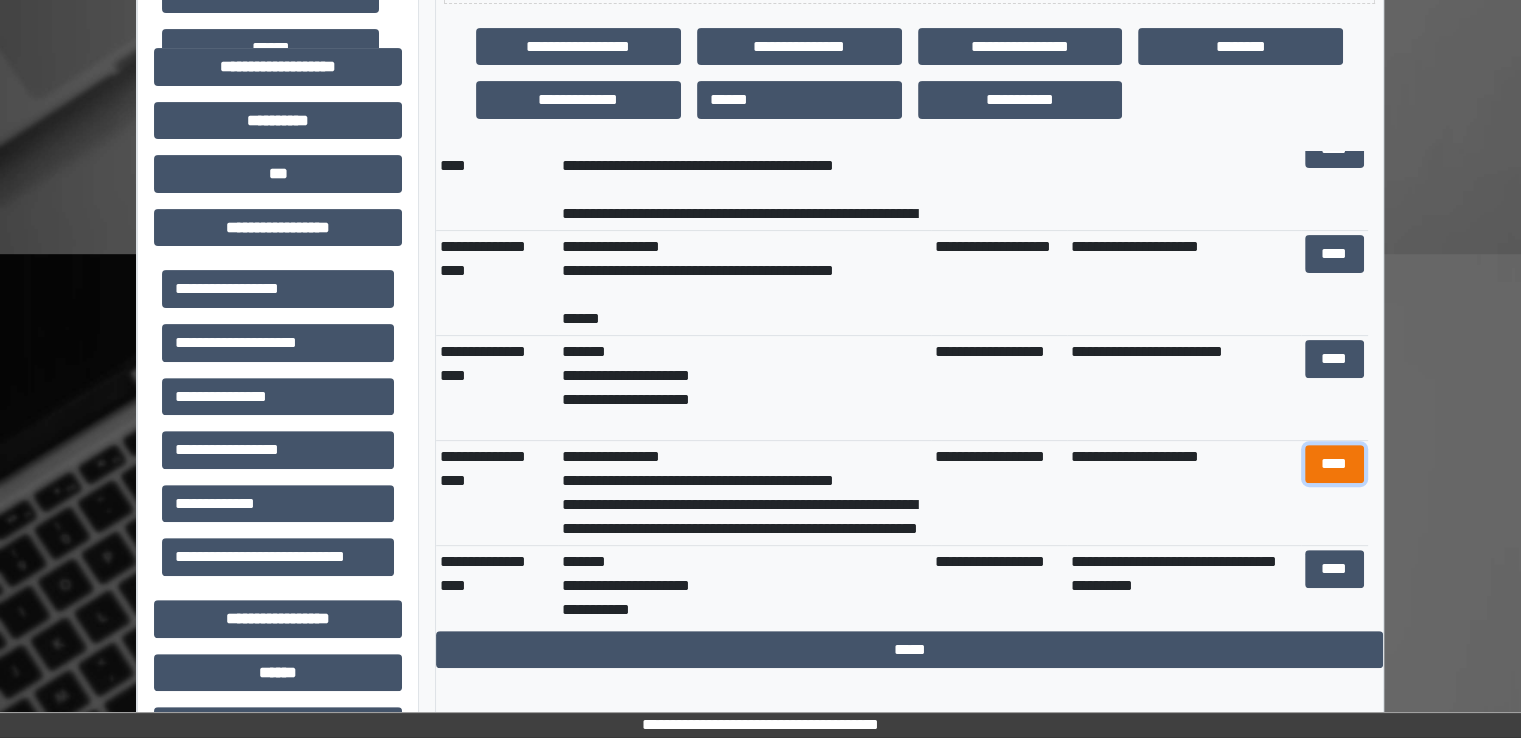 click on "****" at bounding box center (1334, 464) 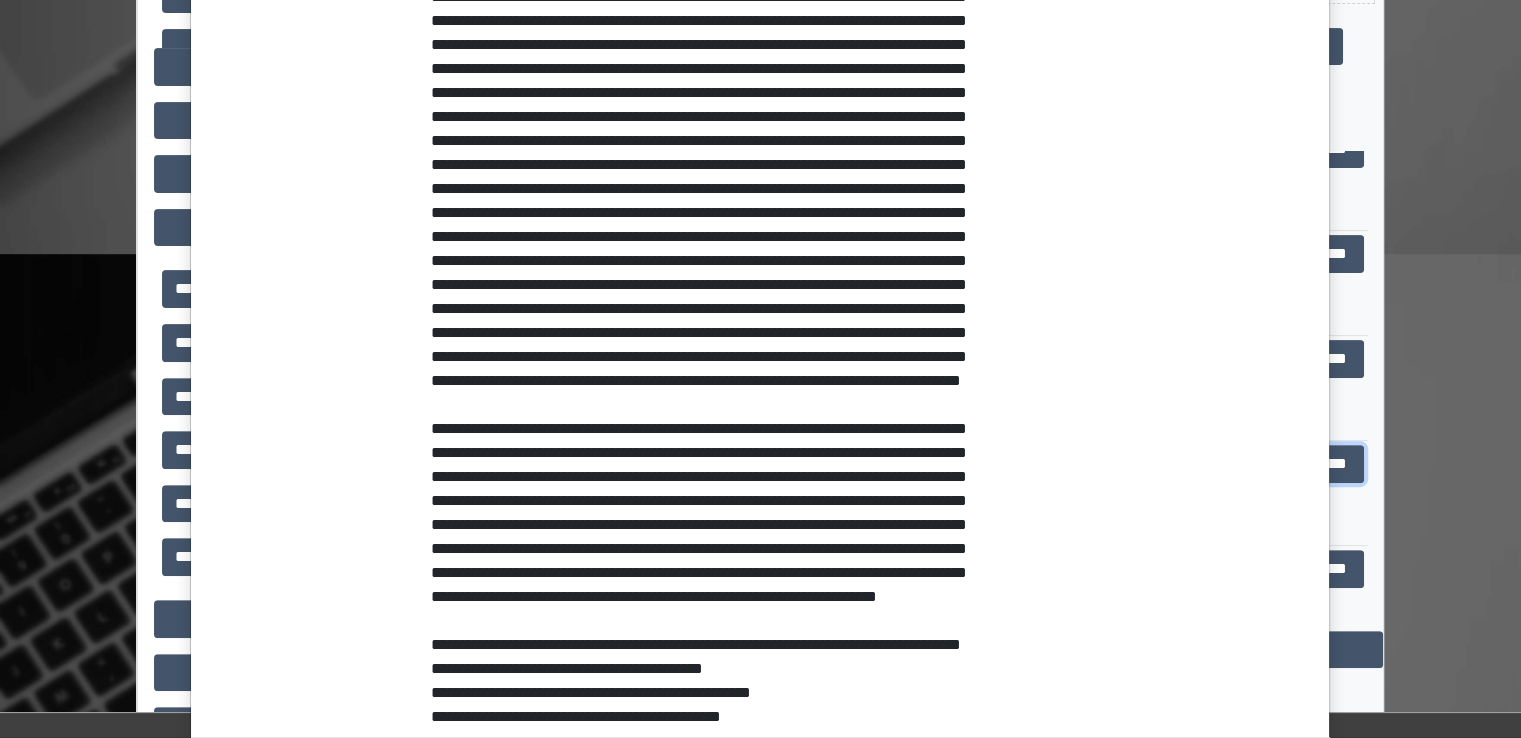scroll, scrollTop: 840, scrollLeft: 0, axis: vertical 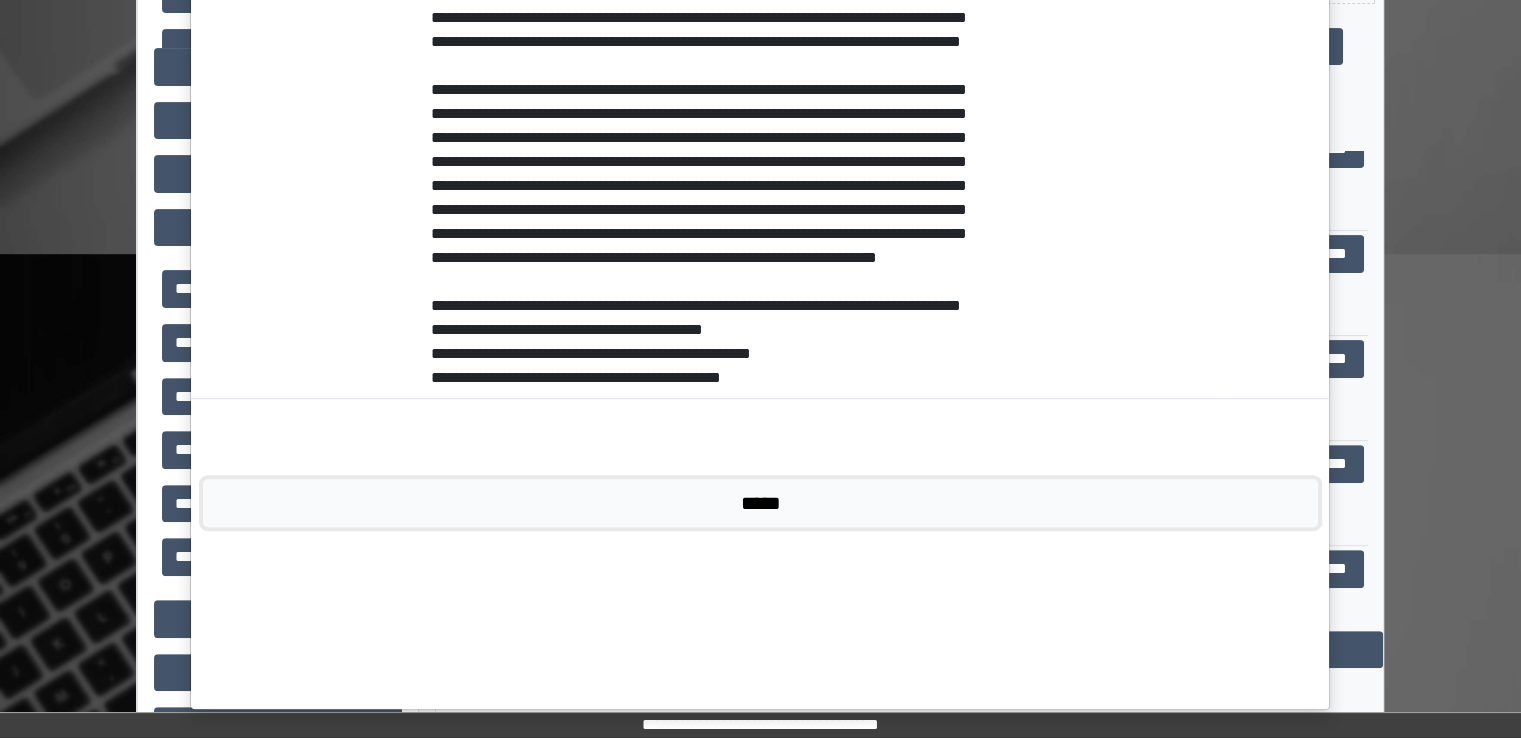 click on "*****" at bounding box center [760, 503] 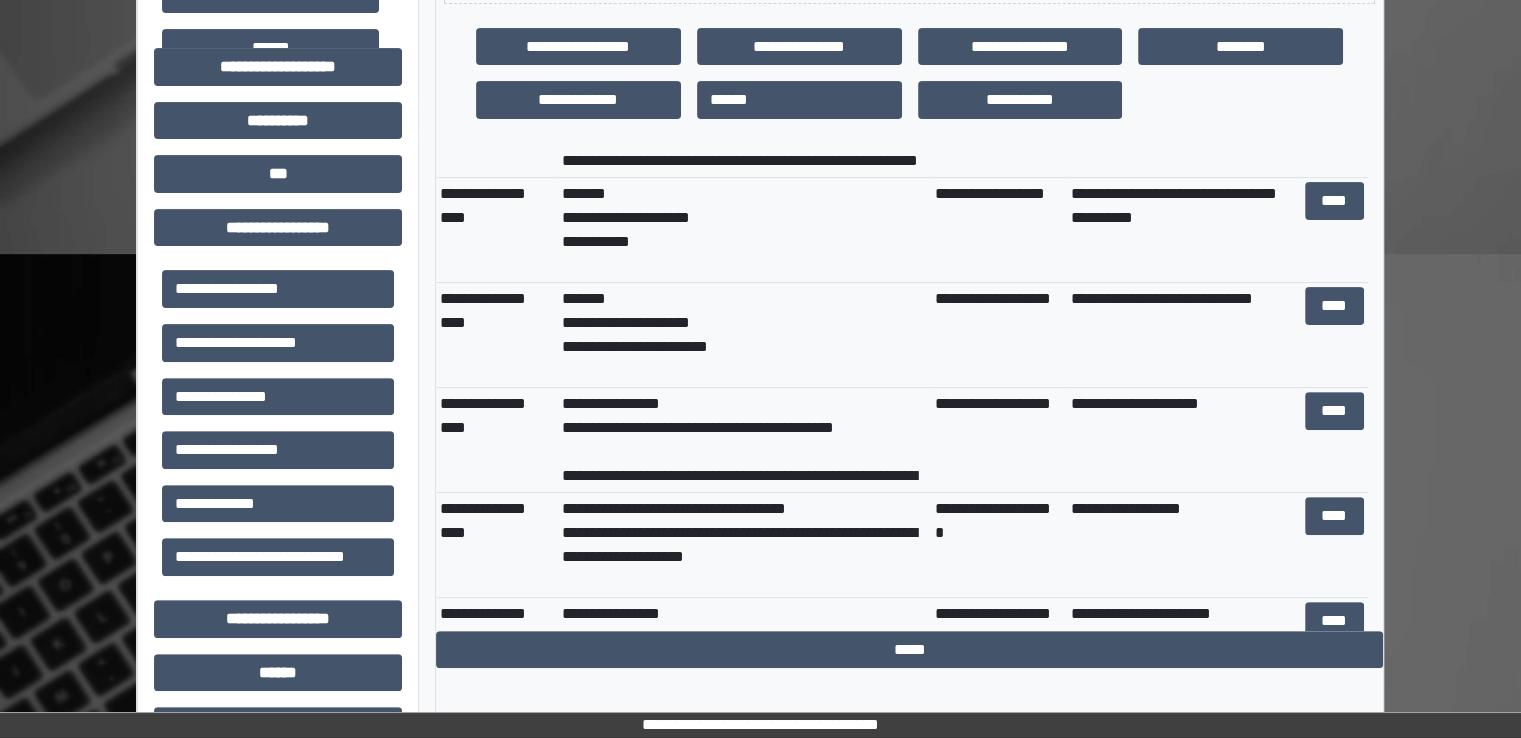 scroll, scrollTop: 600, scrollLeft: 0, axis: vertical 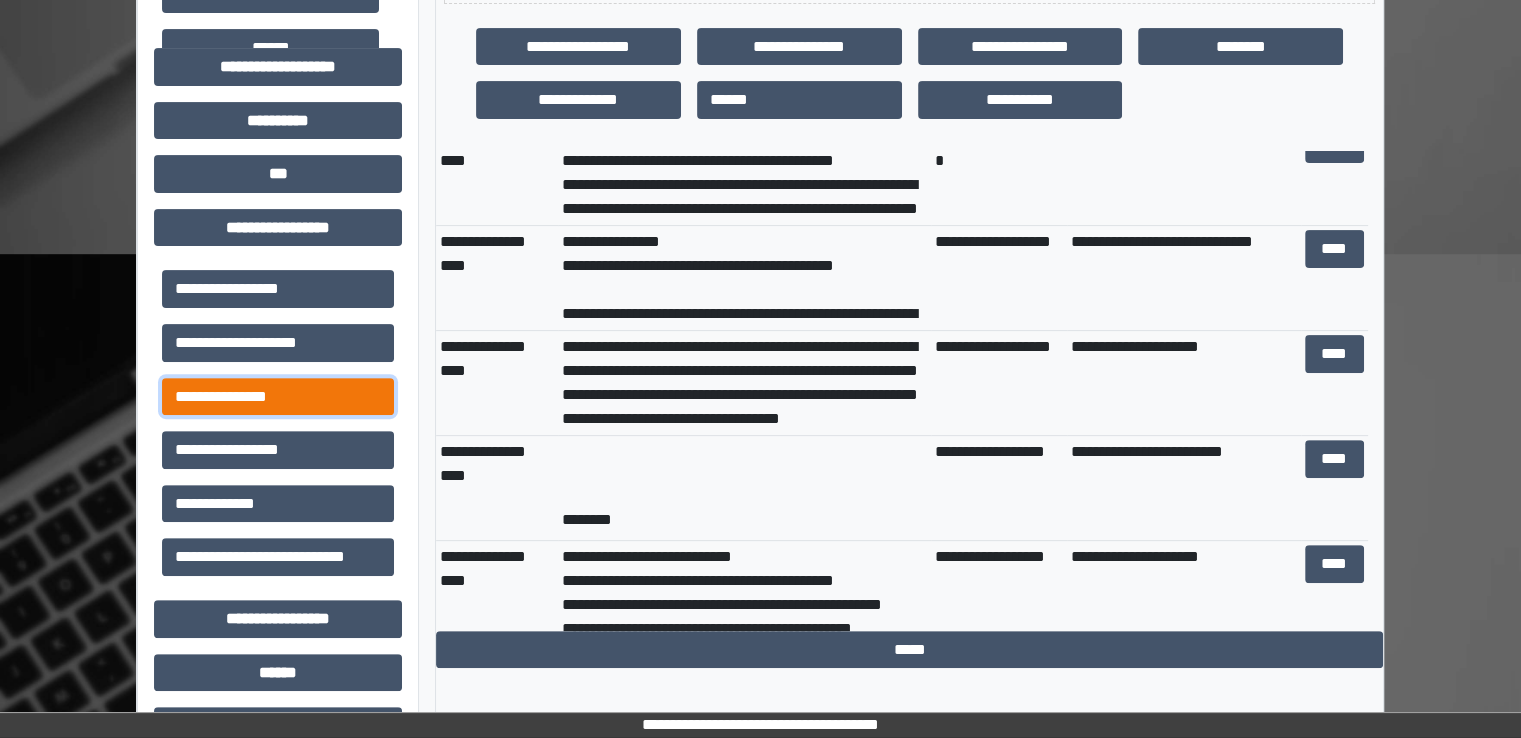 click on "**********" at bounding box center (278, 397) 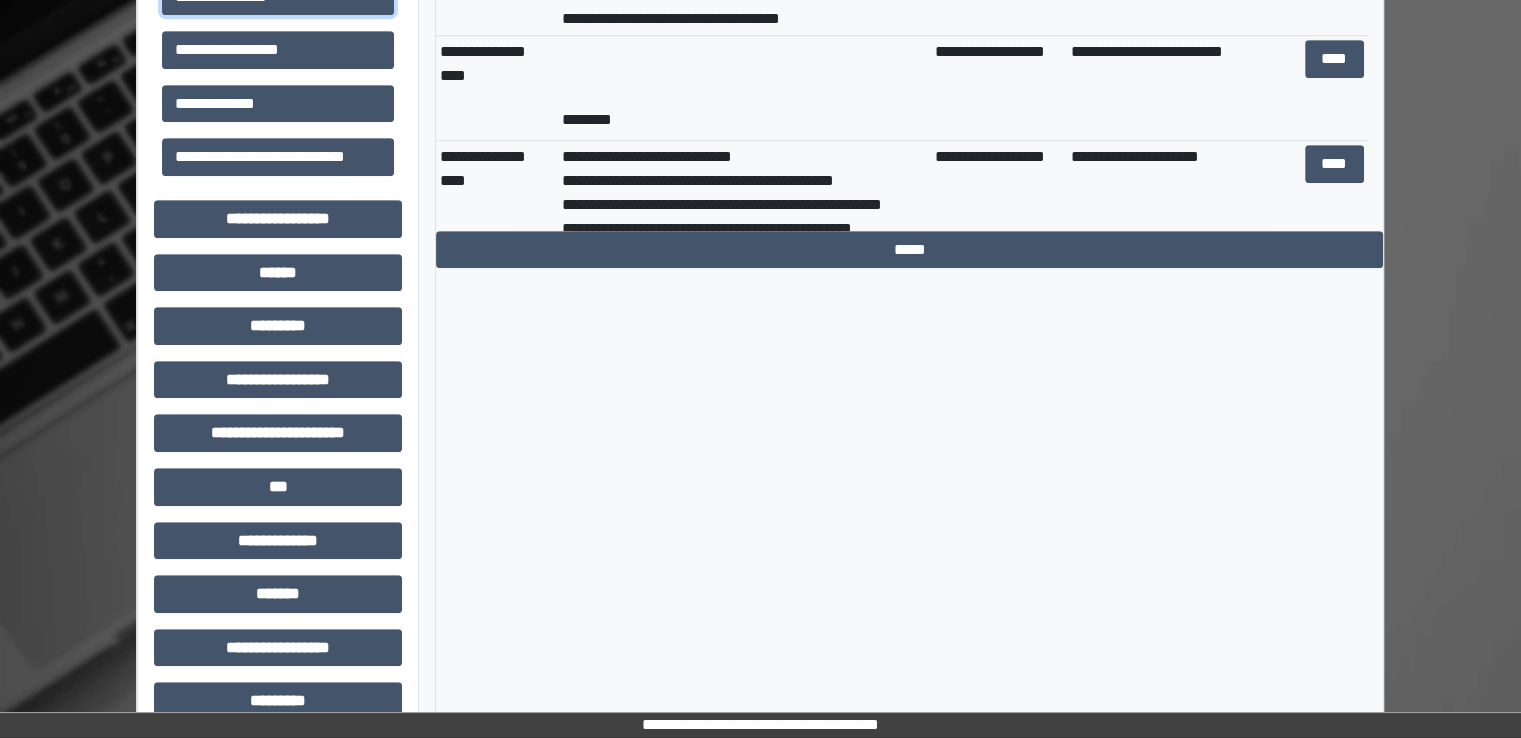 scroll, scrollTop: 700, scrollLeft: 0, axis: vertical 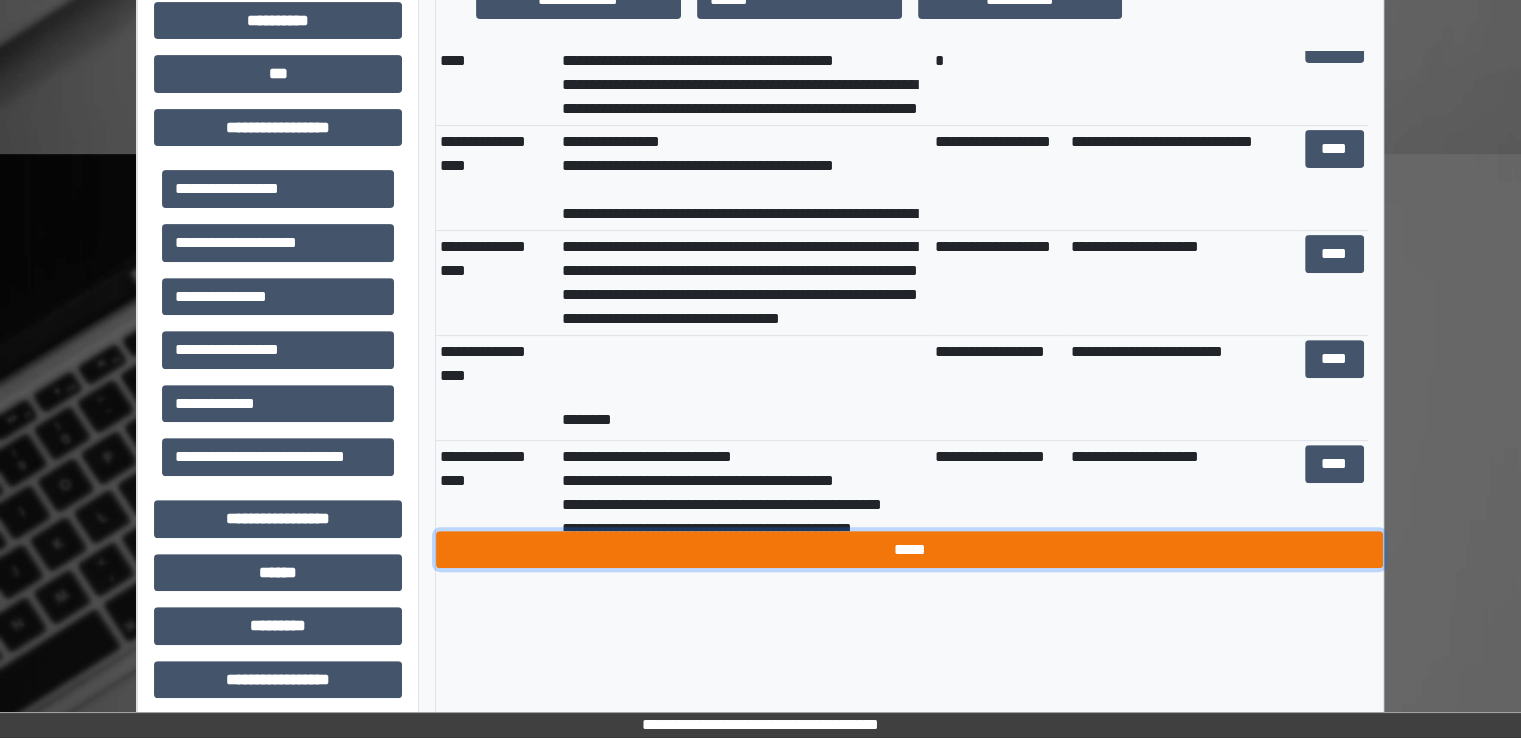 click on "*****" at bounding box center (909, 550) 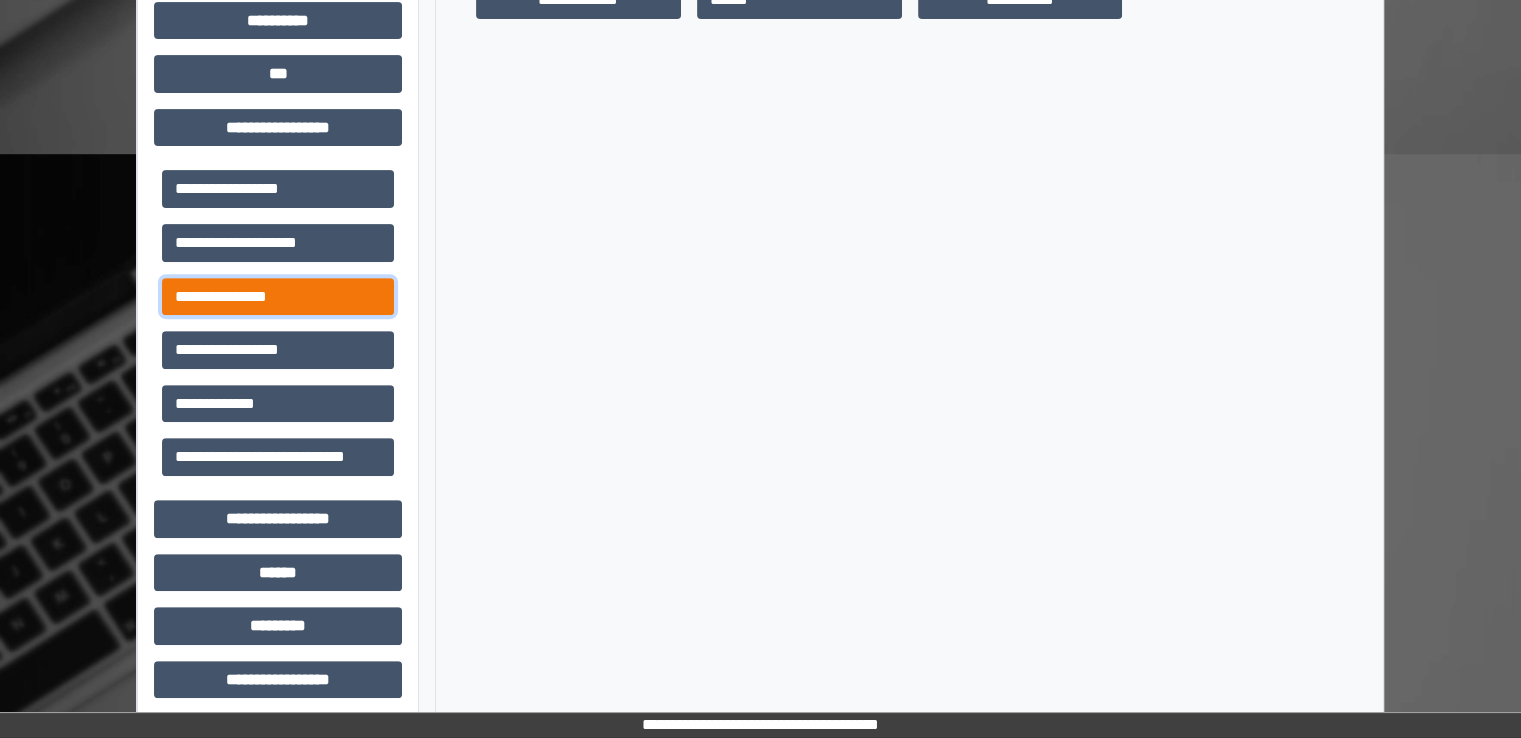 click on "**********" at bounding box center (278, 297) 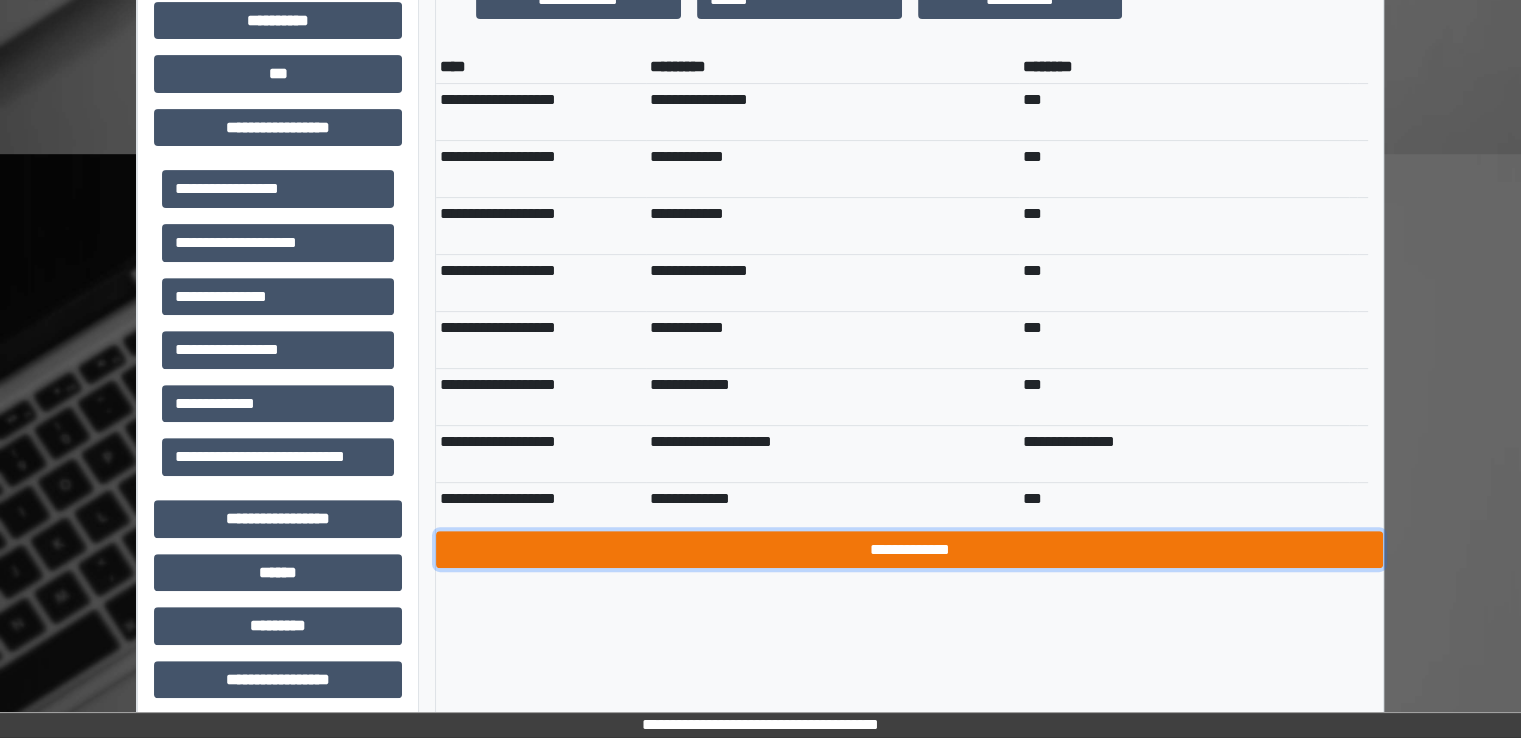 click on "**********" at bounding box center [909, 550] 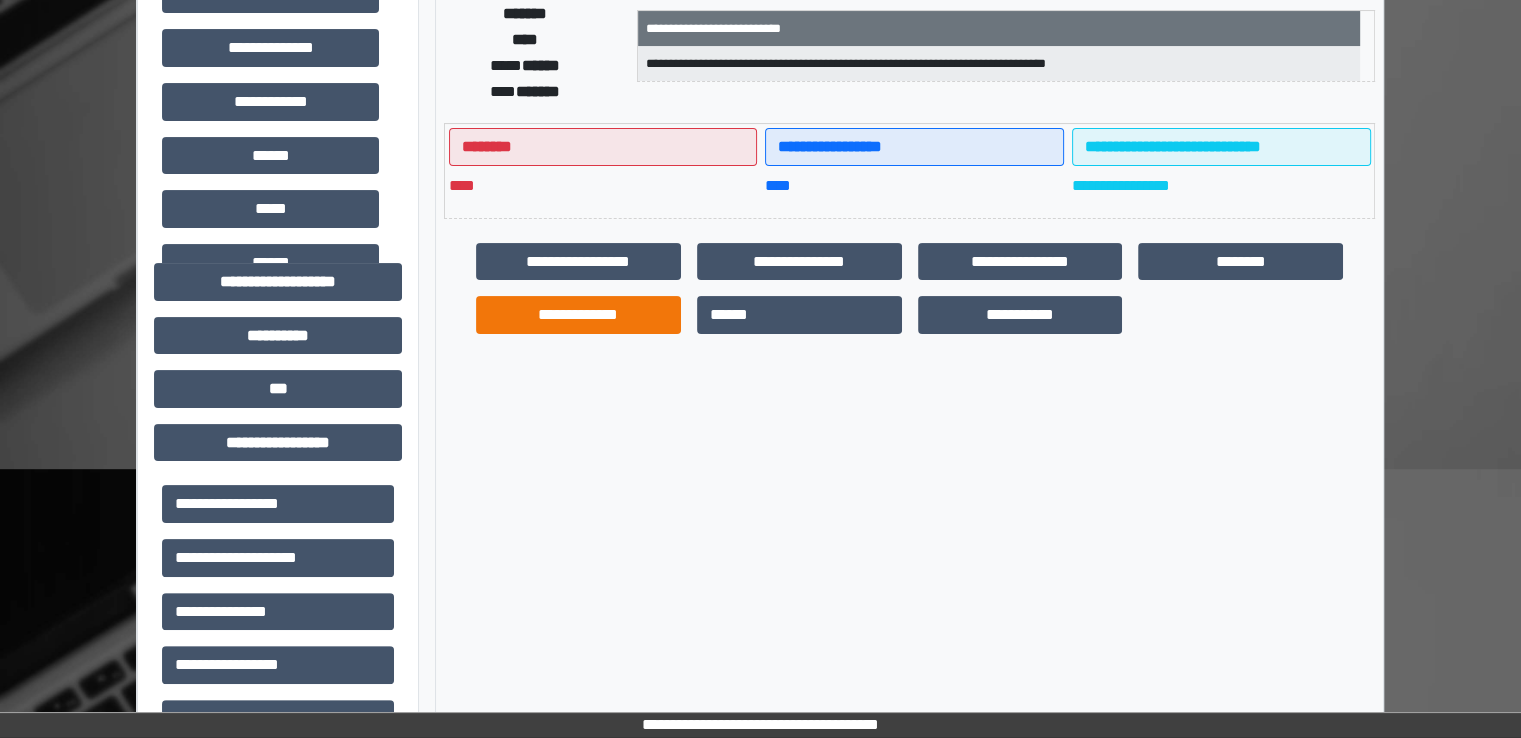 scroll, scrollTop: 200, scrollLeft: 0, axis: vertical 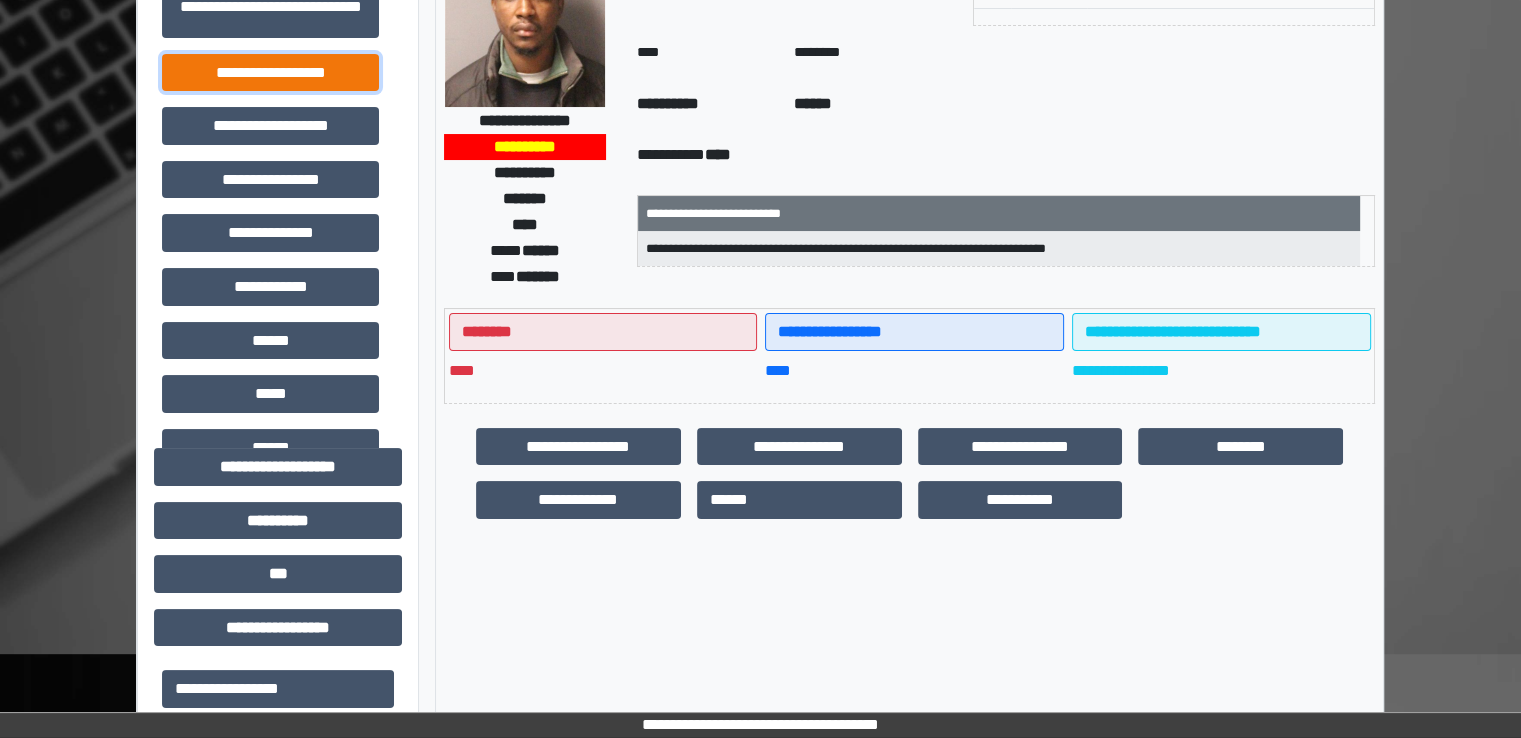 click on "**********" at bounding box center (270, 73) 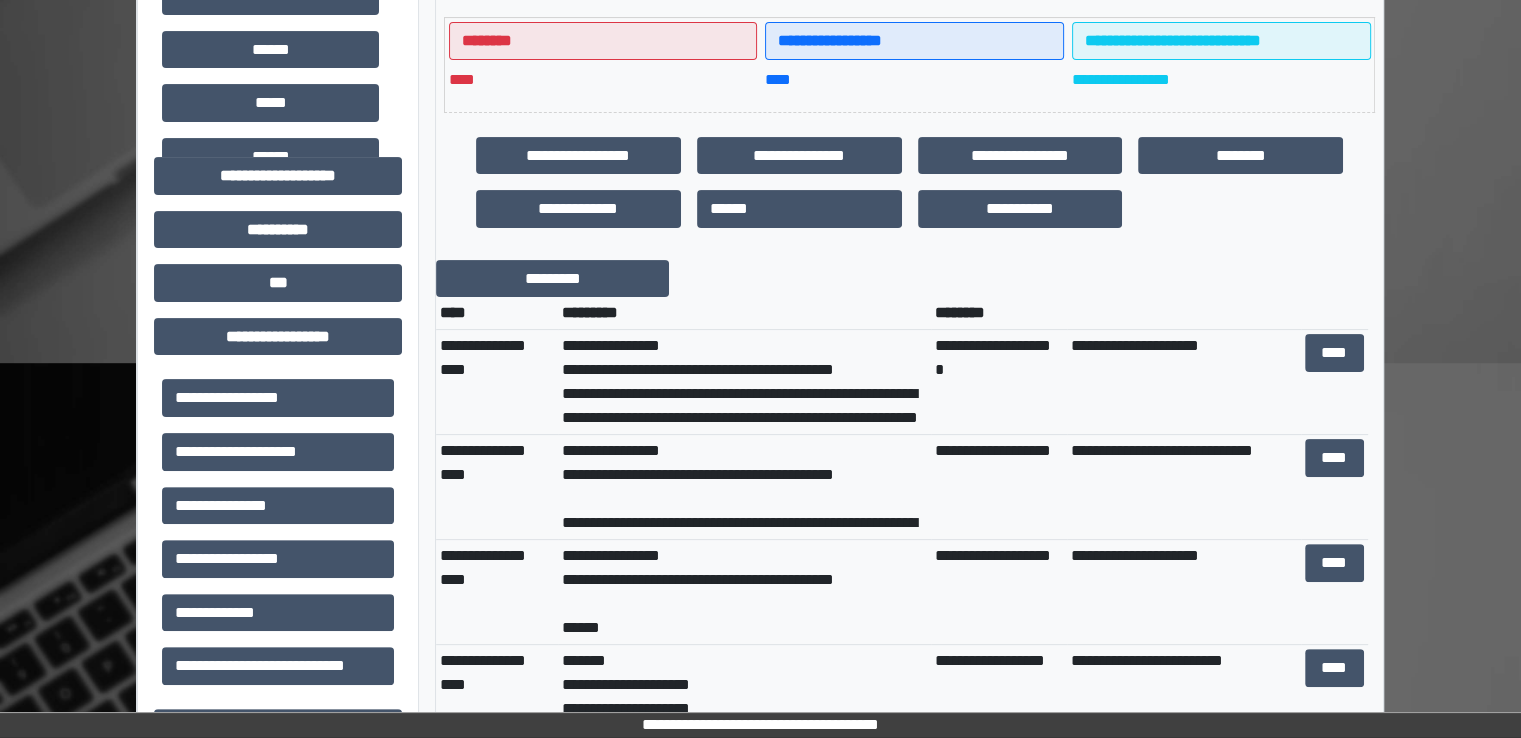 scroll, scrollTop: 500, scrollLeft: 0, axis: vertical 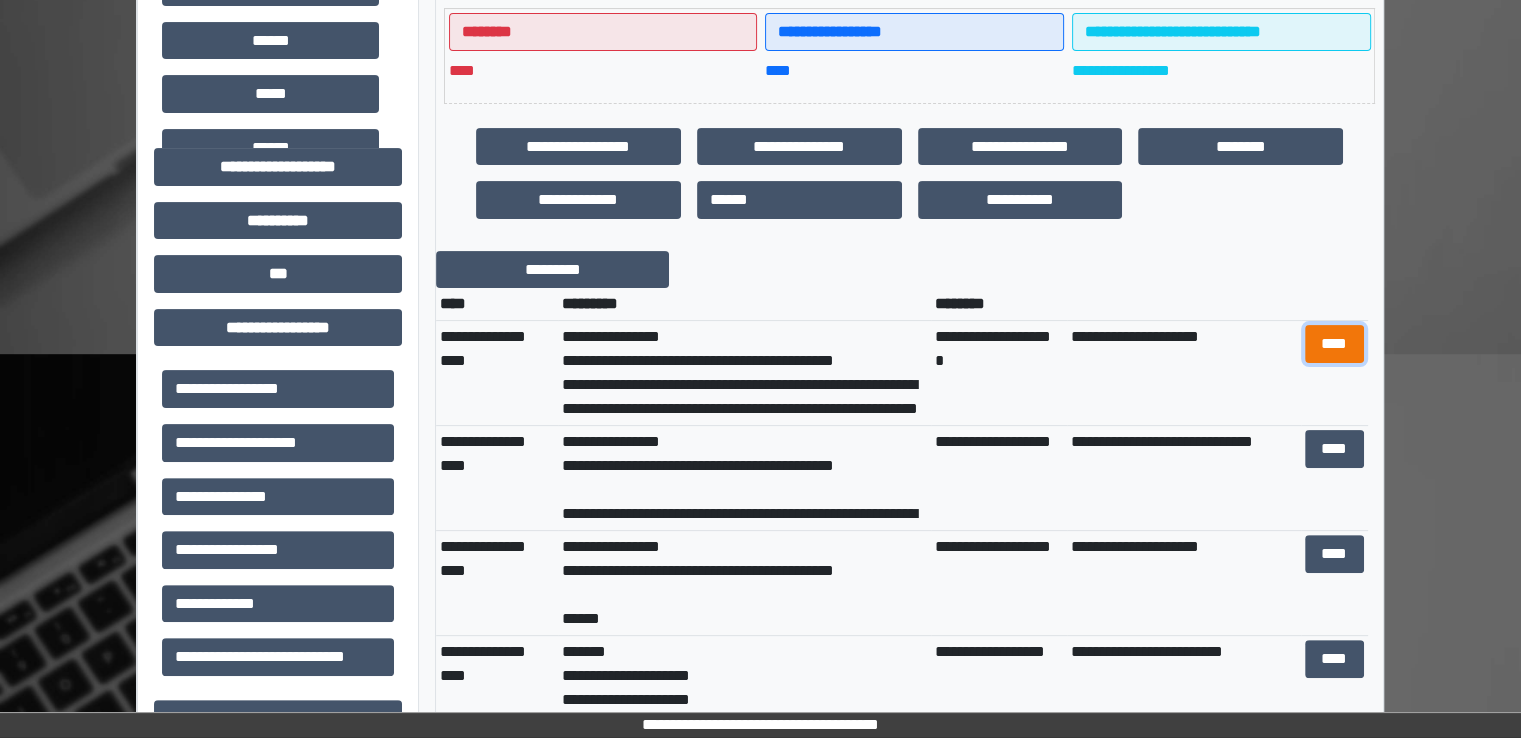 click on "****" at bounding box center [1334, 344] 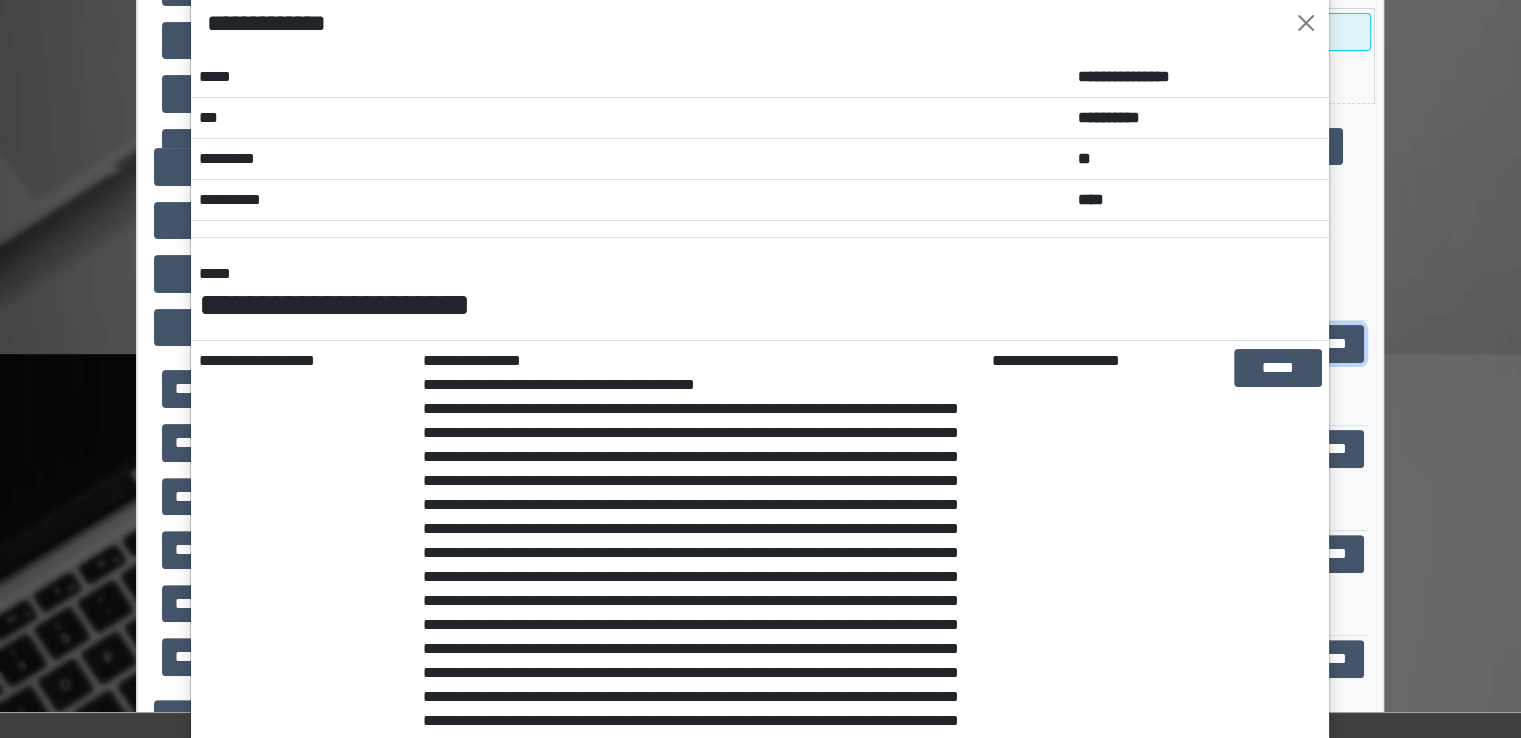 scroll, scrollTop: 0, scrollLeft: 0, axis: both 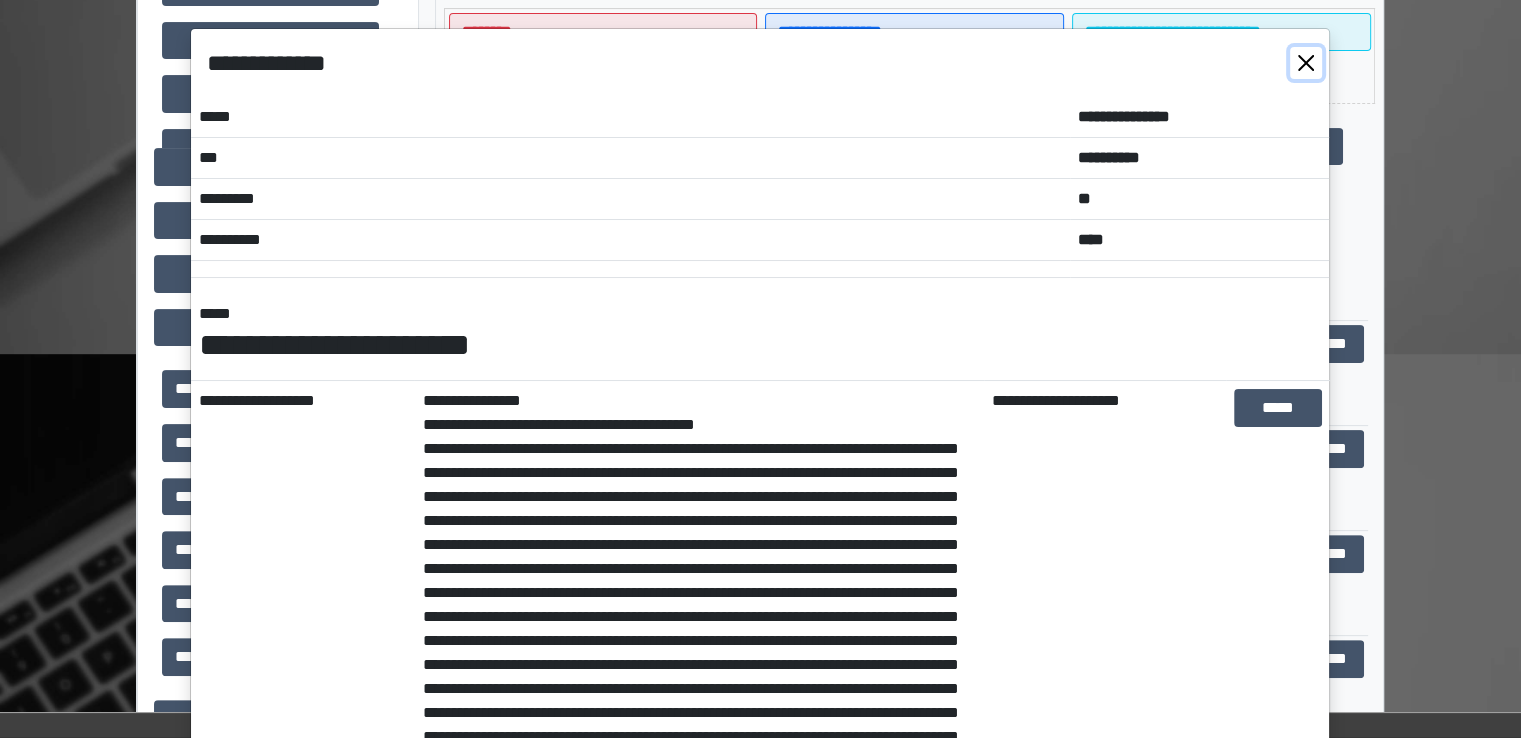 drag, startPoint x: 1288, startPoint y: 60, endPoint x: 1395, endPoint y: 123, distance: 124.16924 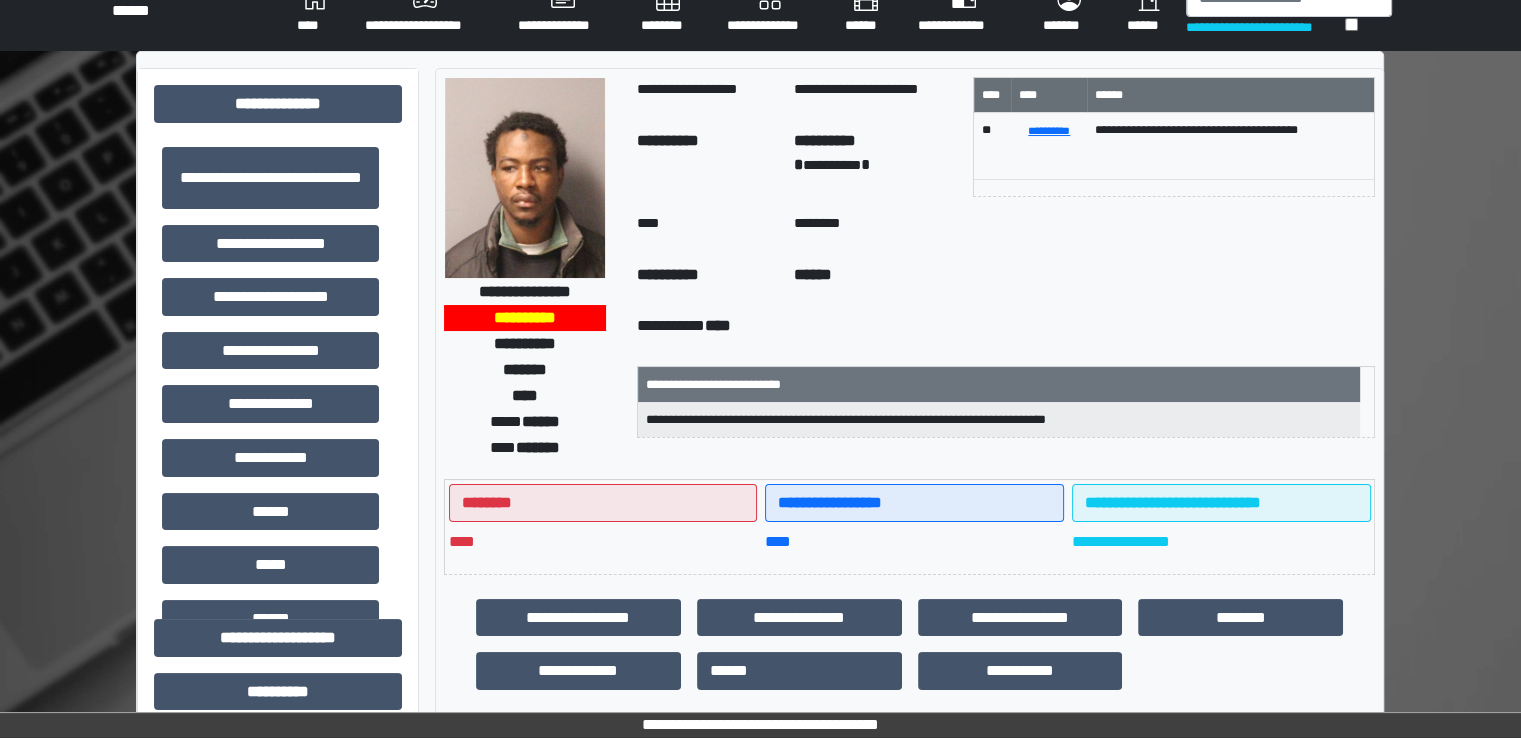 scroll, scrollTop: 0, scrollLeft: 0, axis: both 